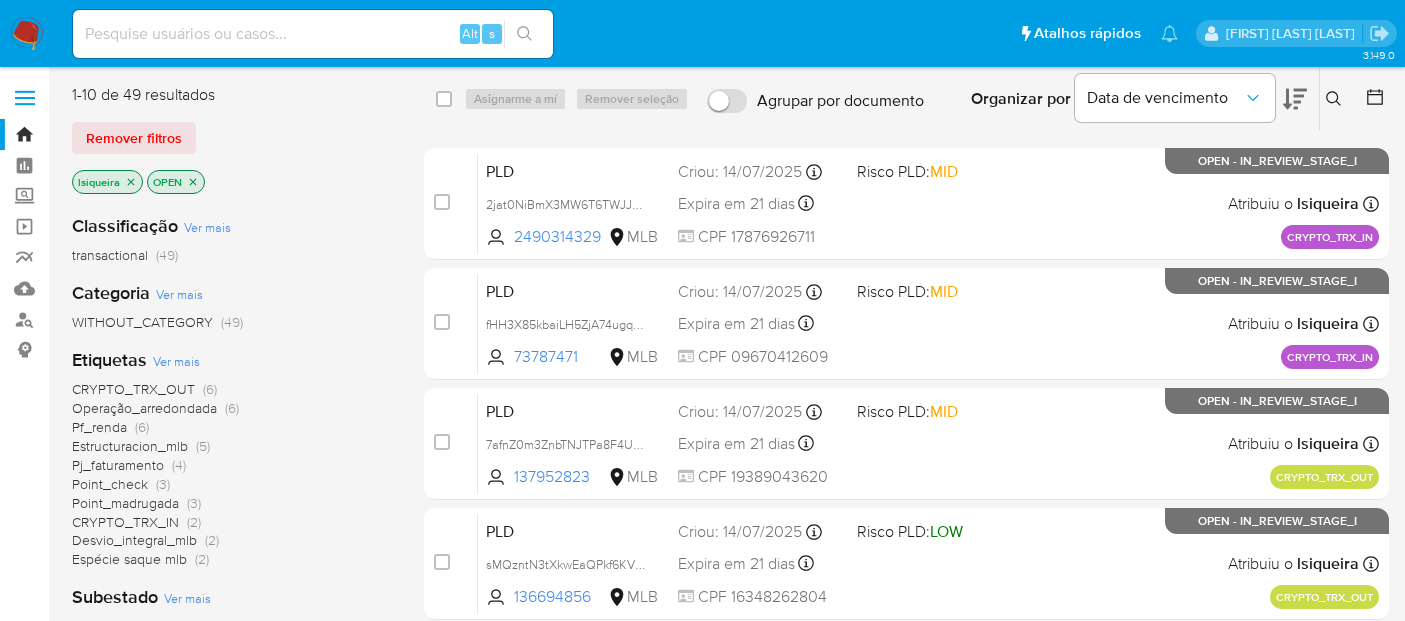 scroll, scrollTop: 0, scrollLeft: 0, axis: both 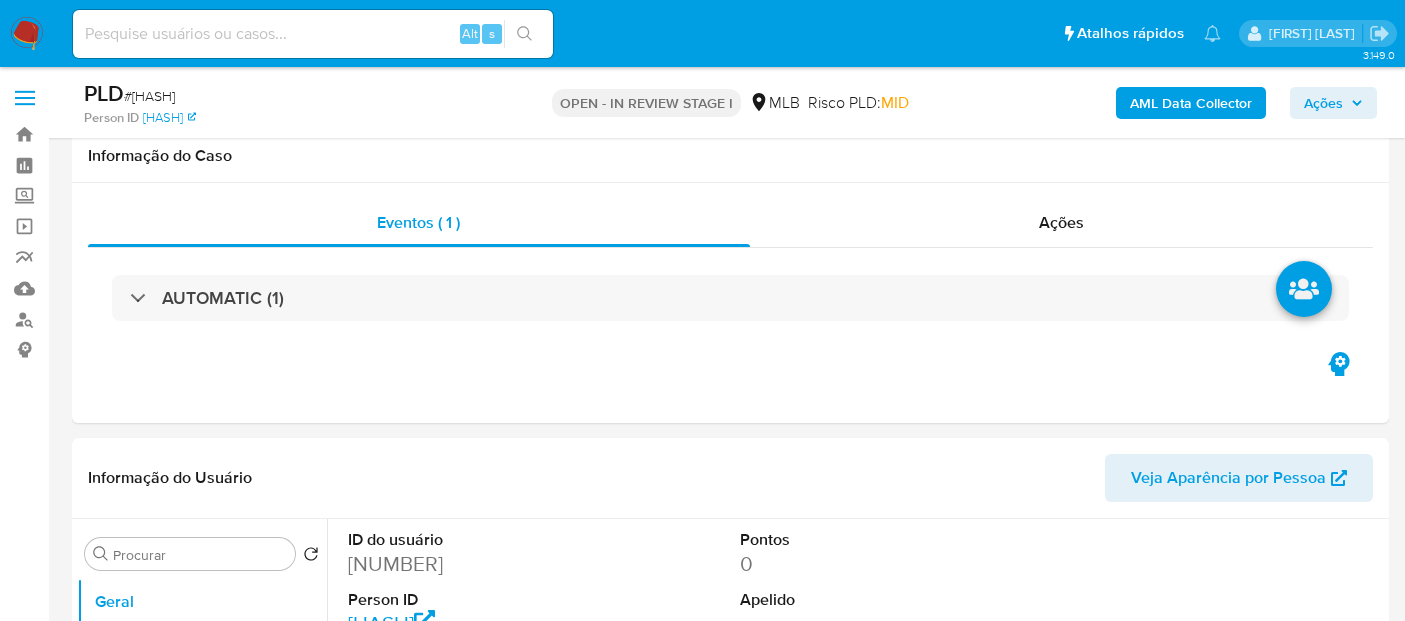 select on "10" 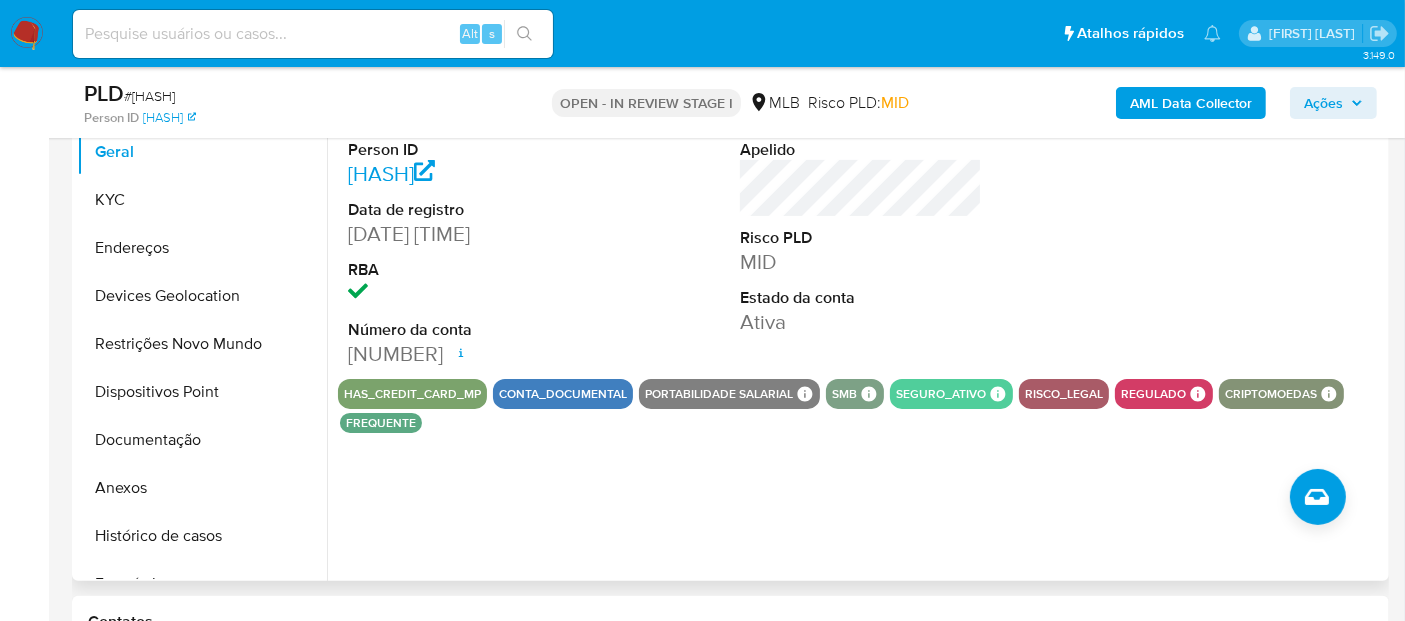 scroll, scrollTop: 333, scrollLeft: 0, axis: vertical 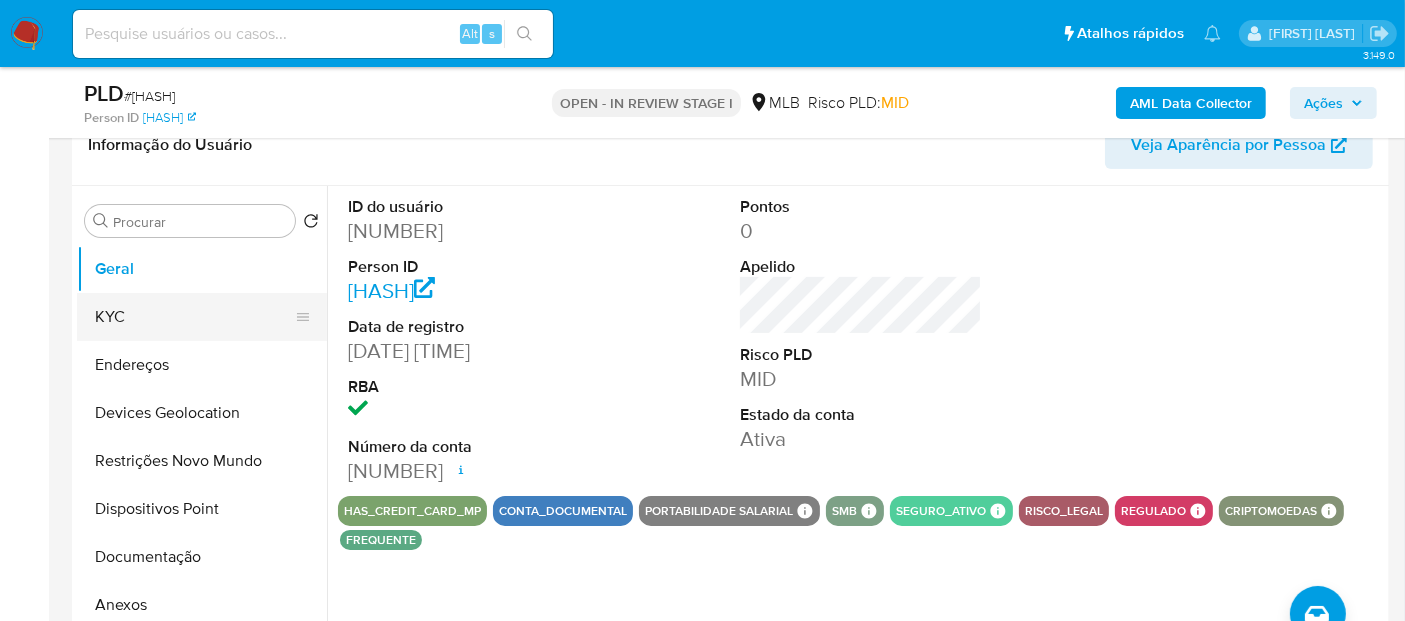 click on "KYC" at bounding box center [194, 317] 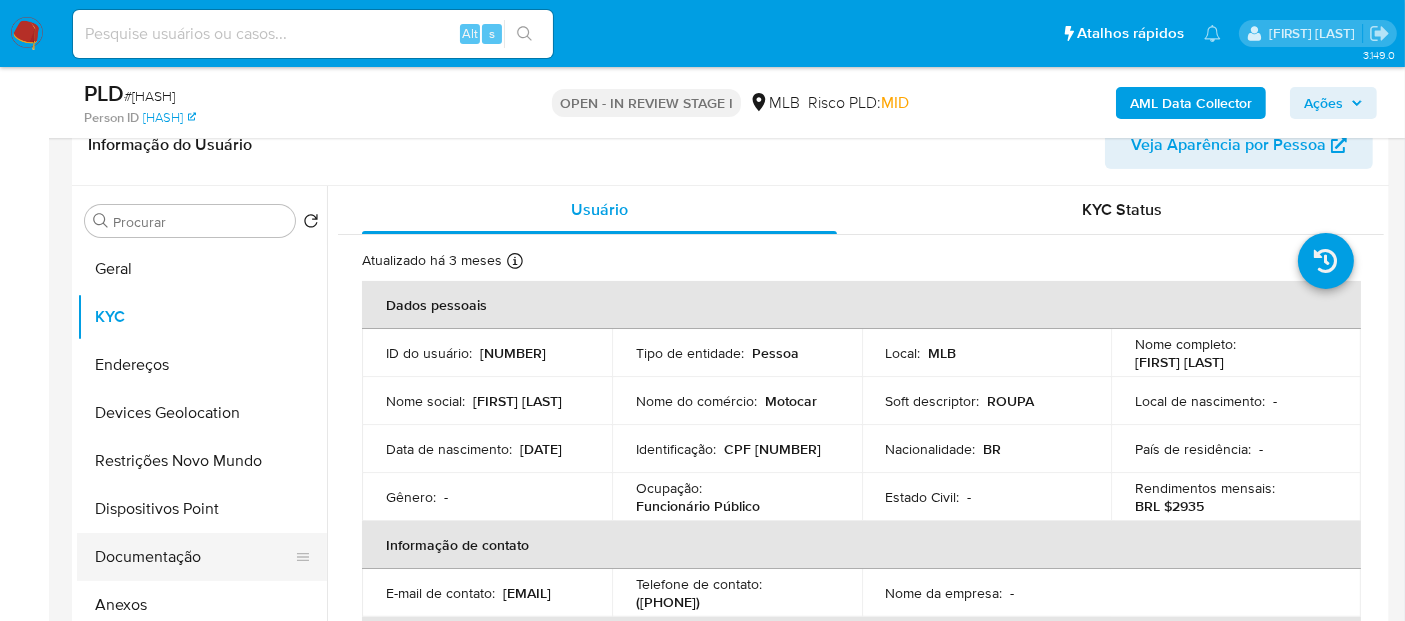 click on "Documentação" at bounding box center [194, 557] 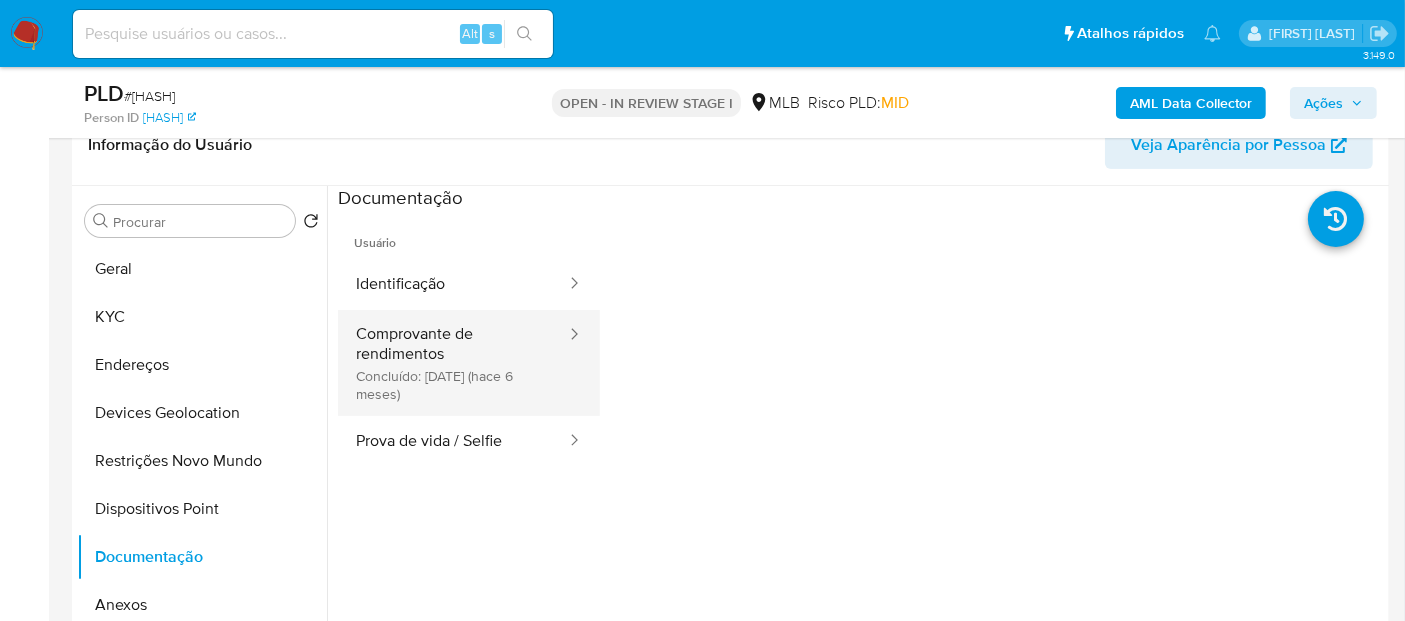click on "Comprovante de rendimentos Concluído: 13/02/2025 (hace 6 meses)" at bounding box center [453, 363] 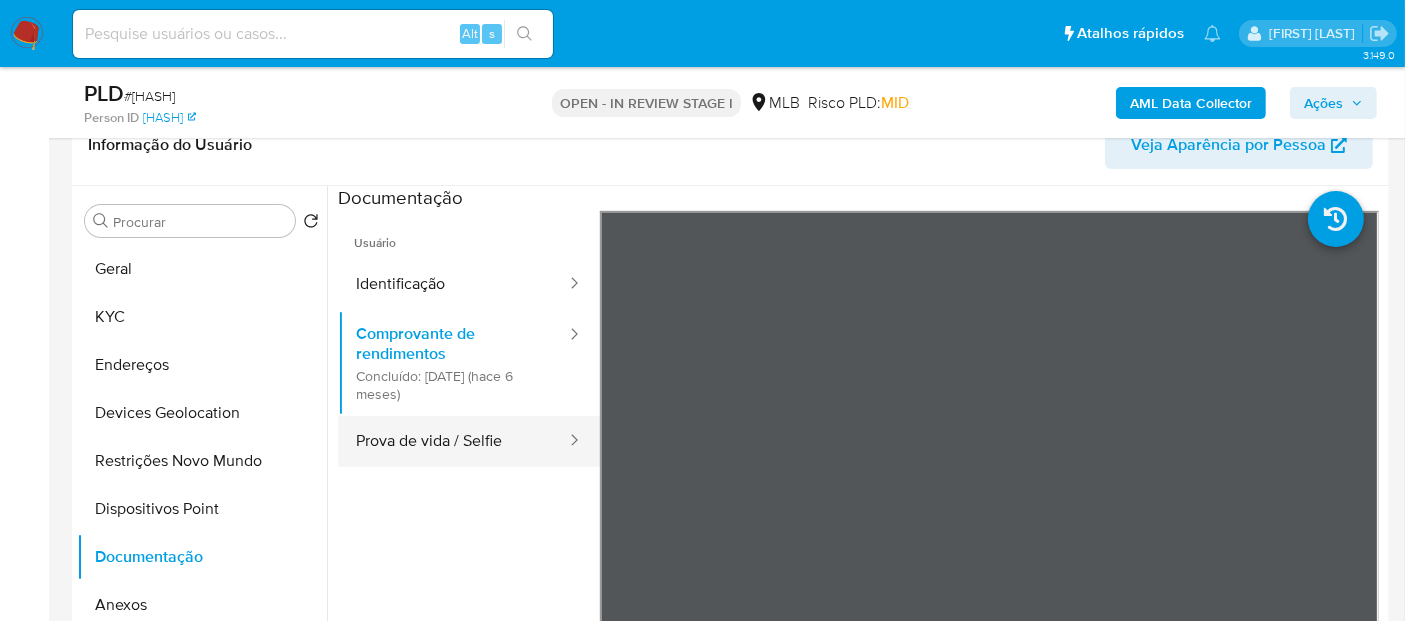 click on "Prova de vida / Selfie" at bounding box center (453, 441) 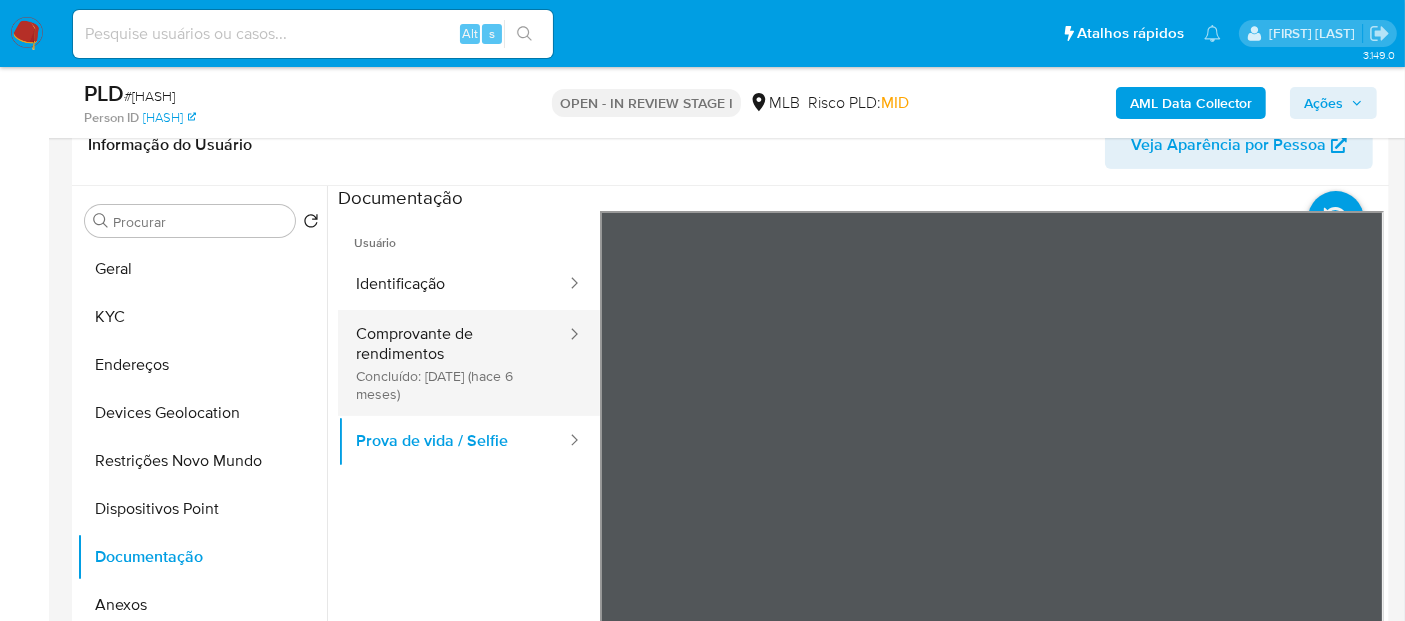 click on "Comprovante de rendimentos Concluído: 13/02/2025 (hace 6 meses)" at bounding box center [453, 363] 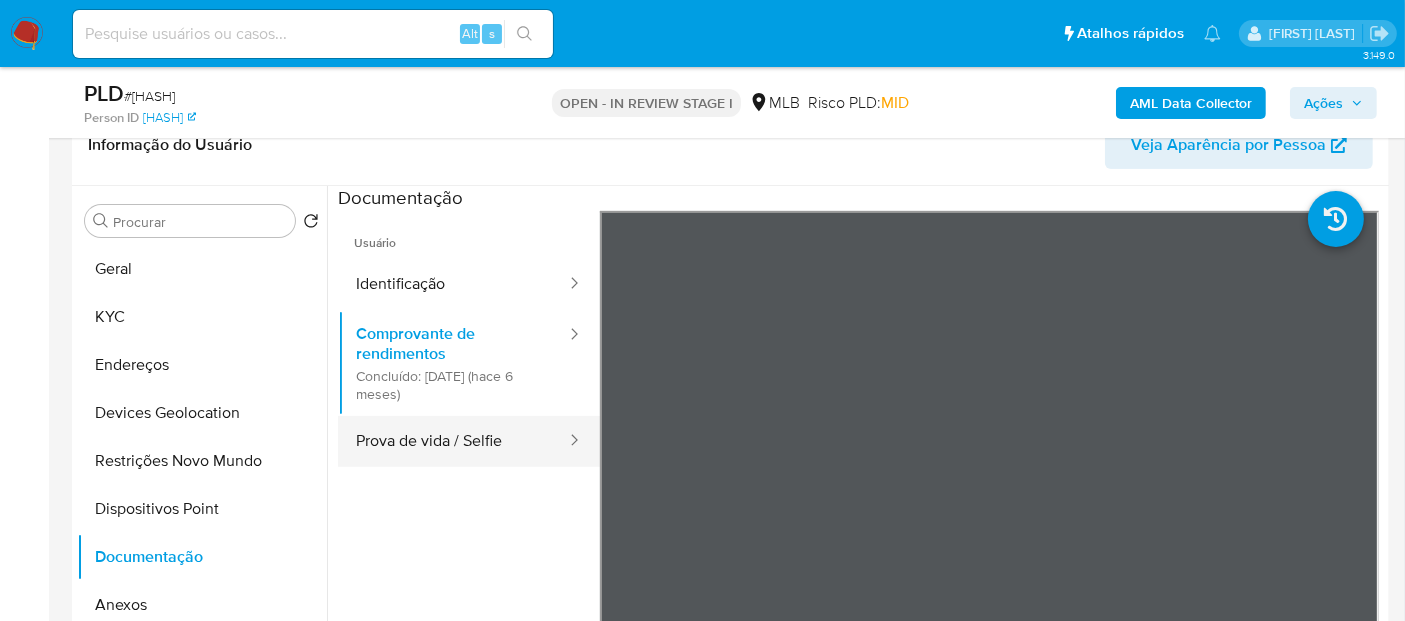 click on "Prova de vida / Selfie" at bounding box center (453, 441) 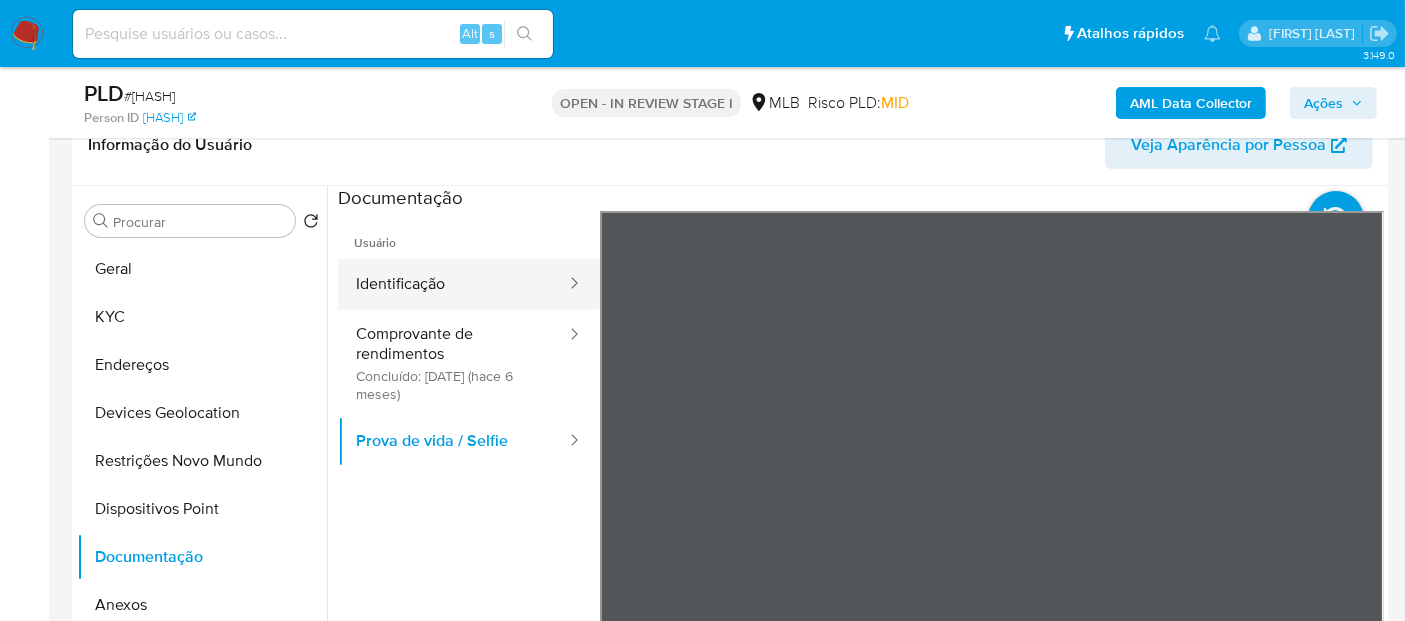click on "Identificação" at bounding box center (453, 284) 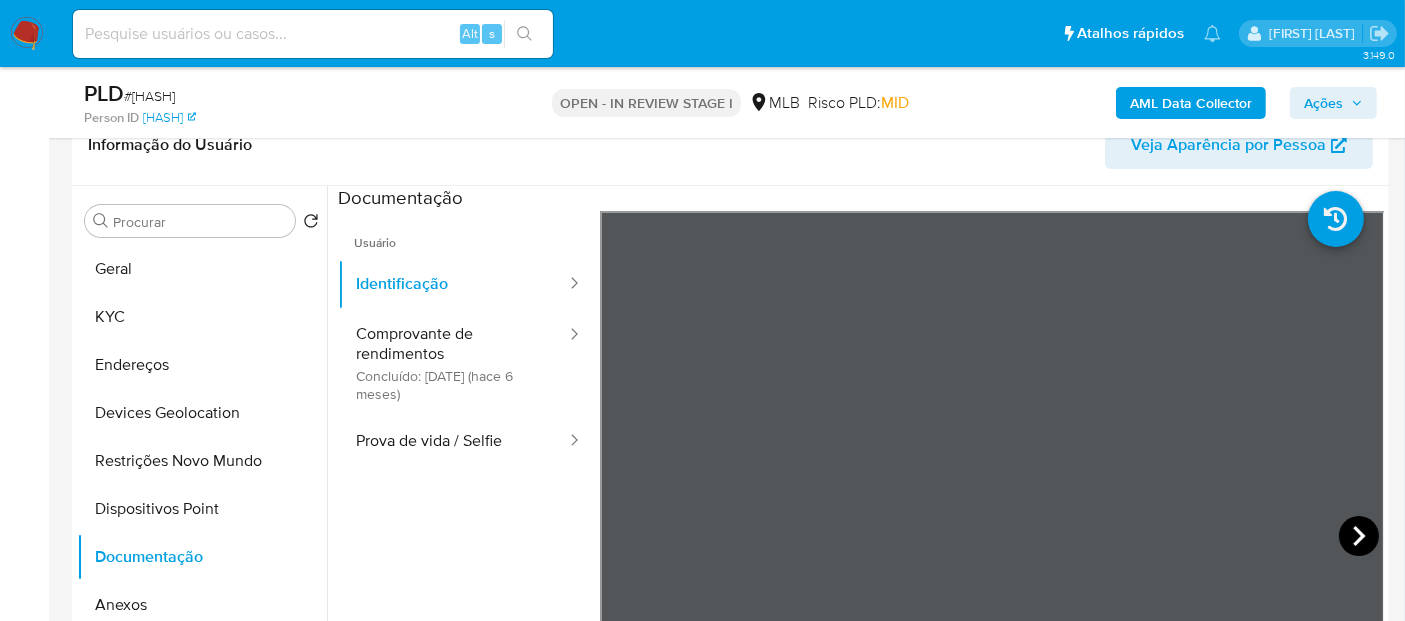 click 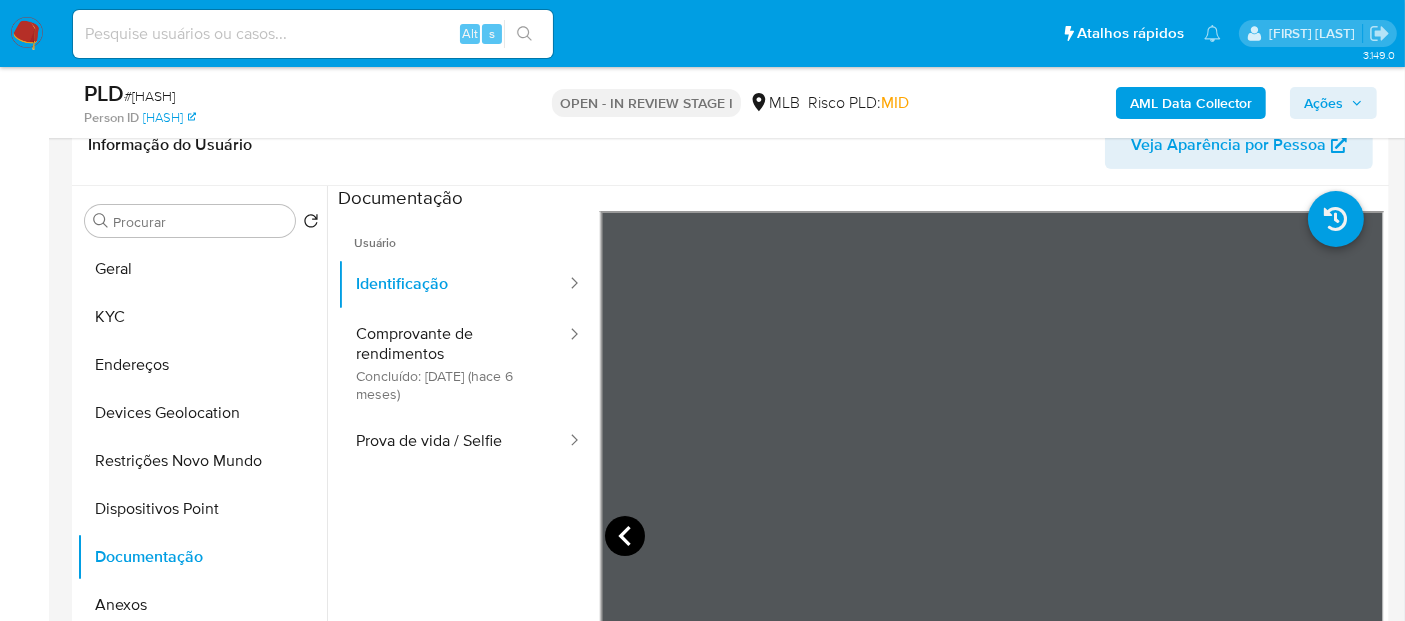 click 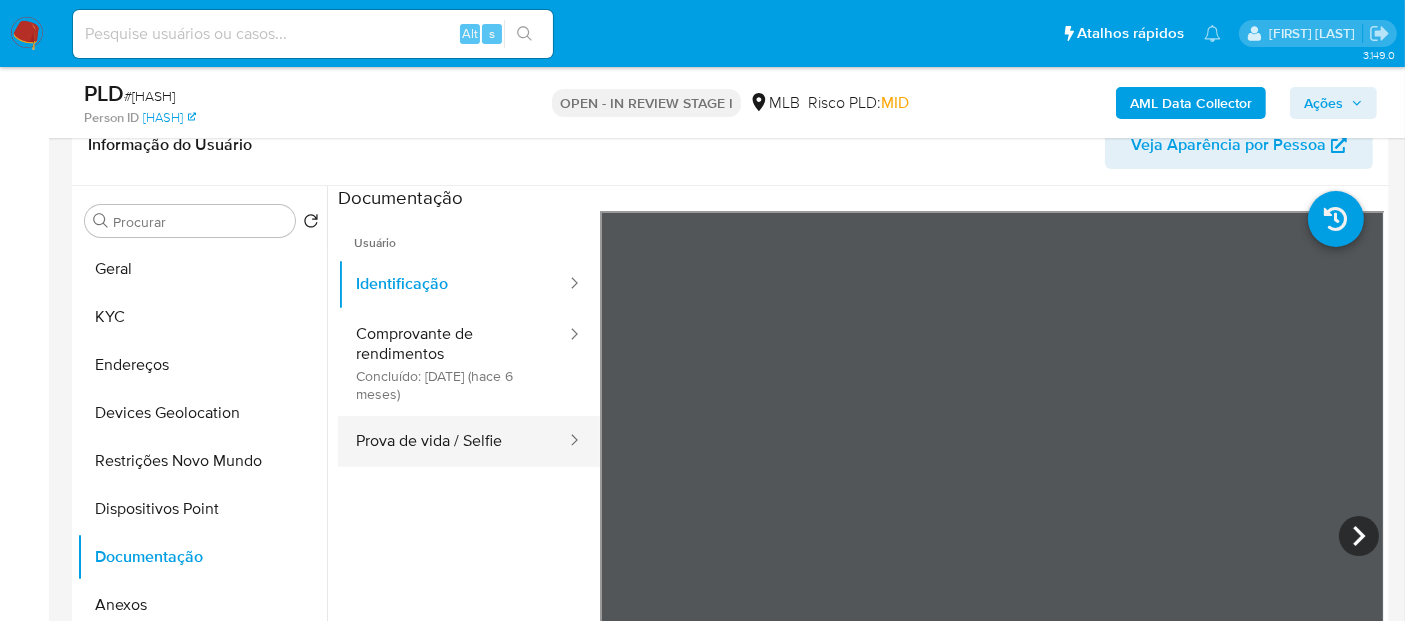 click on "Prova de vida / Selfie" at bounding box center [453, 441] 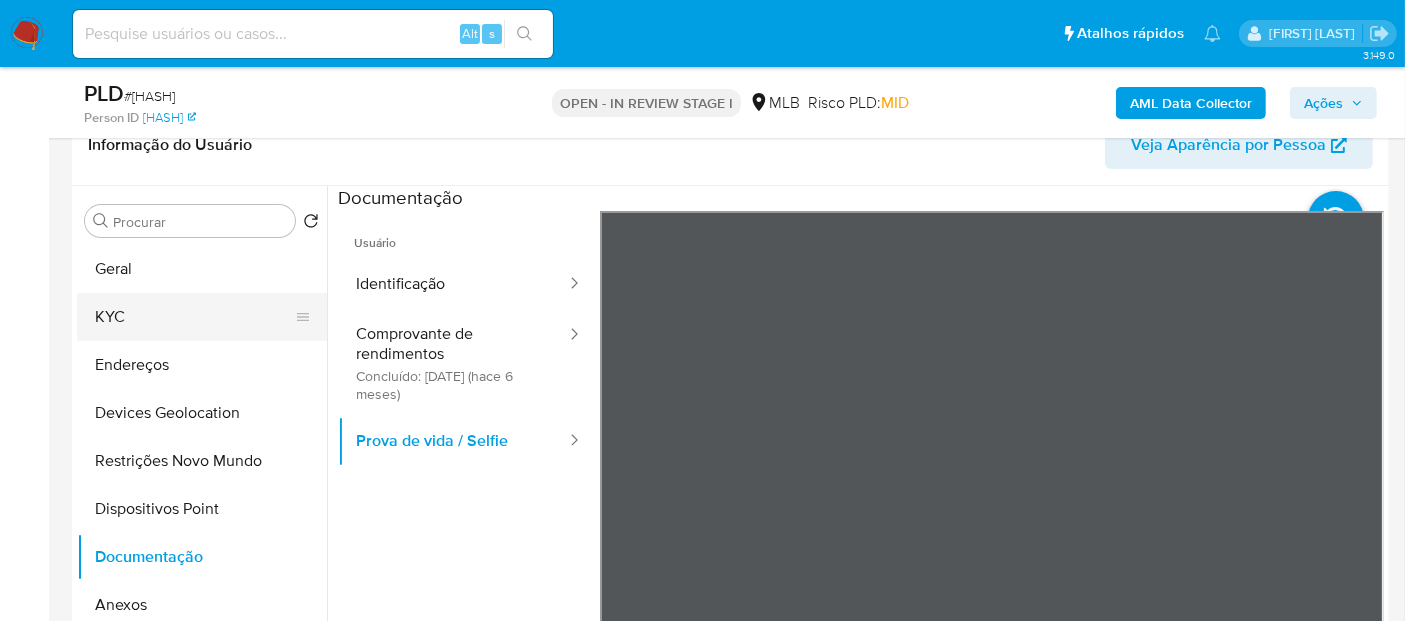 click on "KYC" at bounding box center [194, 317] 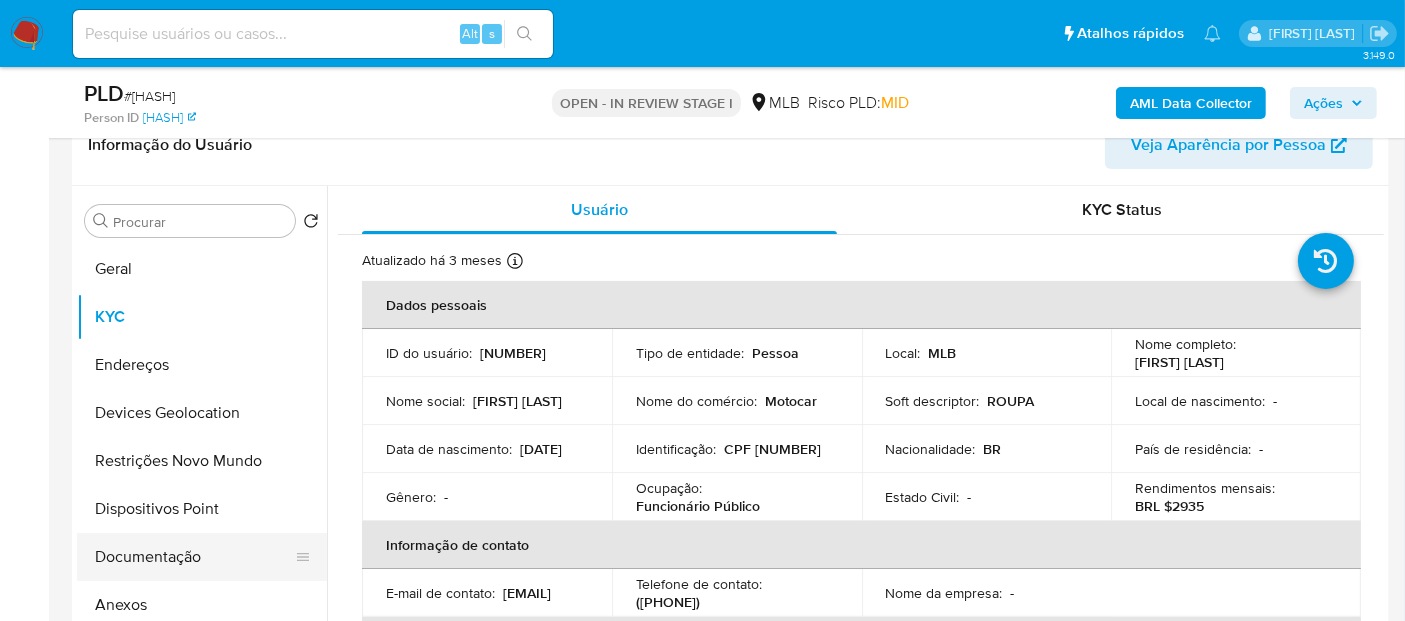 click on "Documentação" at bounding box center [194, 557] 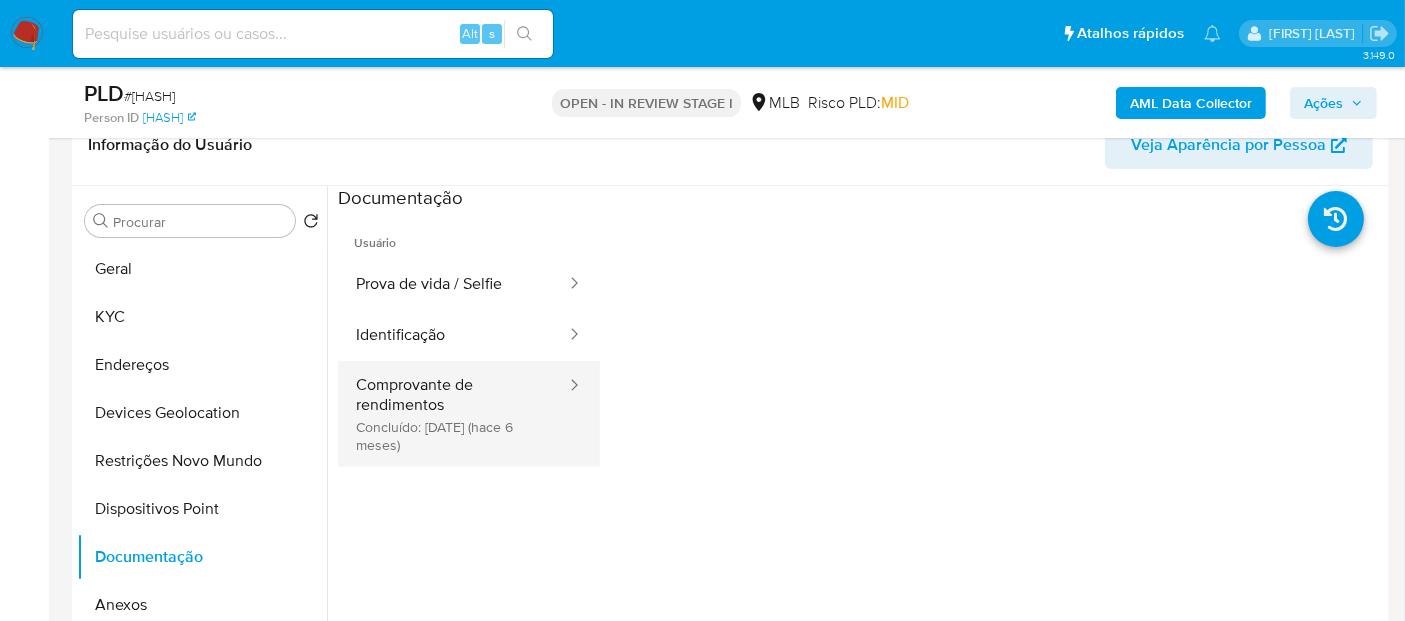 click on "Comprovante de rendimentos Concluído: 13/02/2025 (hace 6 meses)" at bounding box center (453, 414) 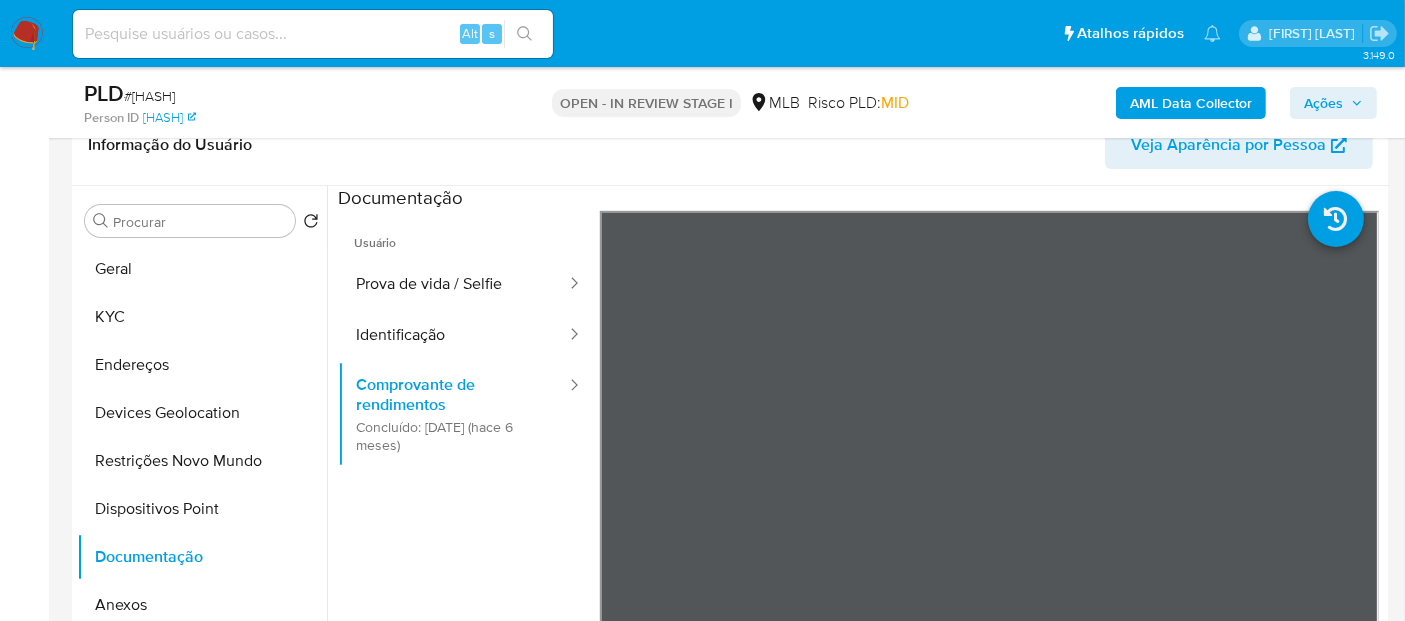 scroll, scrollTop: 174, scrollLeft: 0, axis: vertical 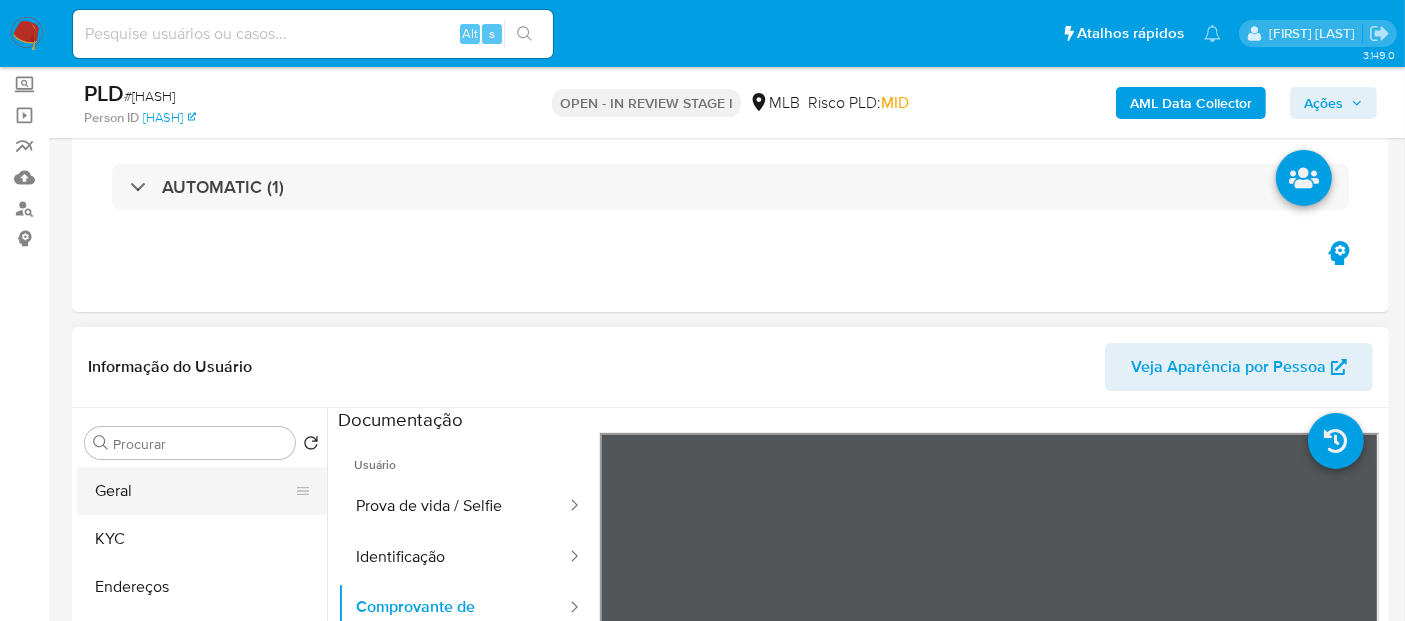click on "Geral" at bounding box center [194, 491] 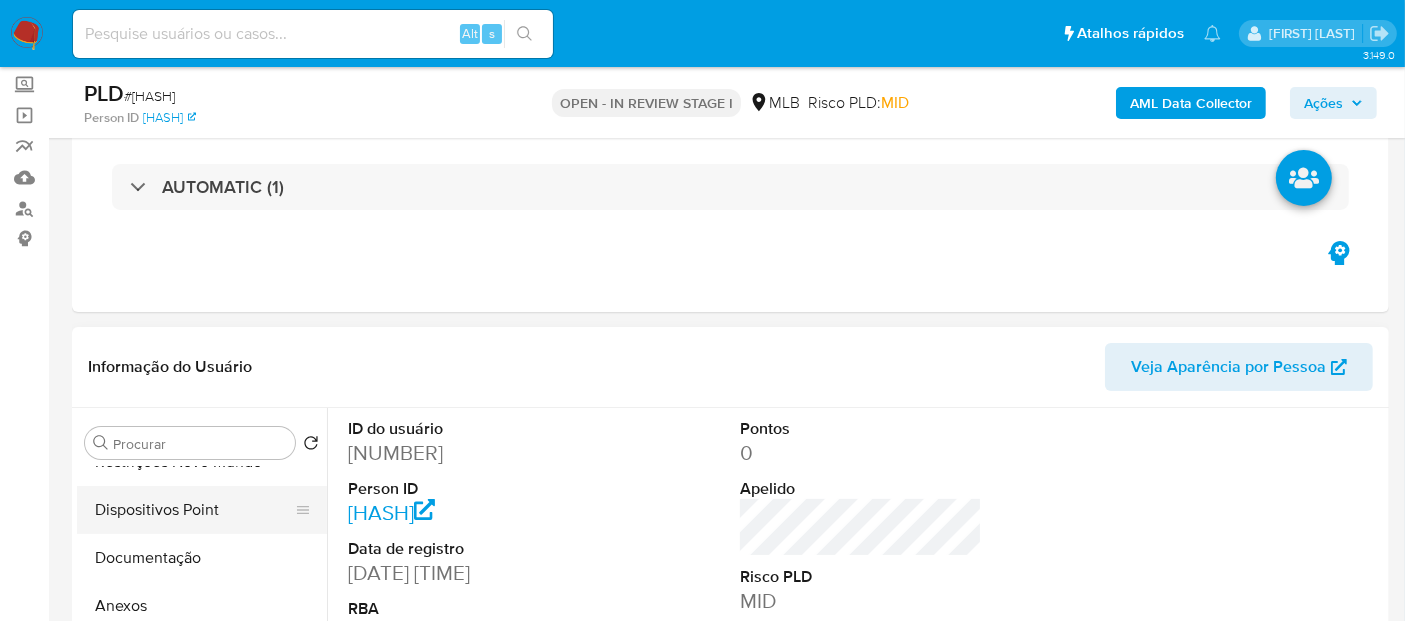 scroll, scrollTop: 222, scrollLeft: 0, axis: vertical 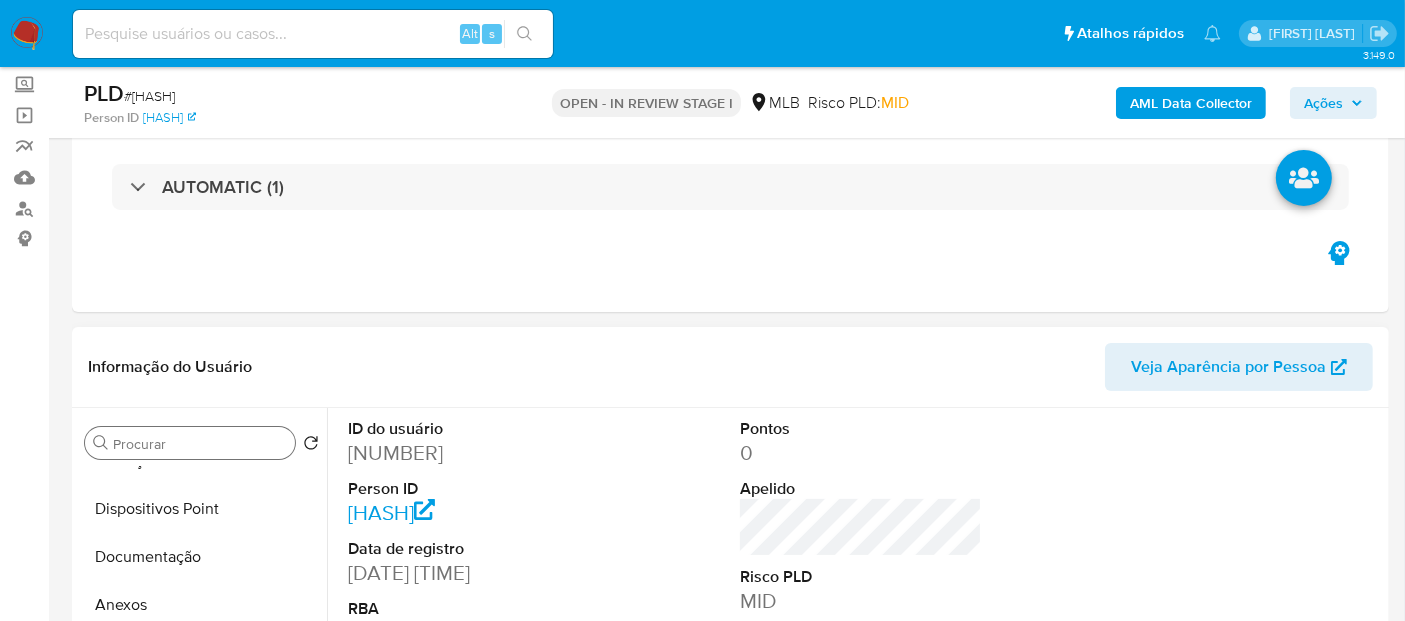 drag, startPoint x: 154, startPoint y: 547, endPoint x: 261, endPoint y: 455, distance: 141.11343 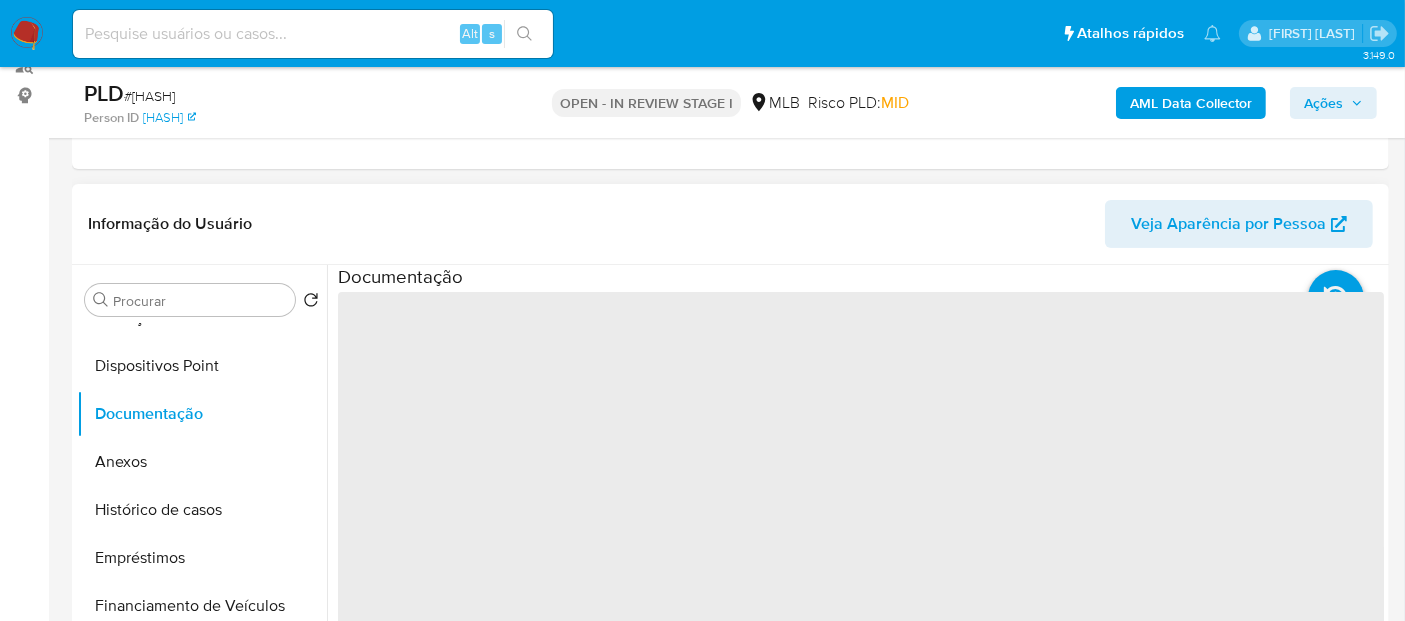 scroll, scrollTop: 333, scrollLeft: 0, axis: vertical 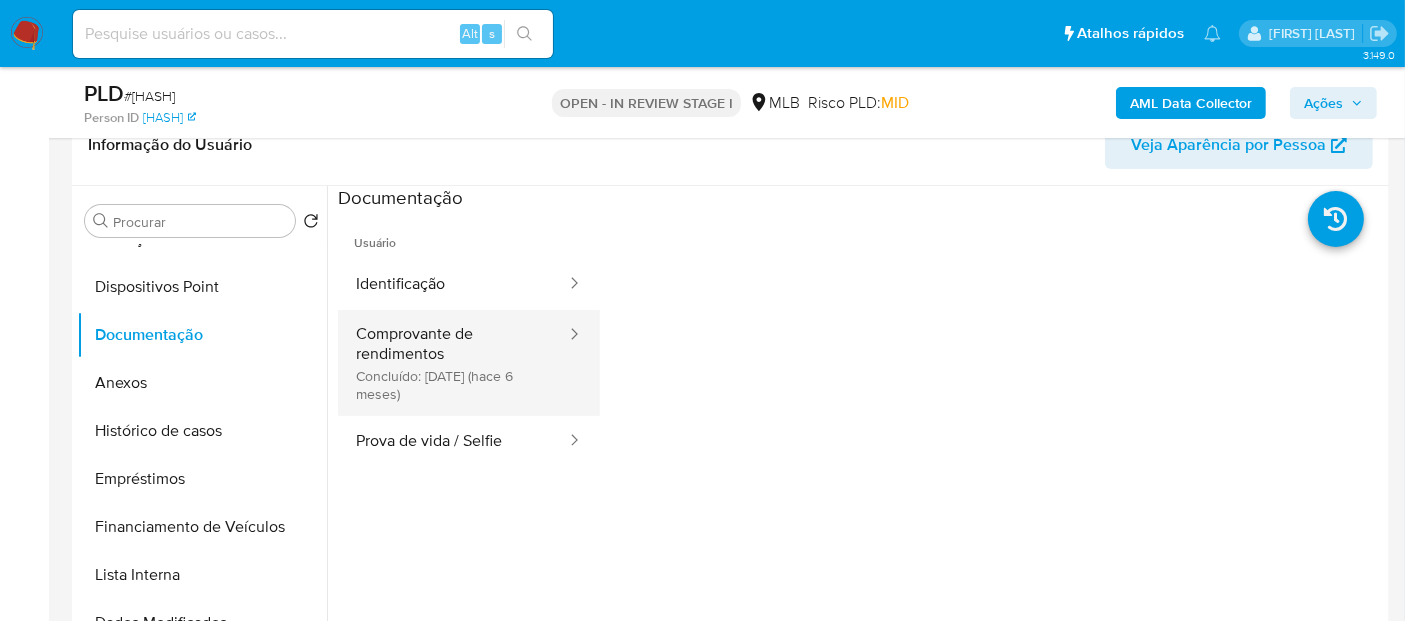 click on "Comprovante de rendimentos Concluído: 13/02/2025 (hace 6 meses)" at bounding box center [453, 363] 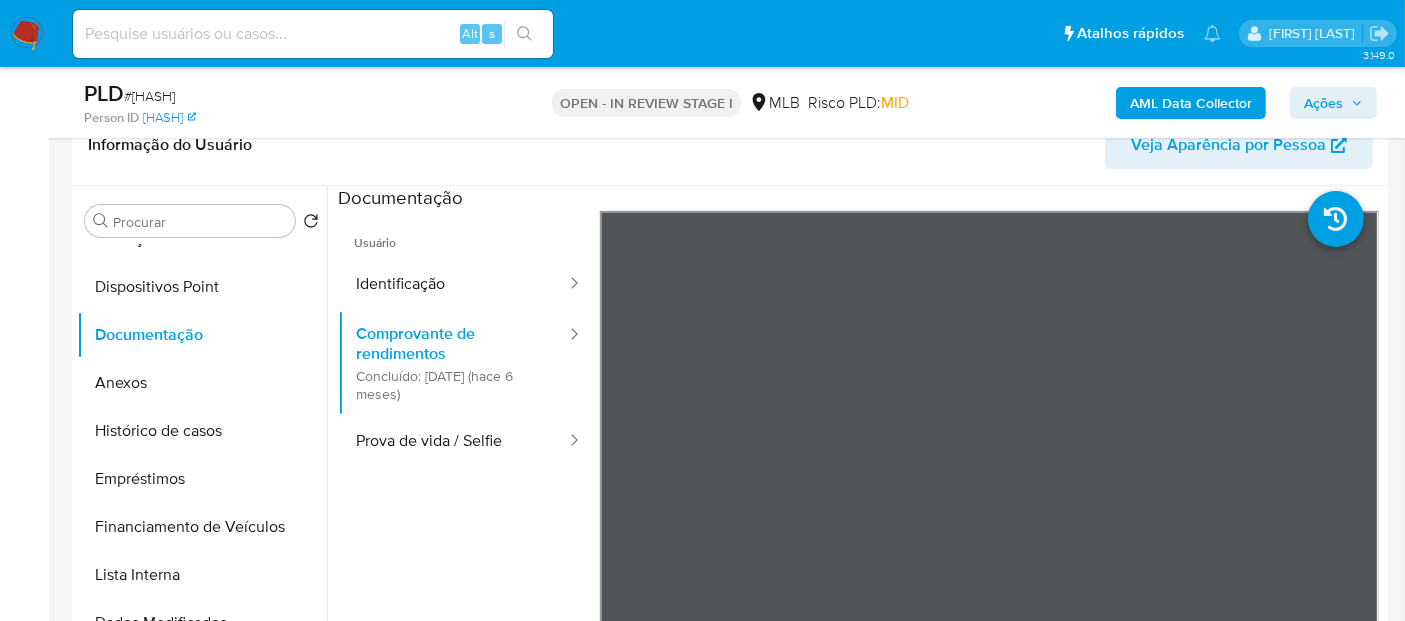 type 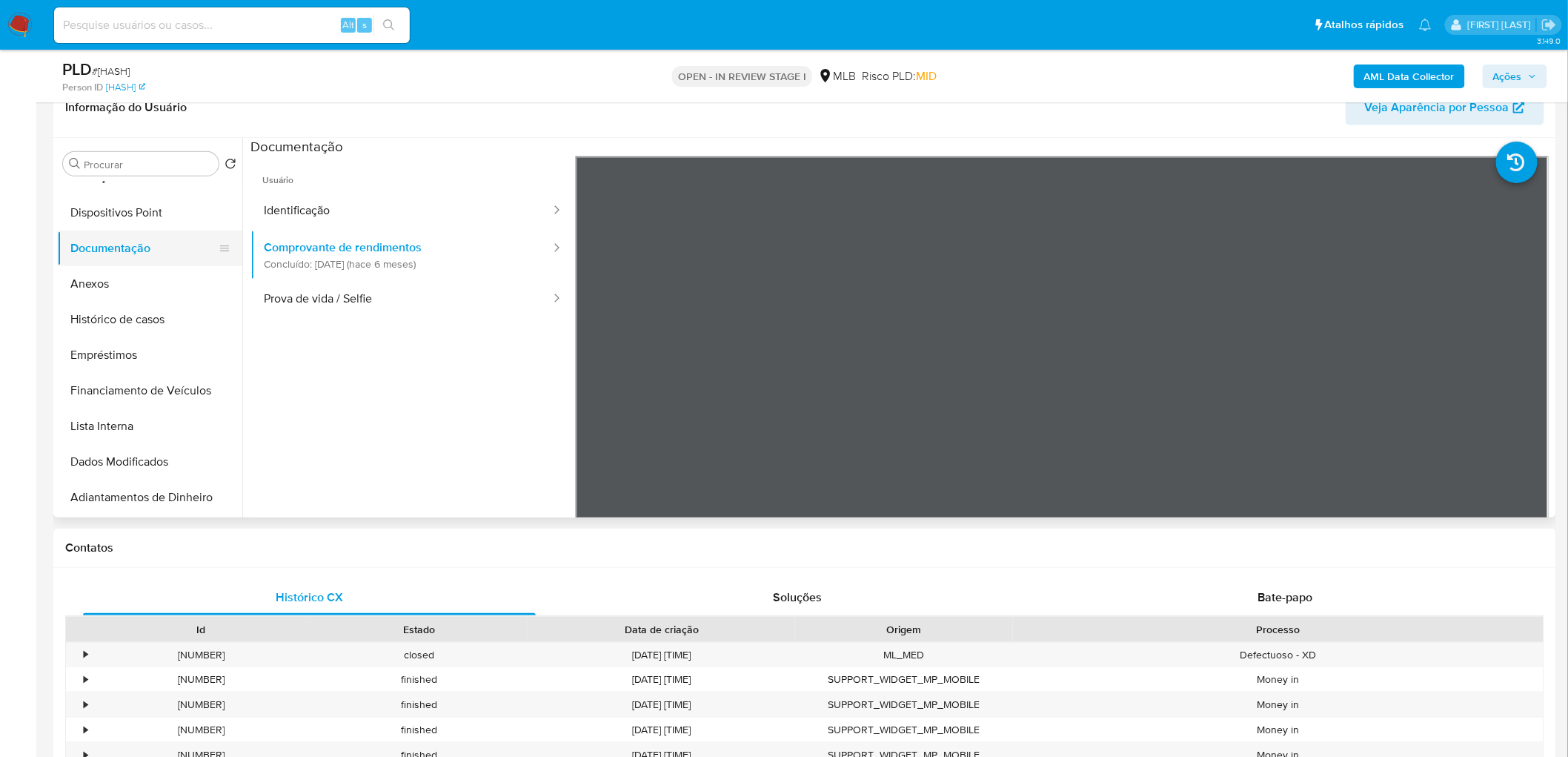 scroll, scrollTop: 0, scrollLeft: 0, axis: both 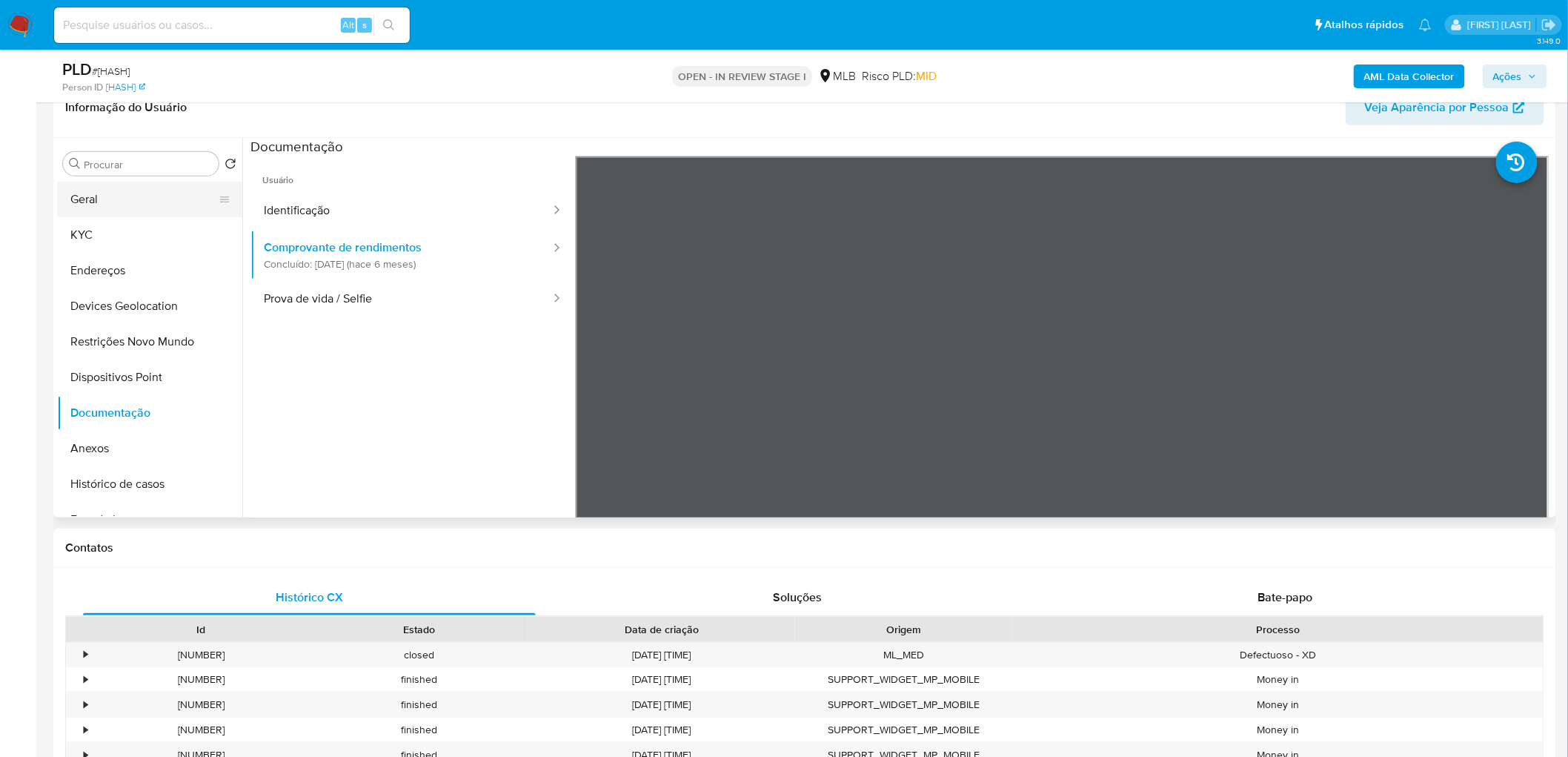 click on "Geral" at bounding box center (144, 199) 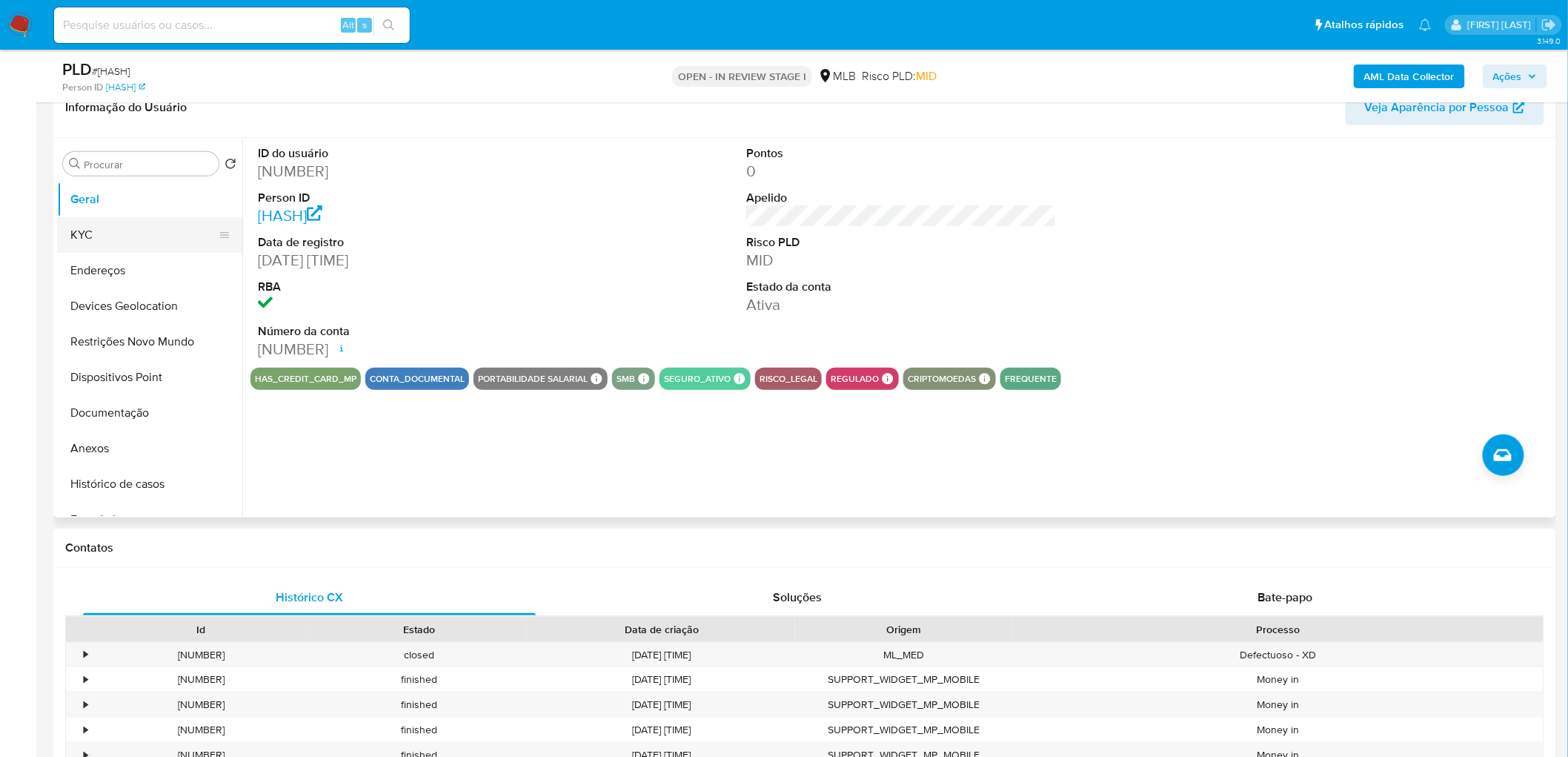 click on "KYC" at bounding box center [144, 235] 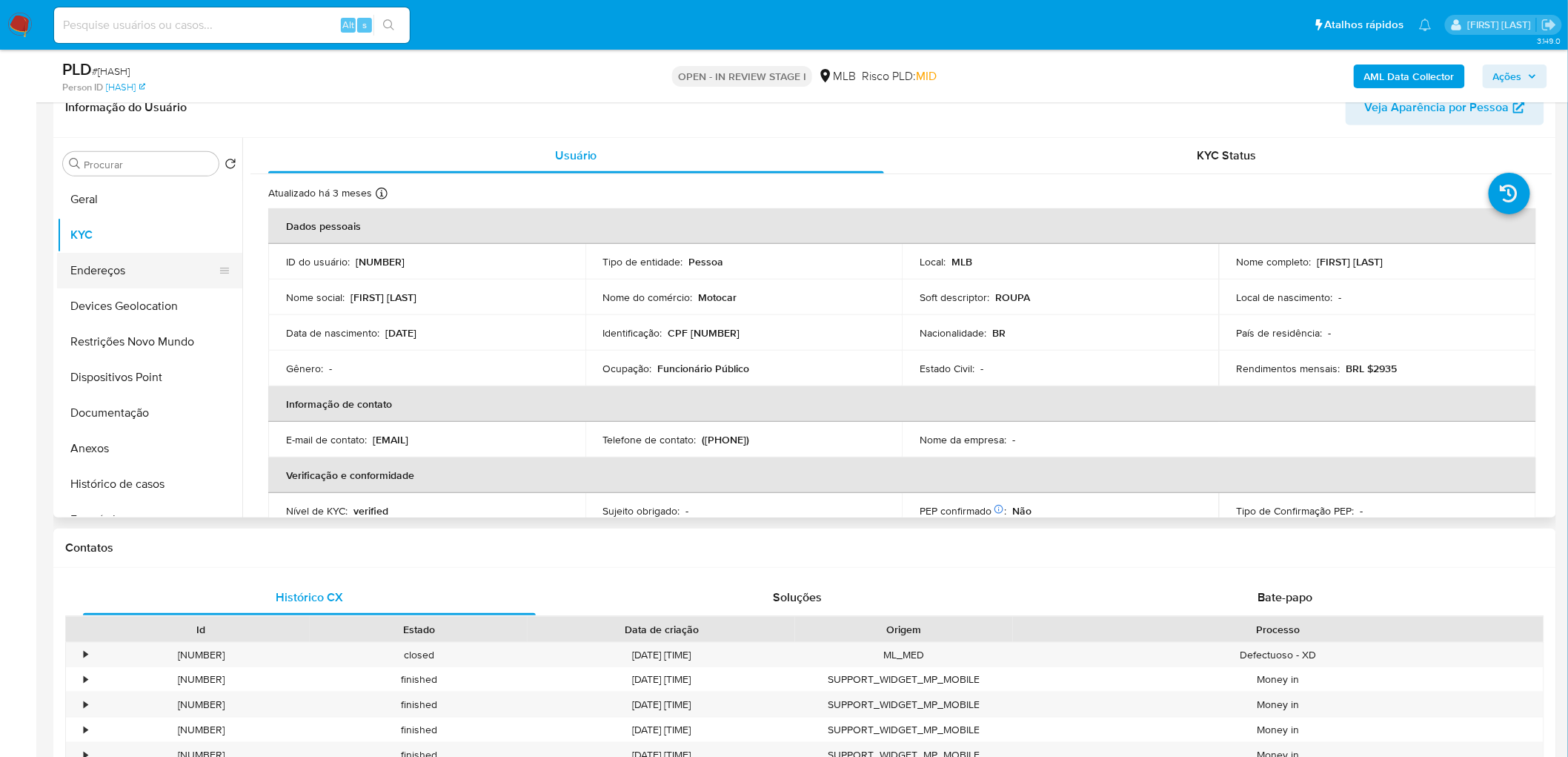 click on "Endereços" at bounding box center [144, 271] 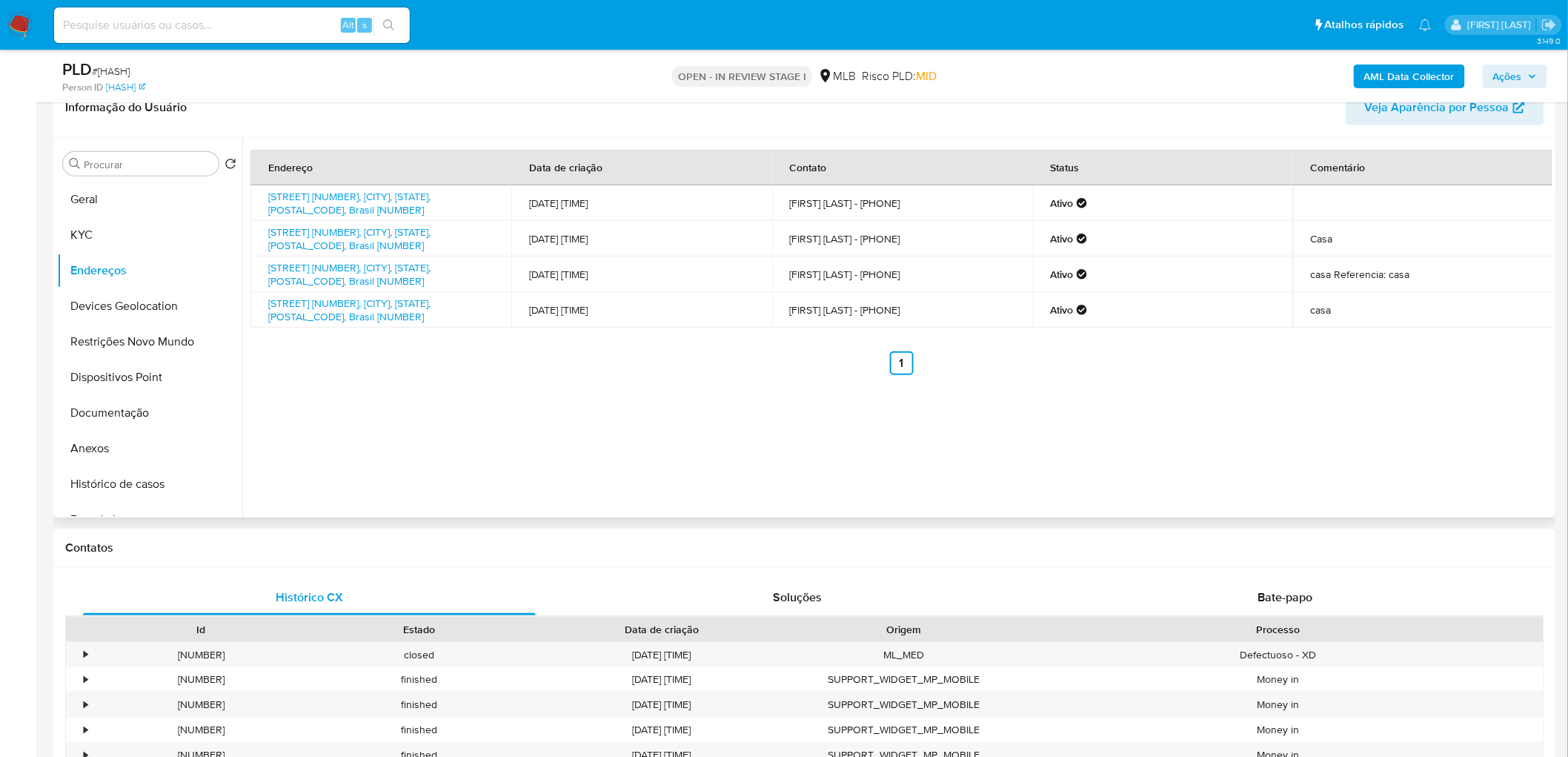 type 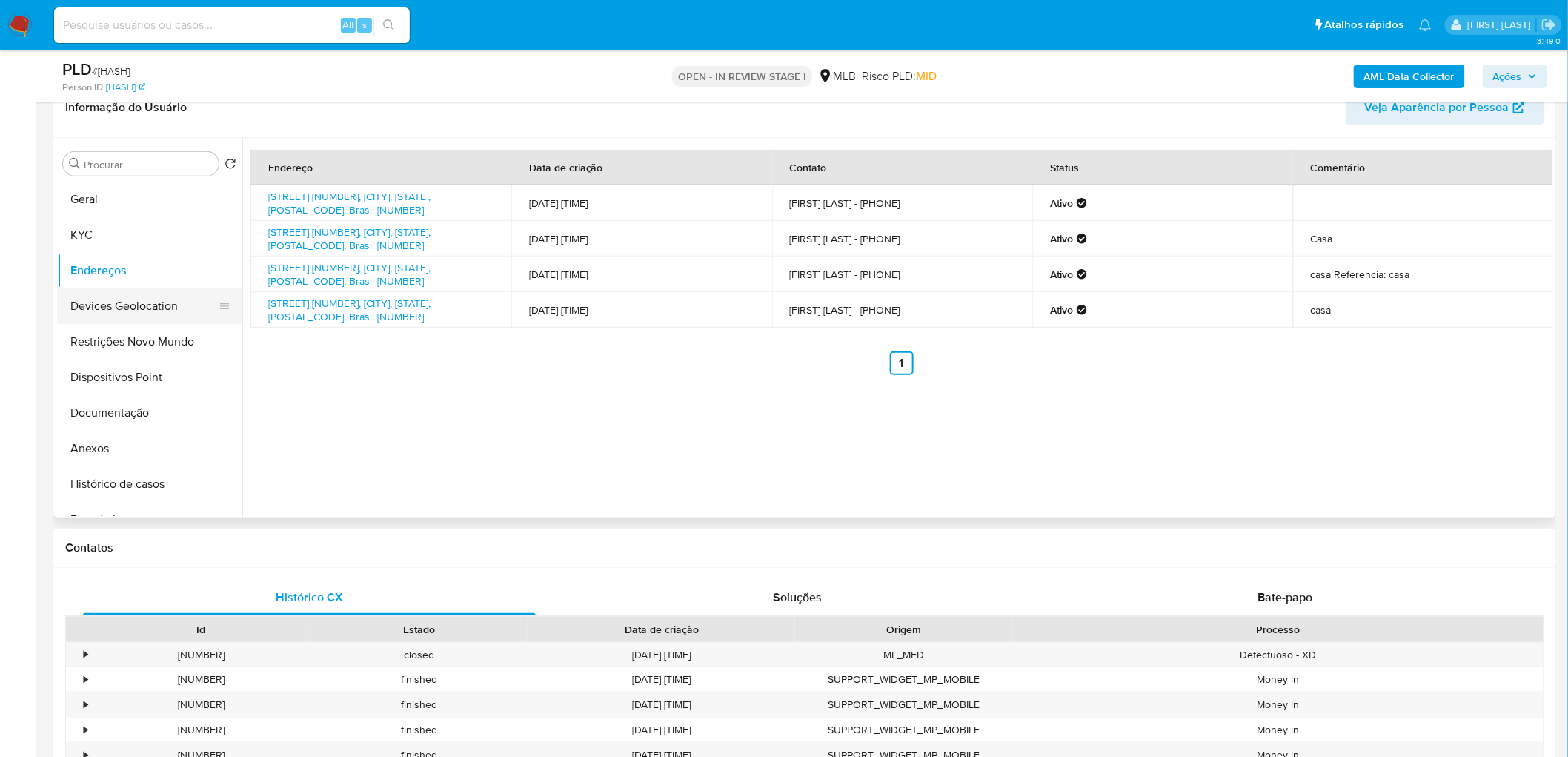 click on "Devices Geolocation" at bounding box center (144, 306) 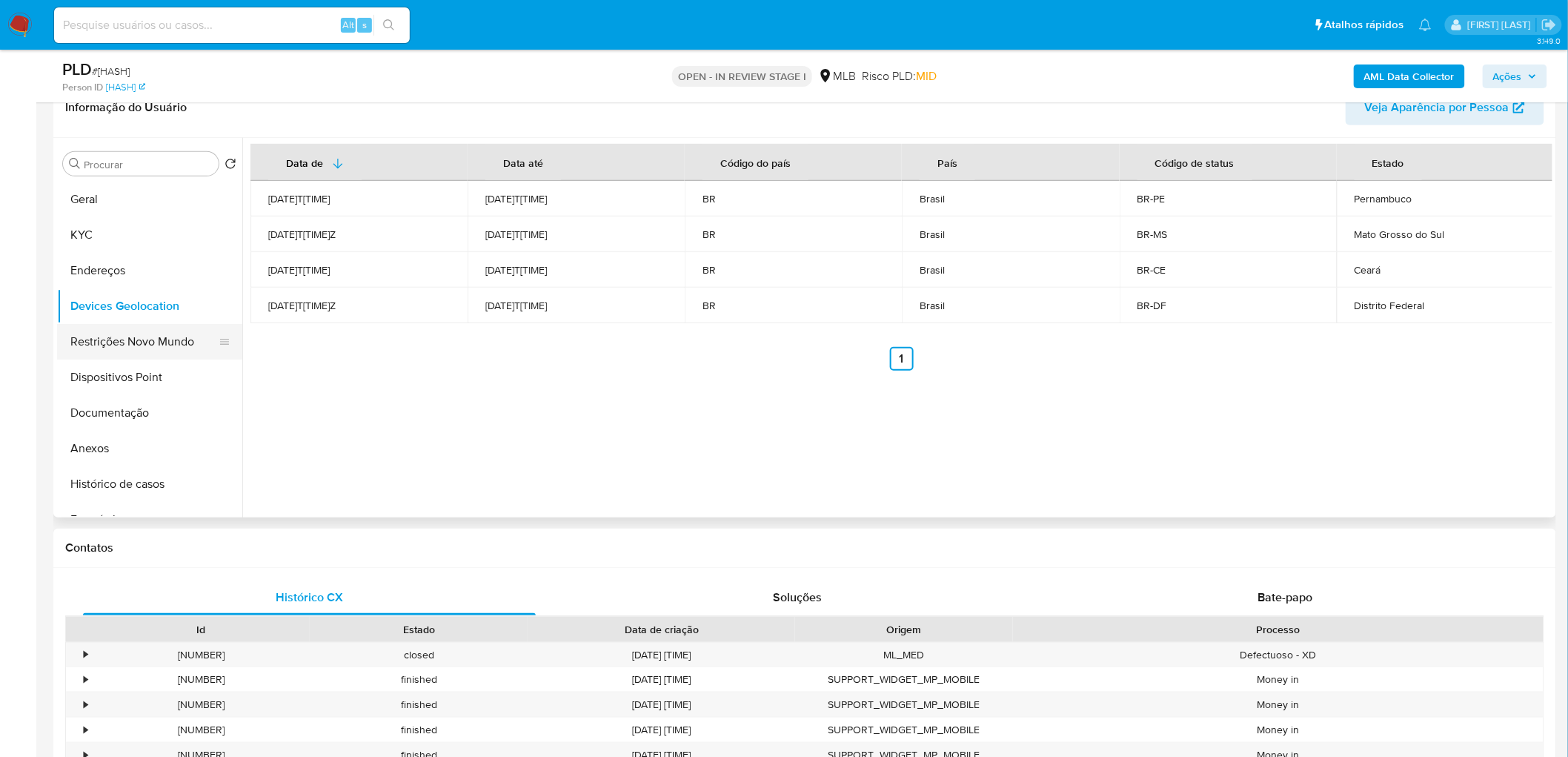 click on "Restrições Novo Mundo" at bounding box center (144, 342) 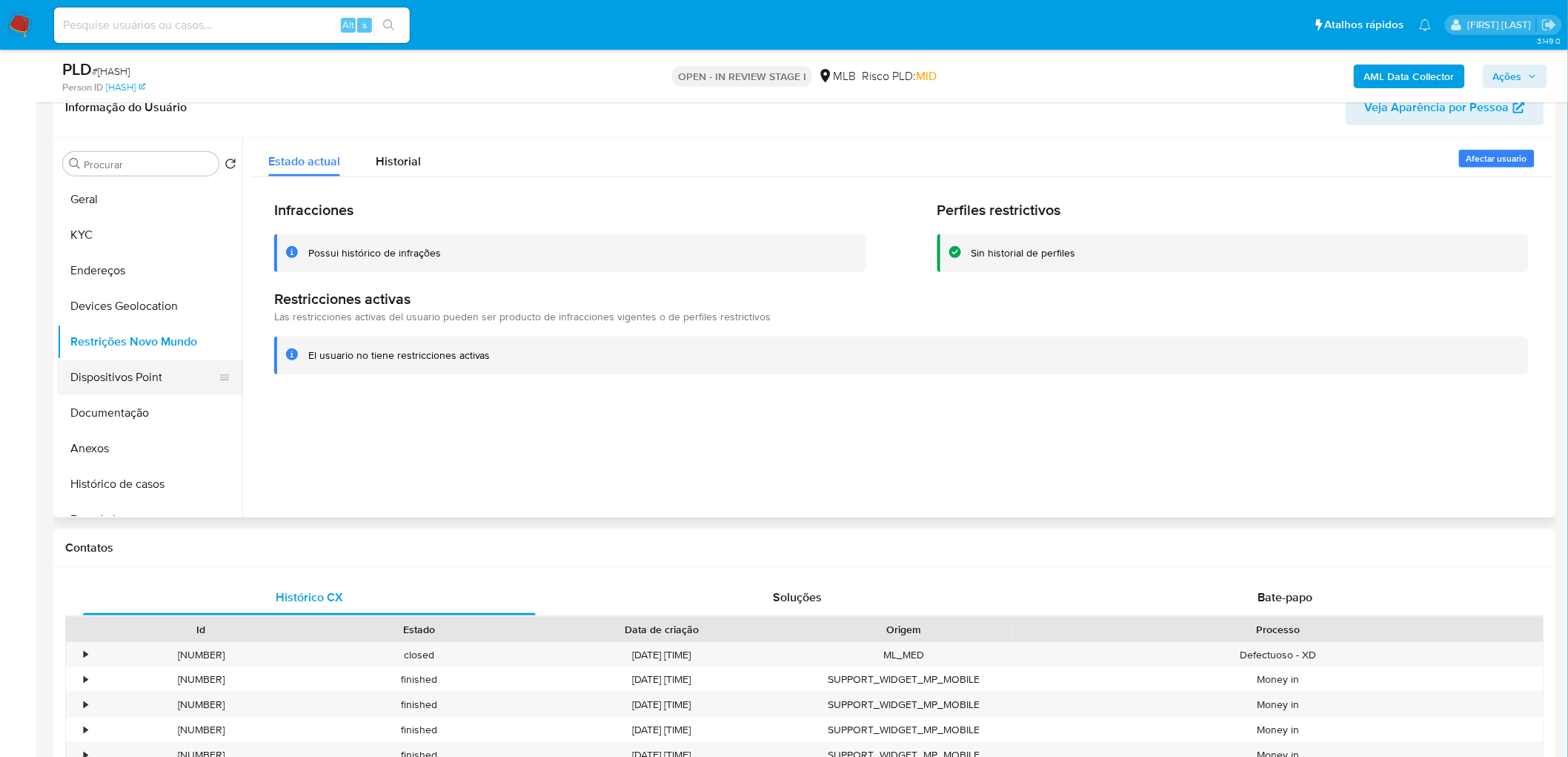 click on "Dispositivos Point" at bounding box center (144, 377) 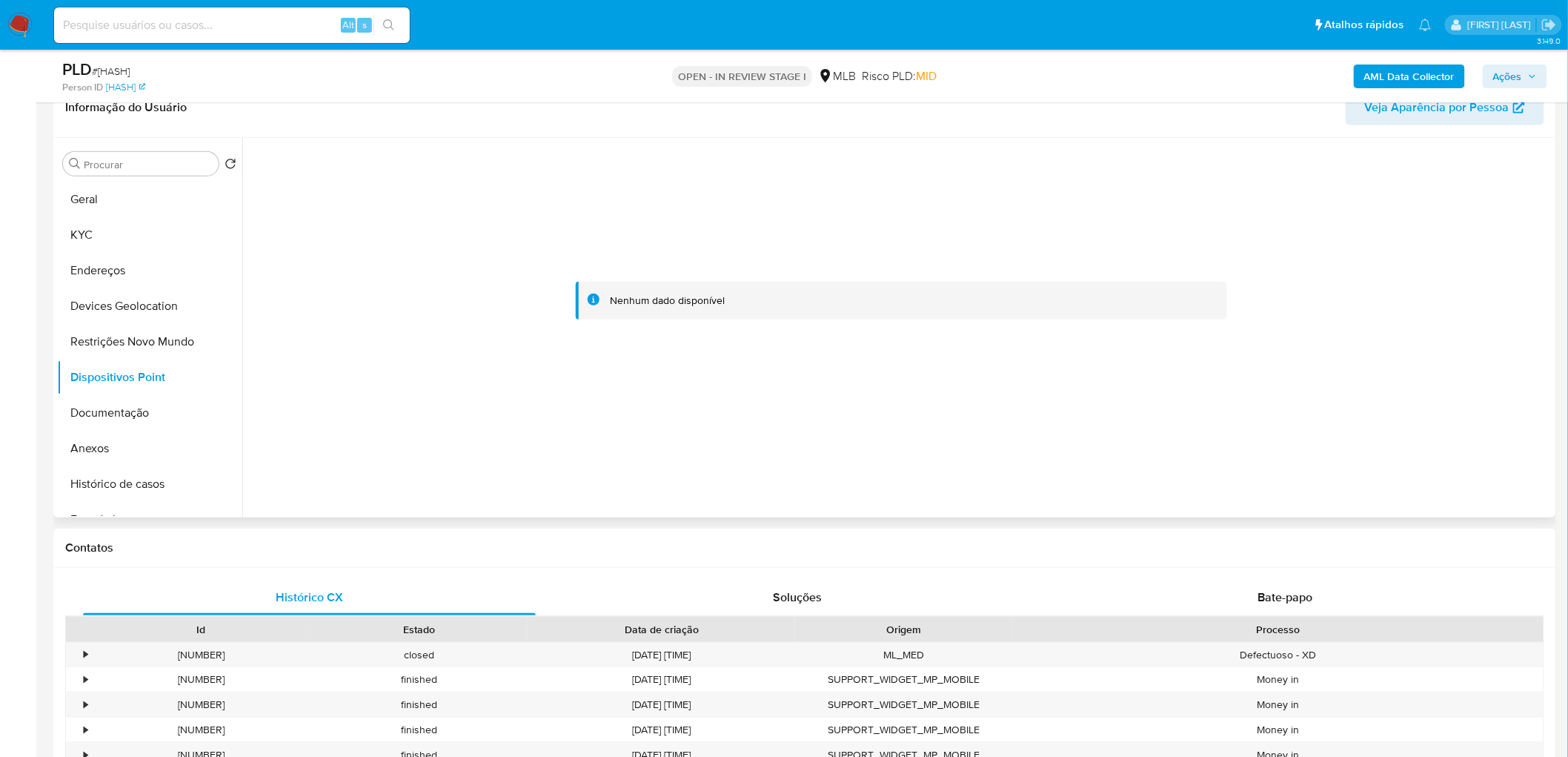 type 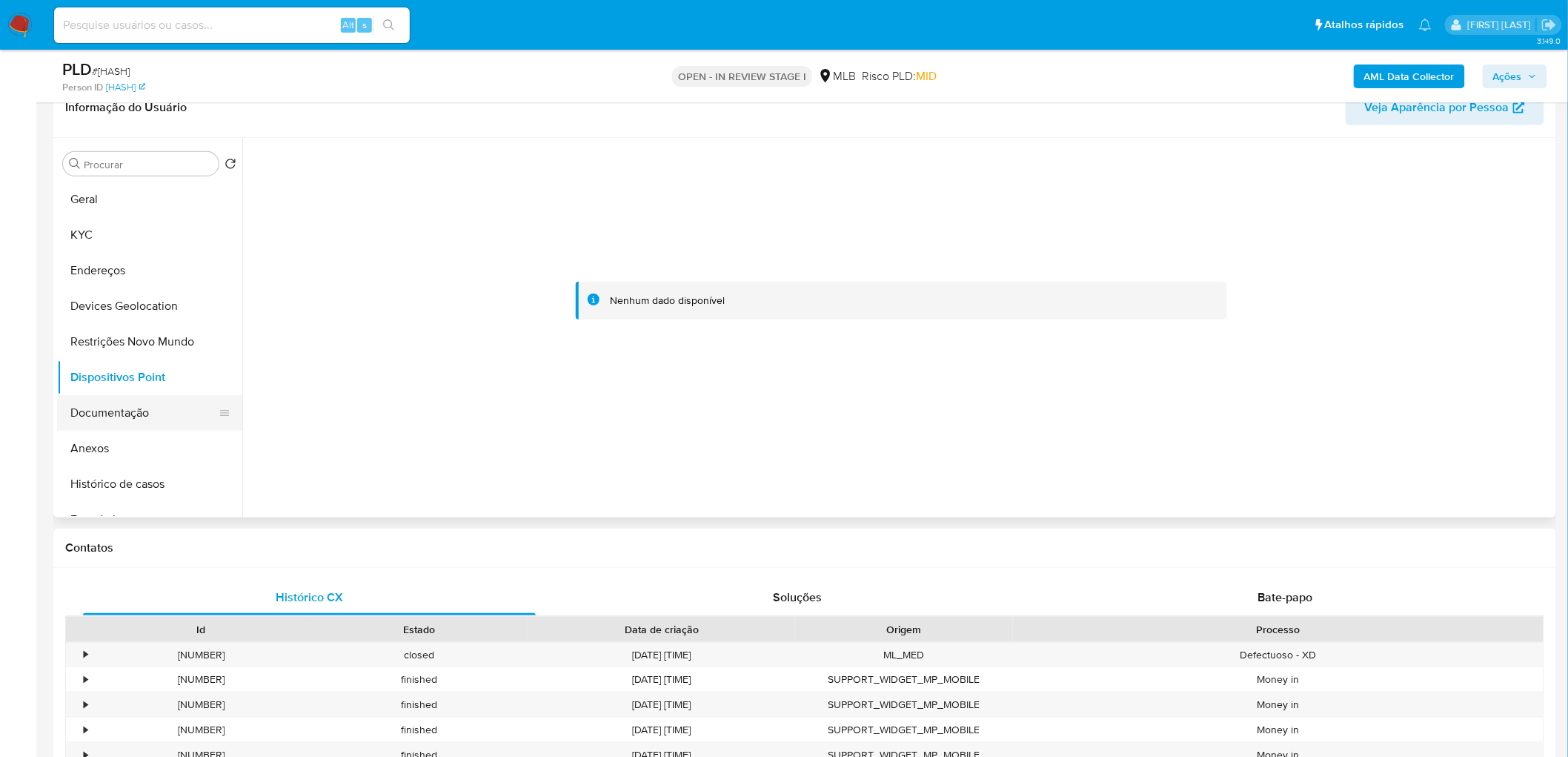 click on "Documentação" at bounding box center (144, 413) 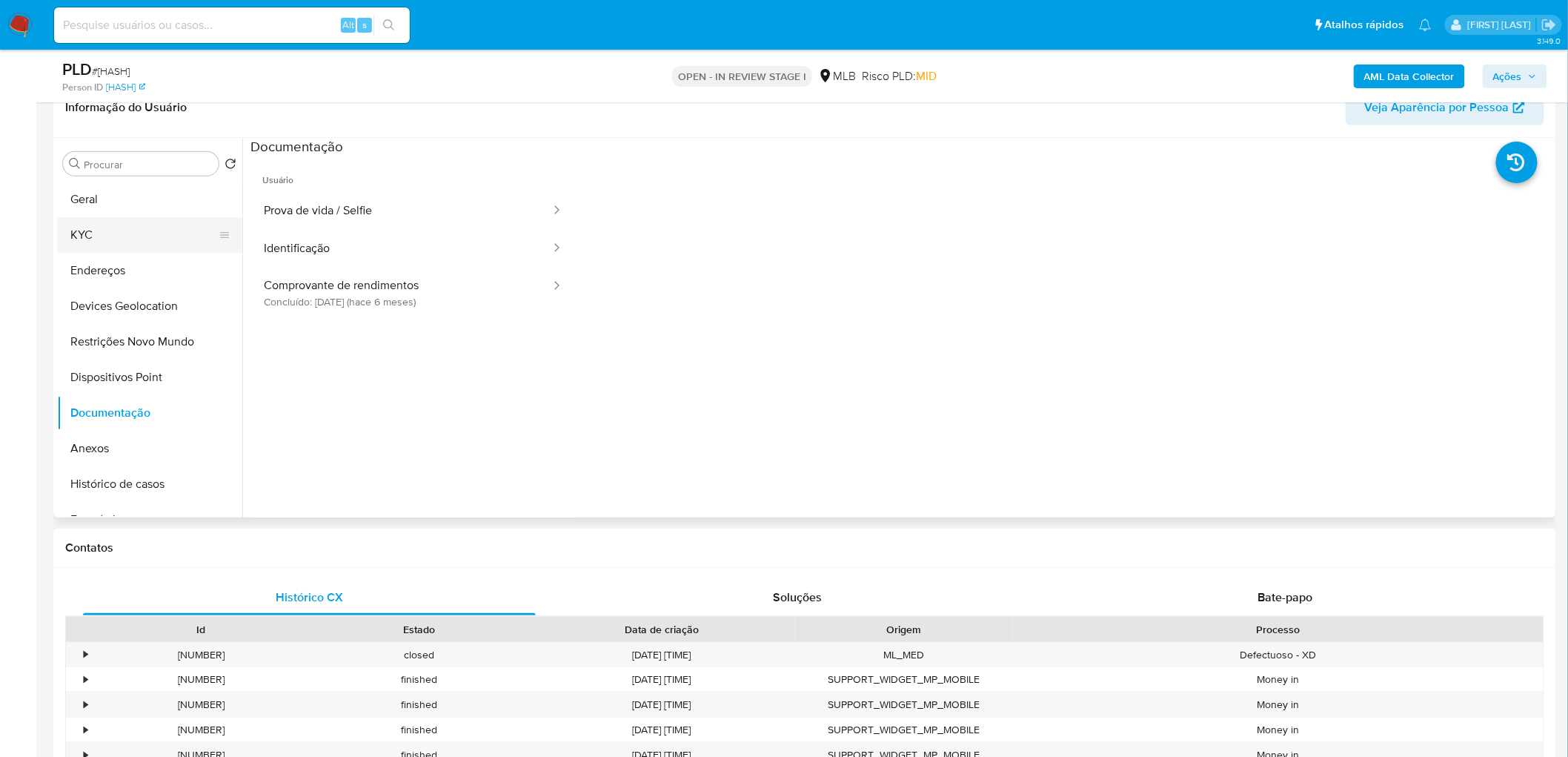 click on "KYC" at bounding box center [144, 235] 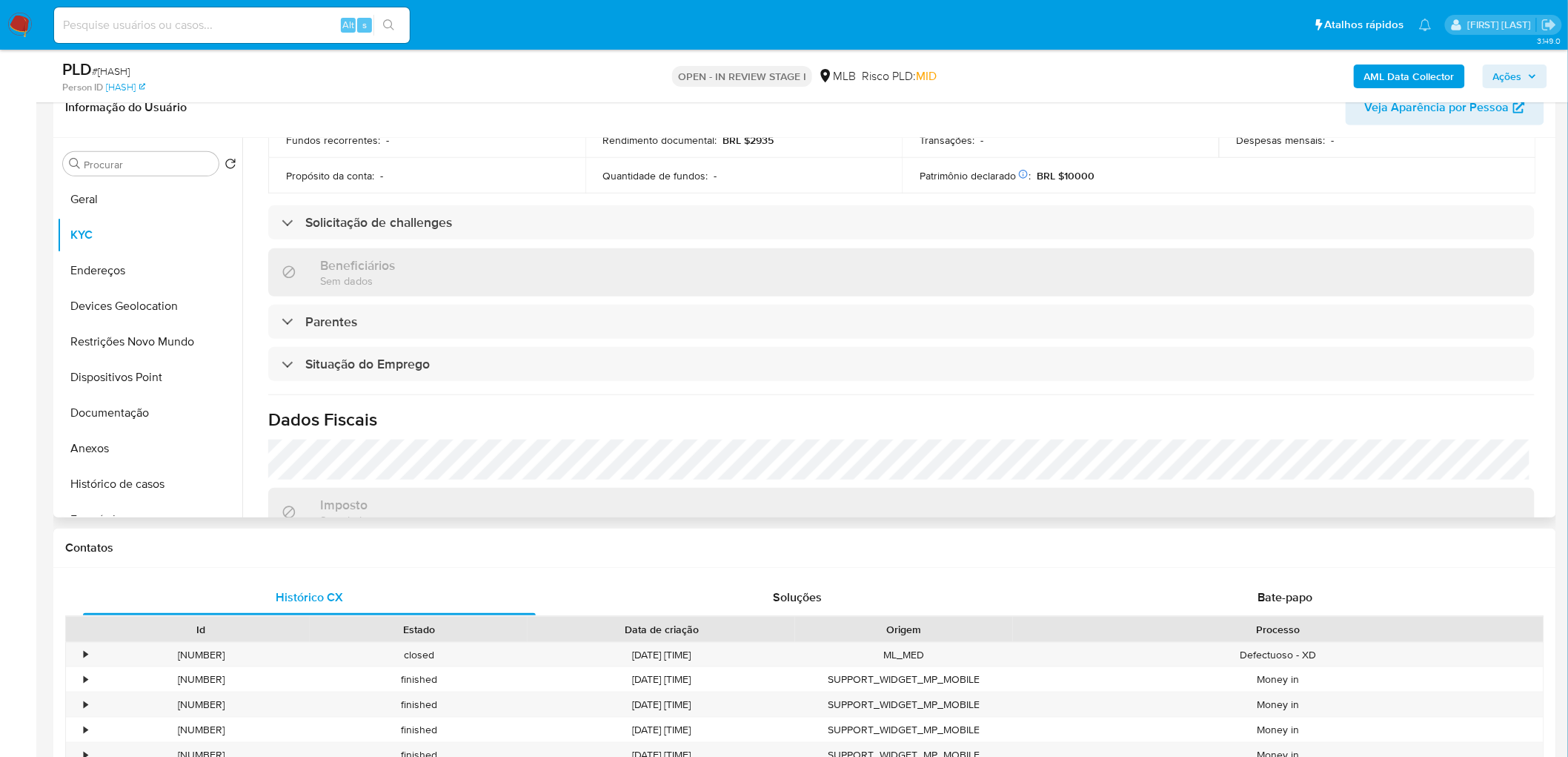 scroll, scrollTop: 617, scrollLeft: 0, axis: vertical 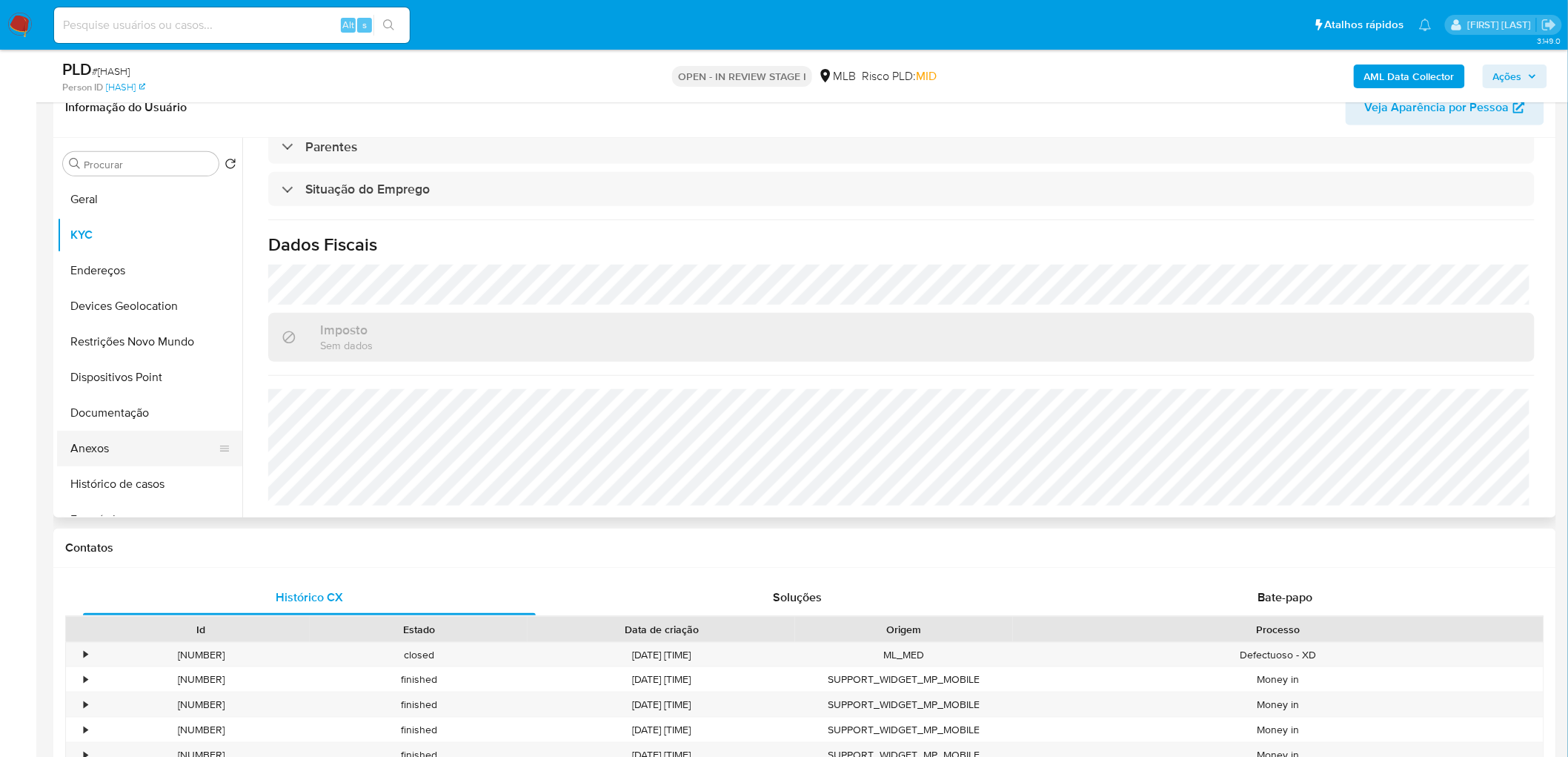 click on "Anexos" at bounding box center [144, 449] 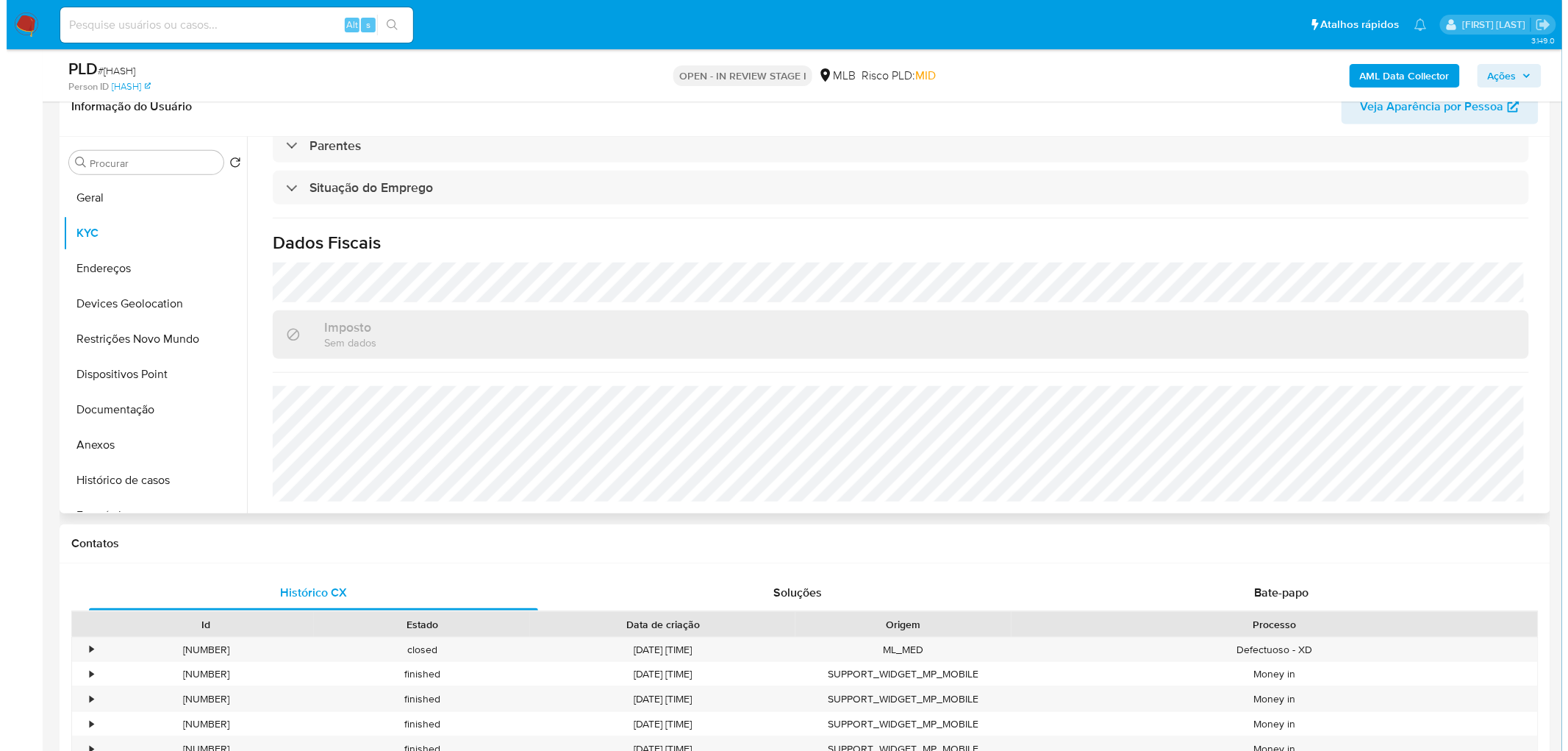 scroll, scrollTop: 0, scrollLeft: 0, axis: both 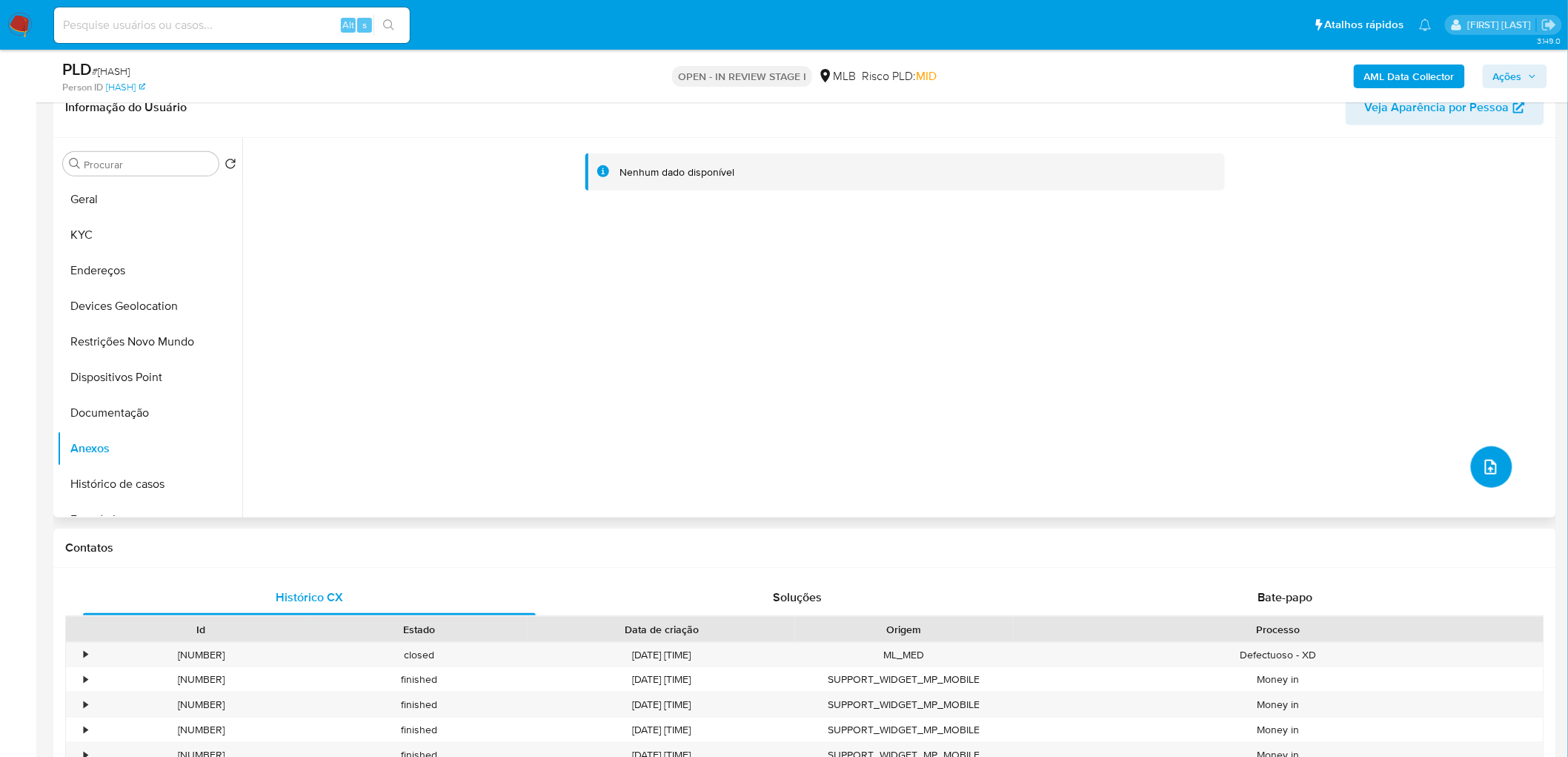 click 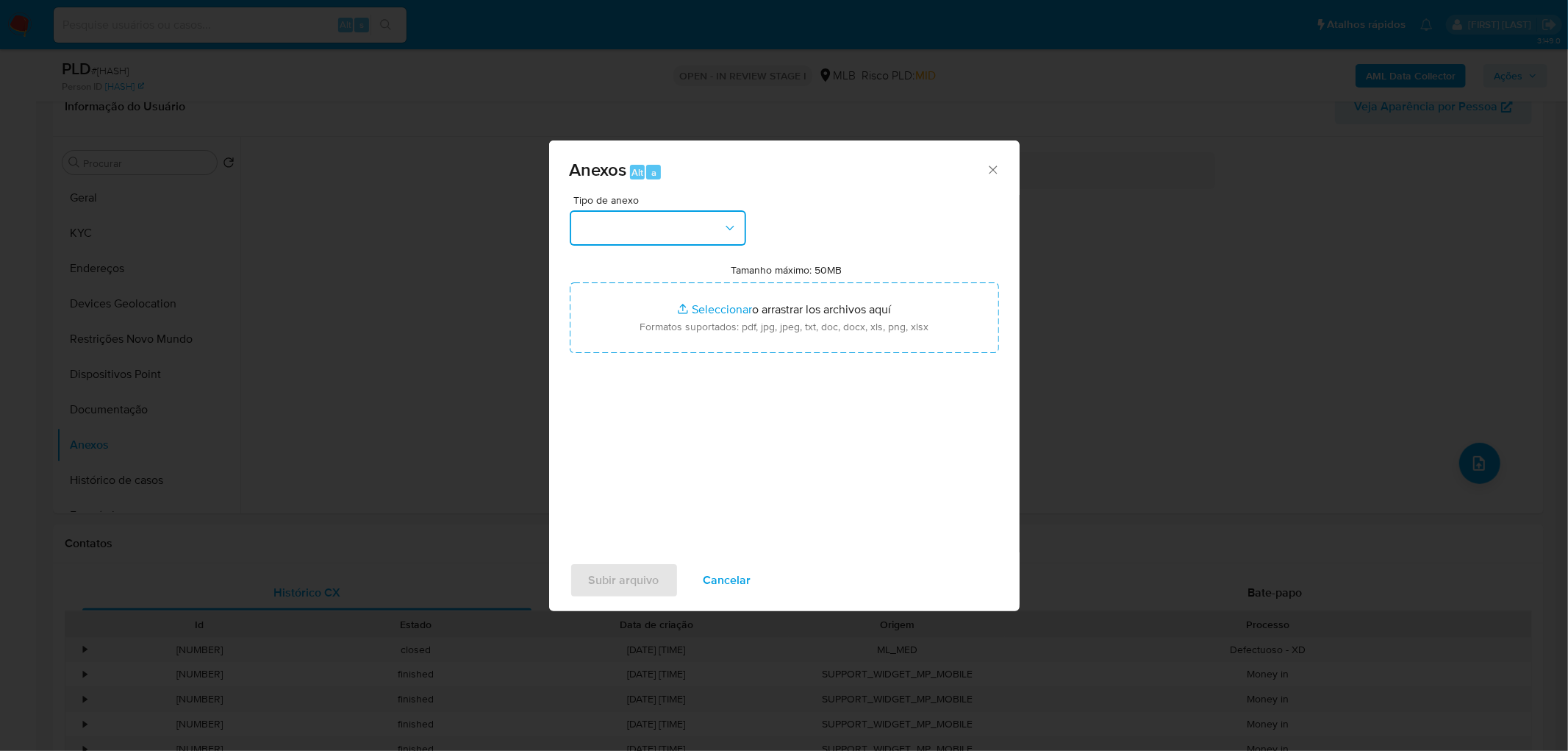 click at bounding box center [658, 228] 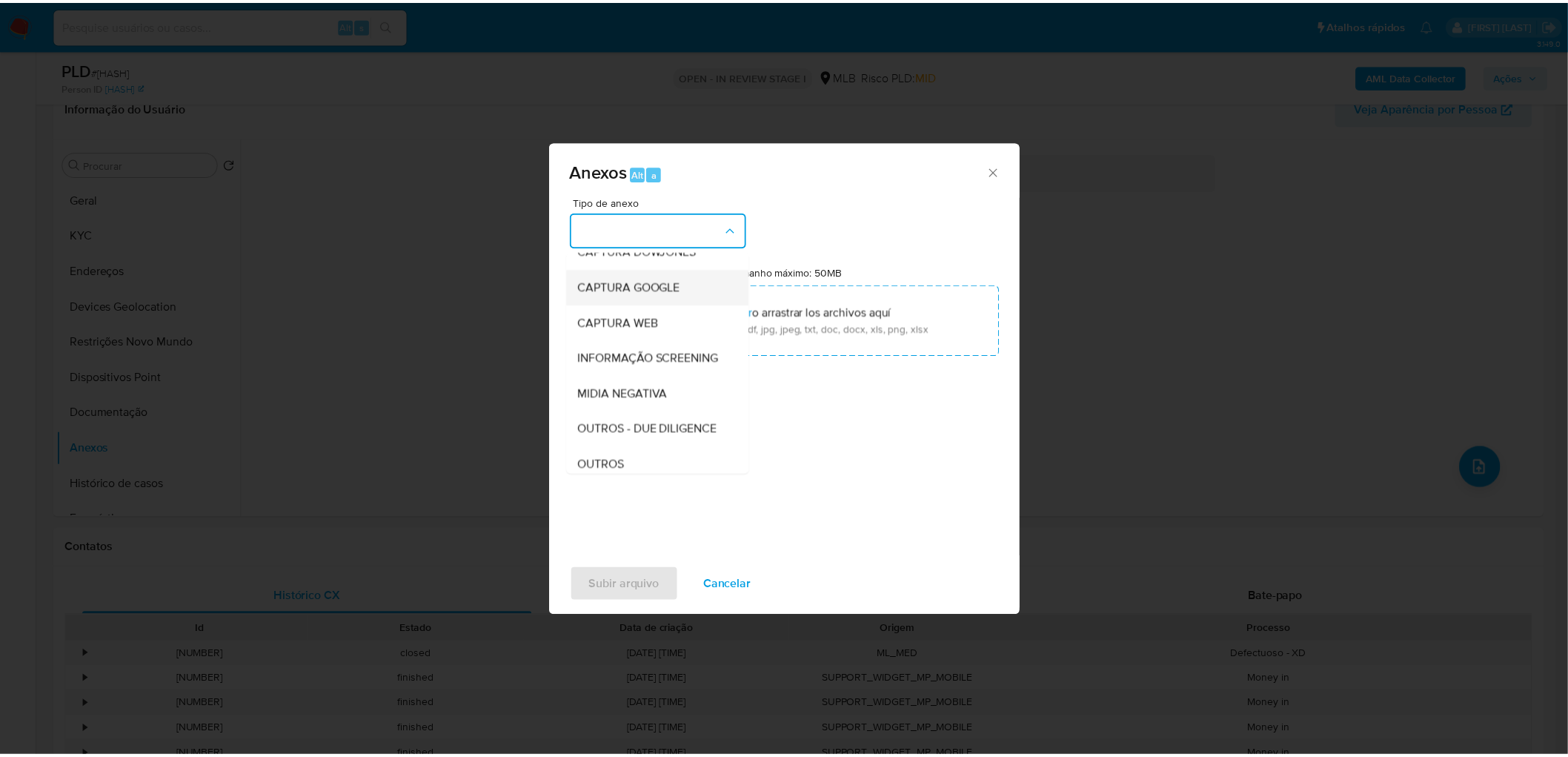 scroll, scrollTop: 82, scrollLeft: 0, axis: vertical 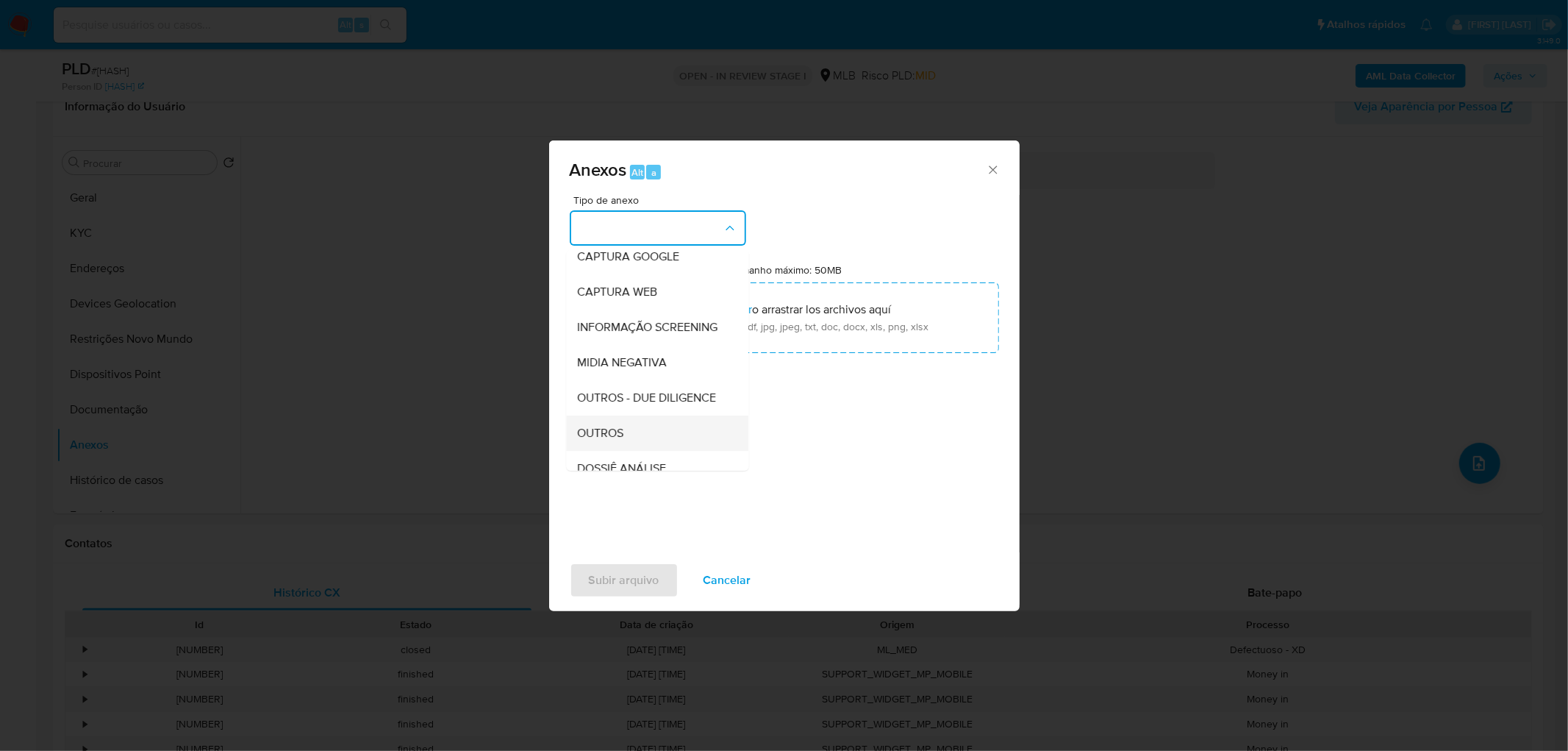 click on "OUTROS" at bounding box center (653, 433) 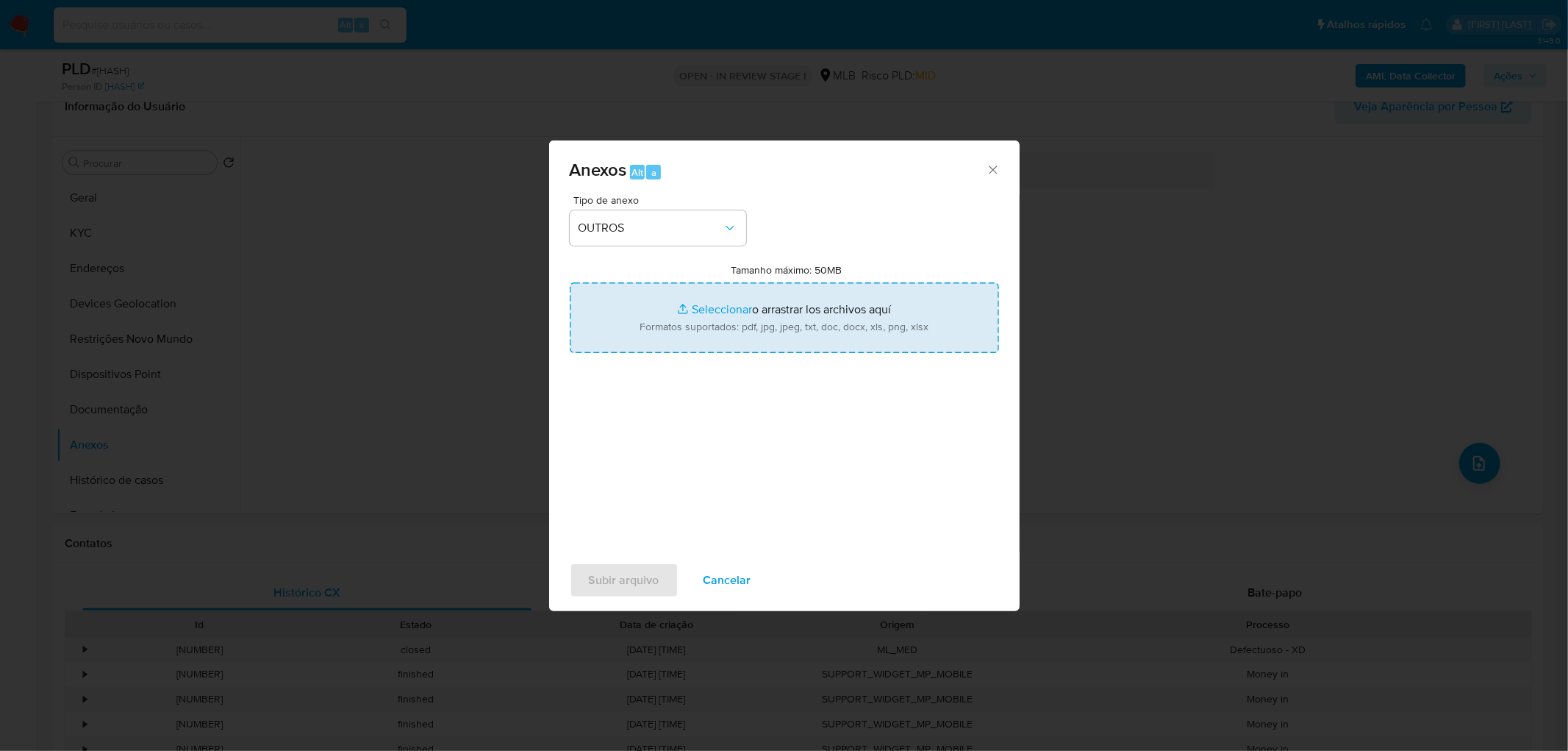 click on "Tamanho máximo: 50MB Seleccionar archivos" at bounding box center (784, 318) 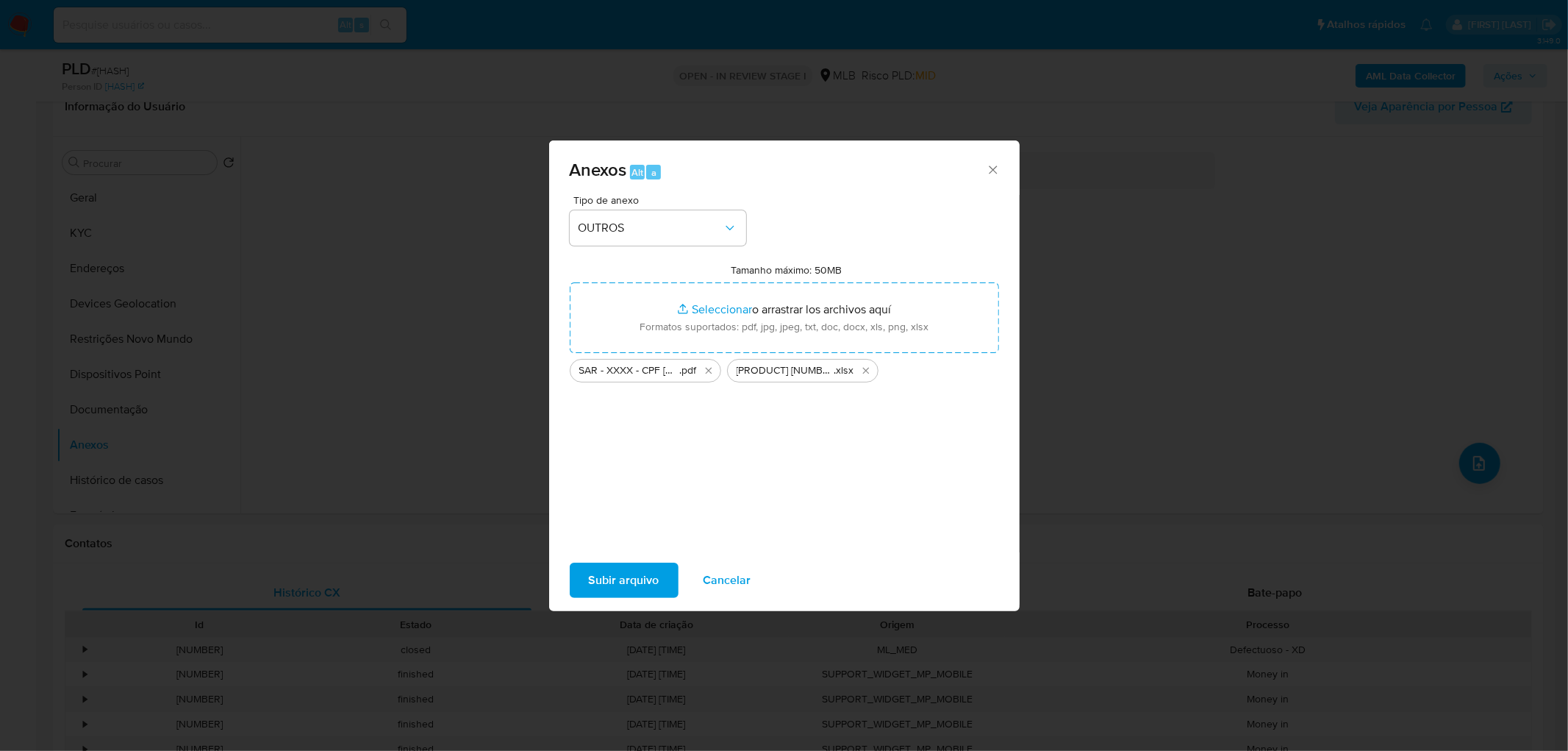 click on "Subir arquivo" at bounding box center [624, 580] 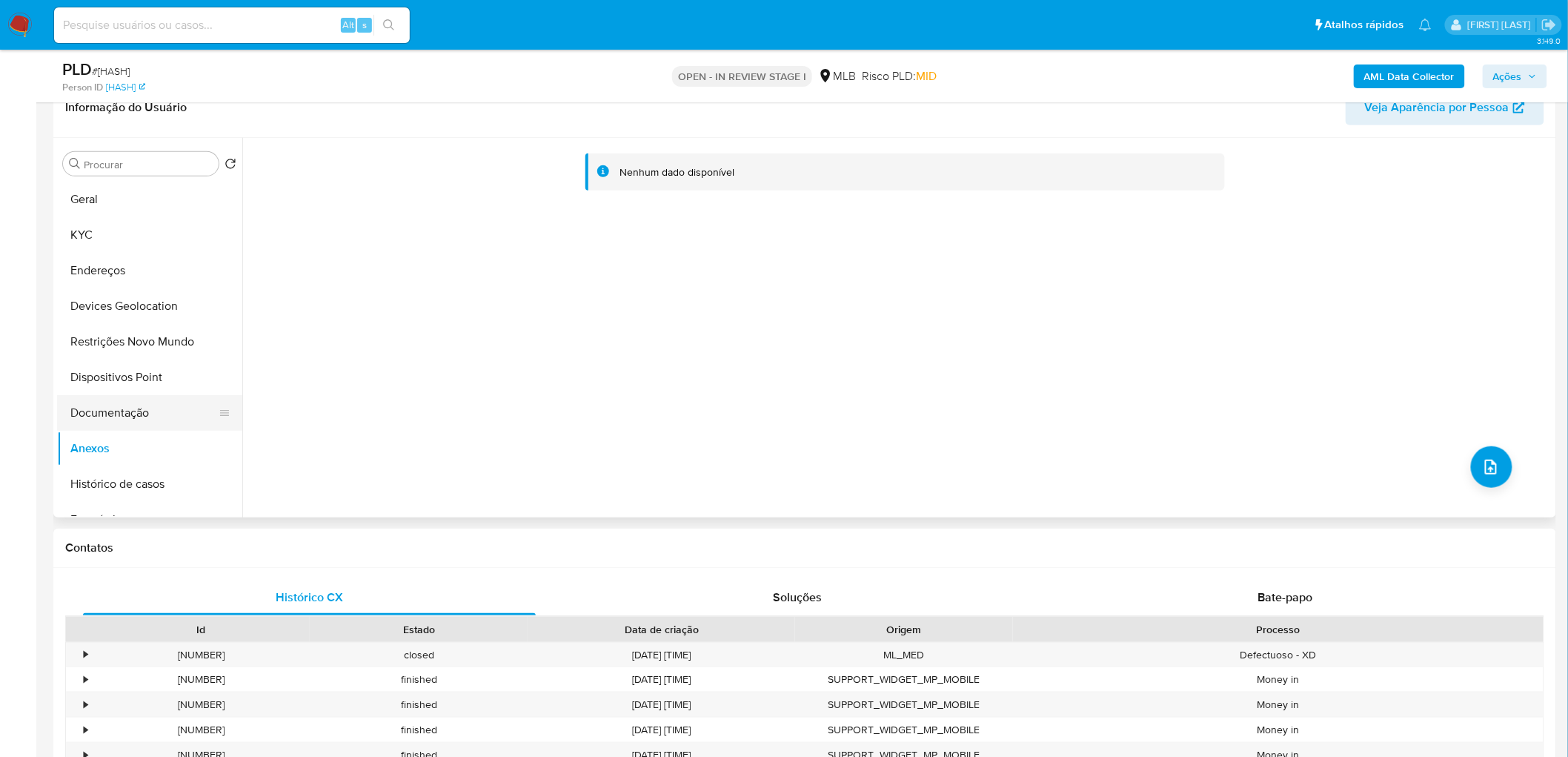 click on "Documentação" at bounding box center (144, 413) 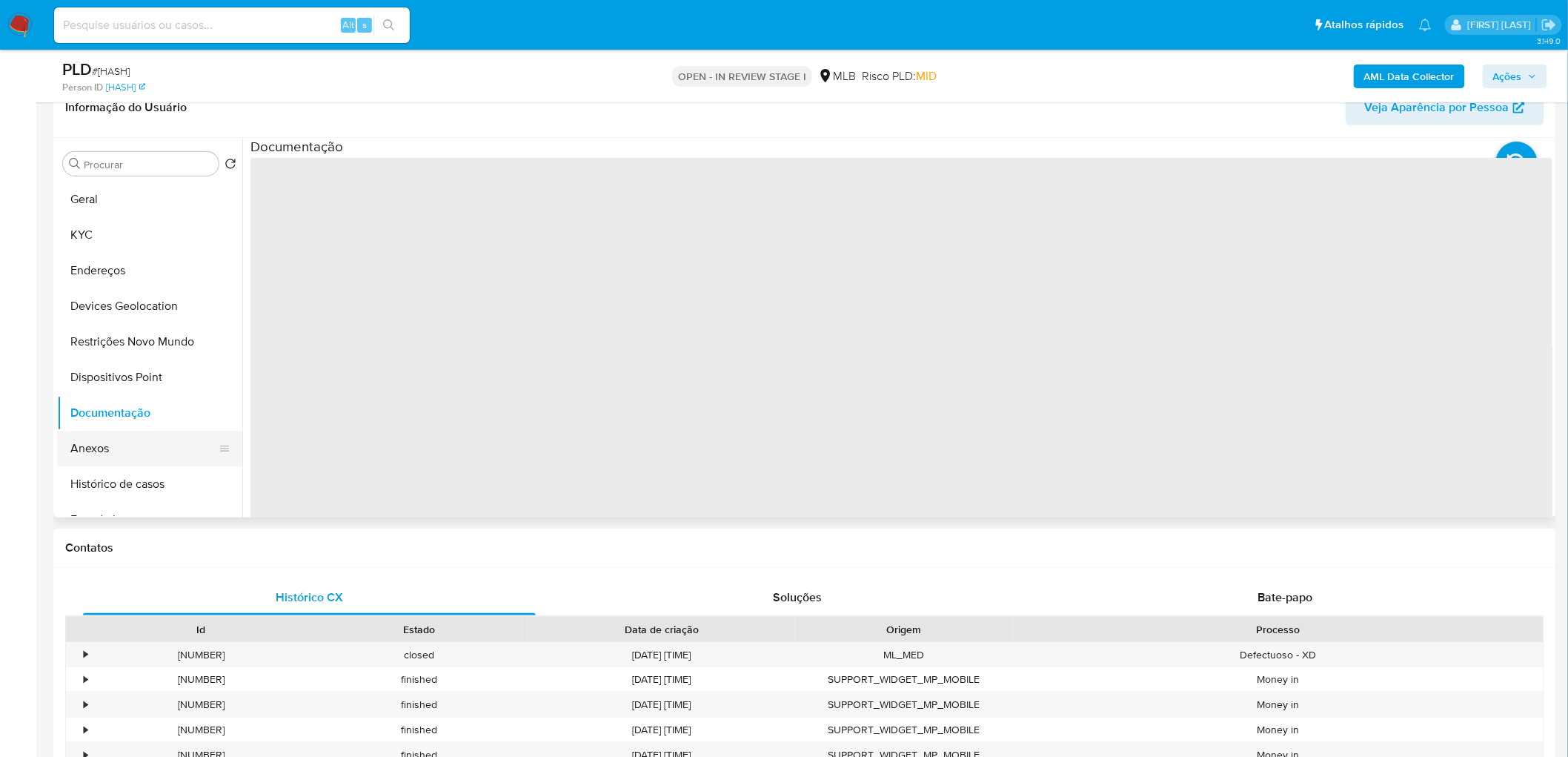 click on "Anexos" at bounding box center [144, 449] 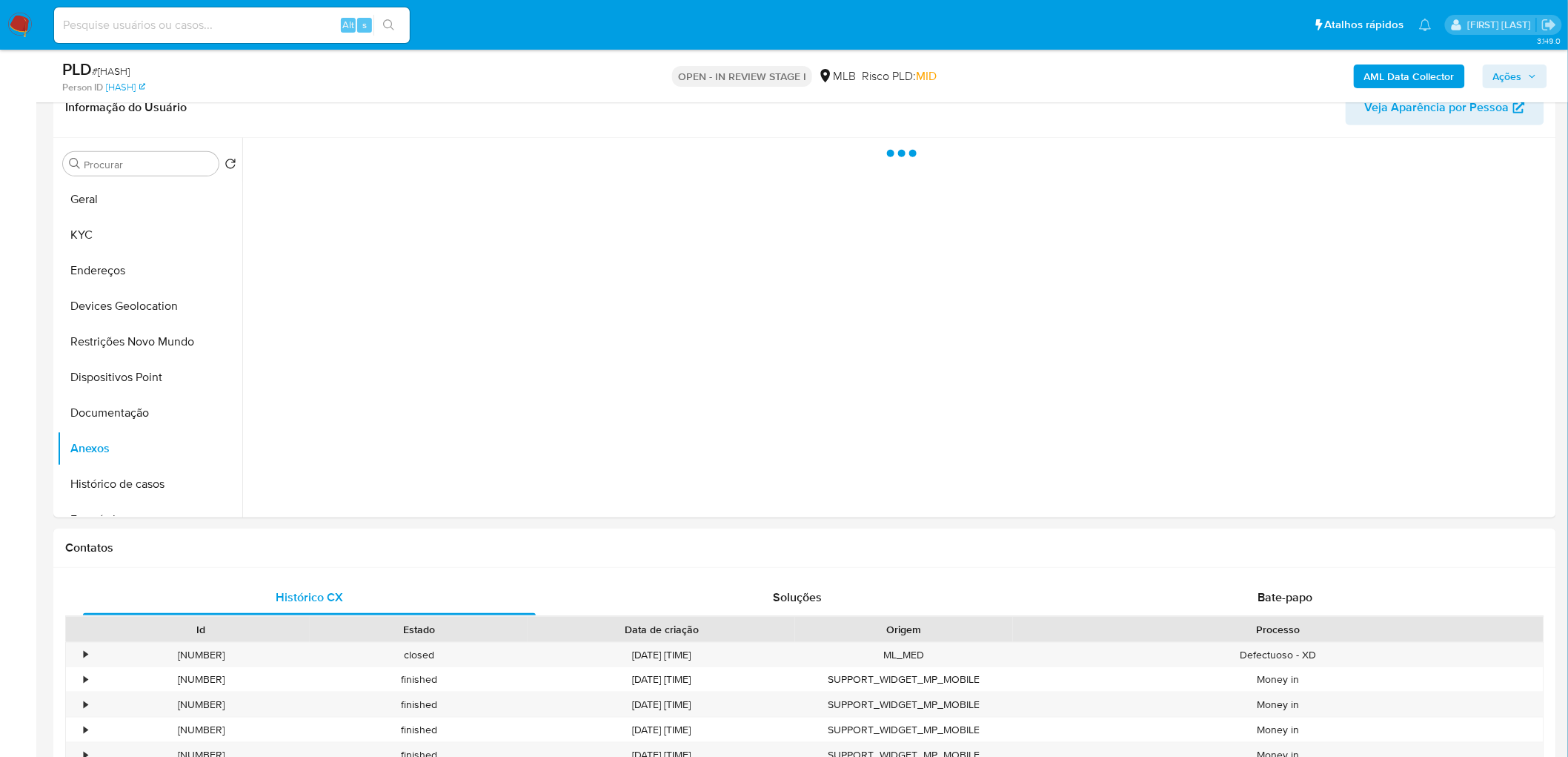 click on "Ações" at bounding box center [1507, 76] 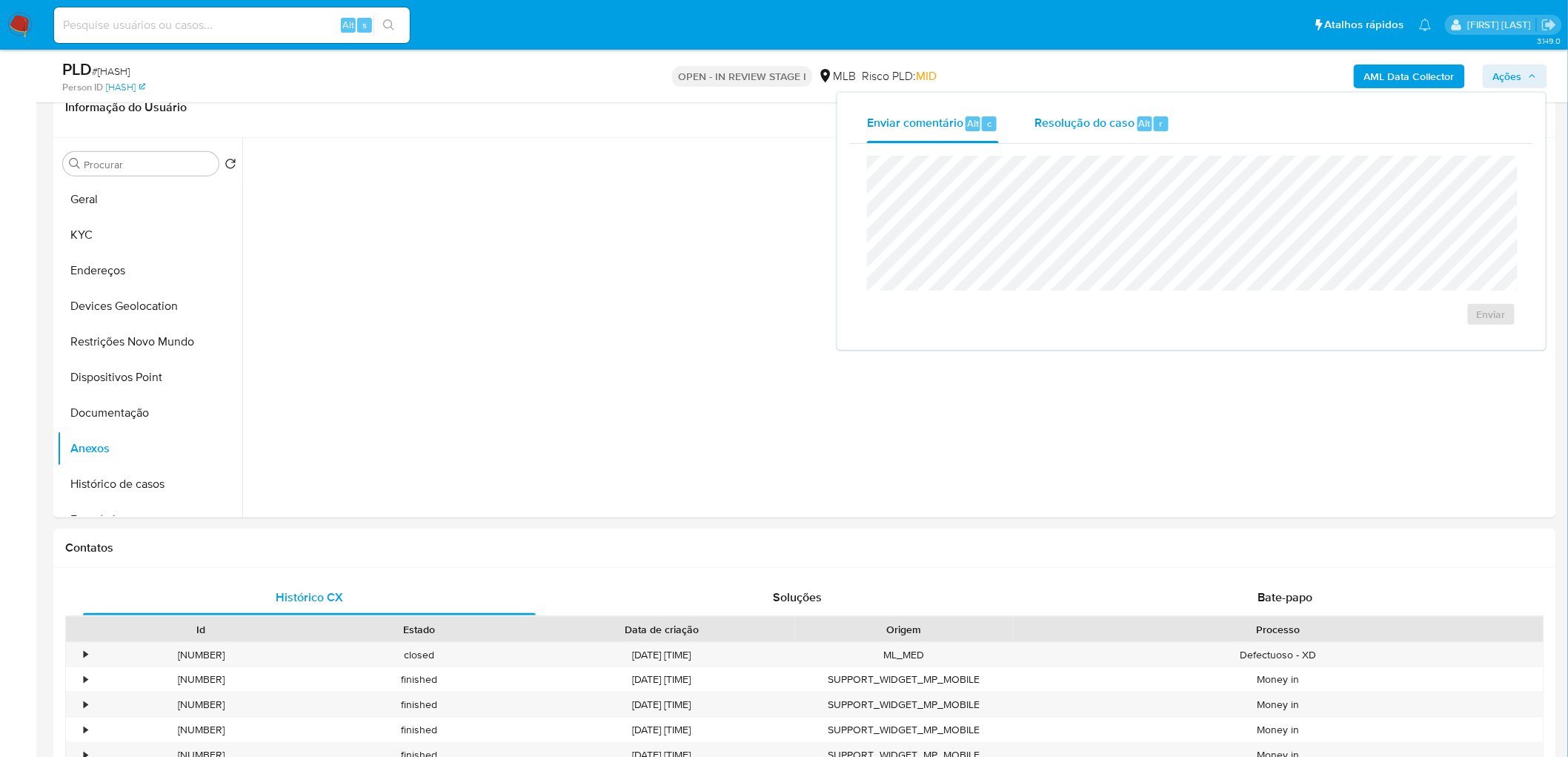 click on "Alt" at bounding box center [1145, 123] 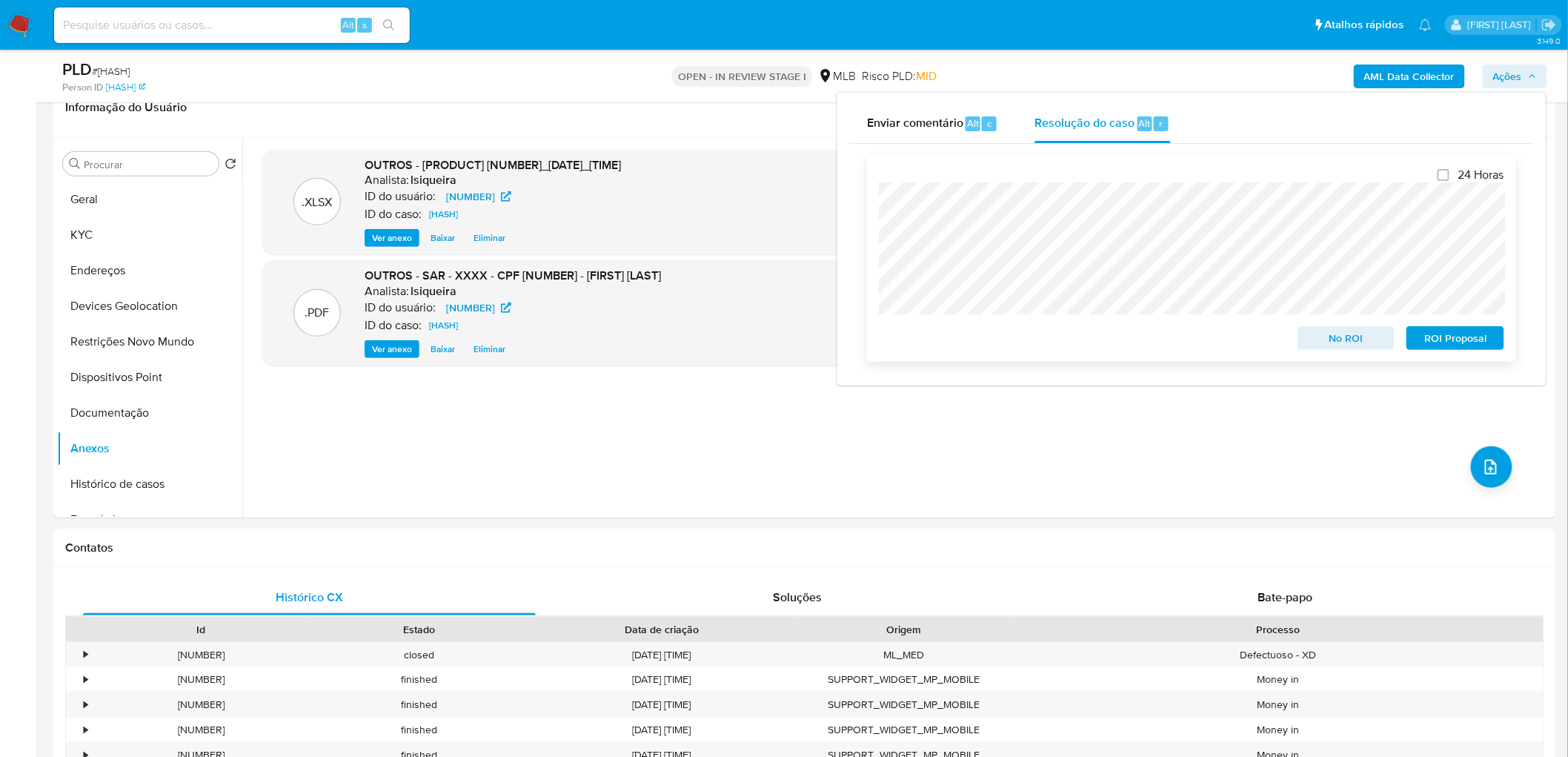 click on "ROI Proposal" at bounding box center (1455, 338) 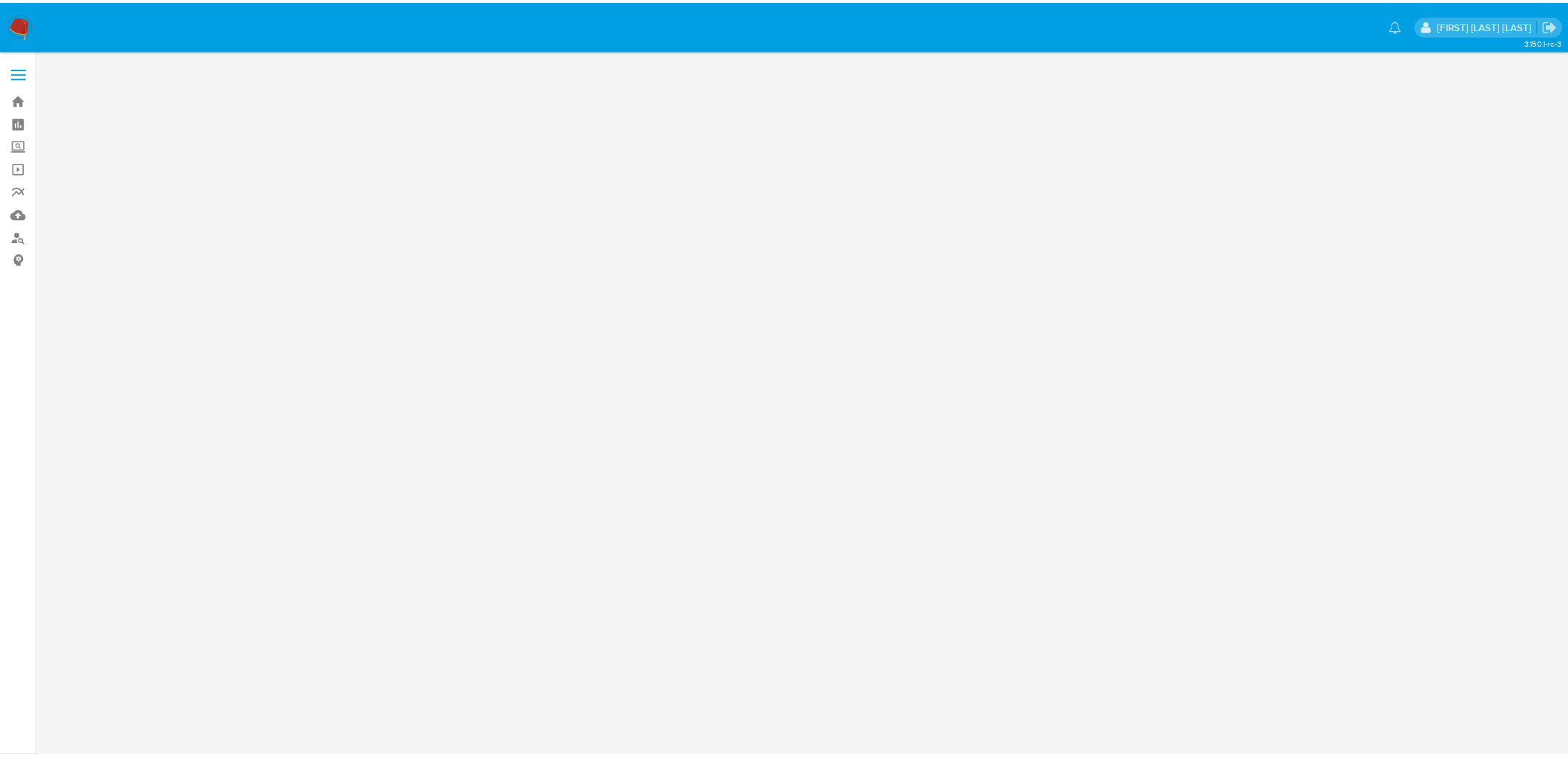 scroll, scrollTop: 0, scrollLeft: 0, axis: both 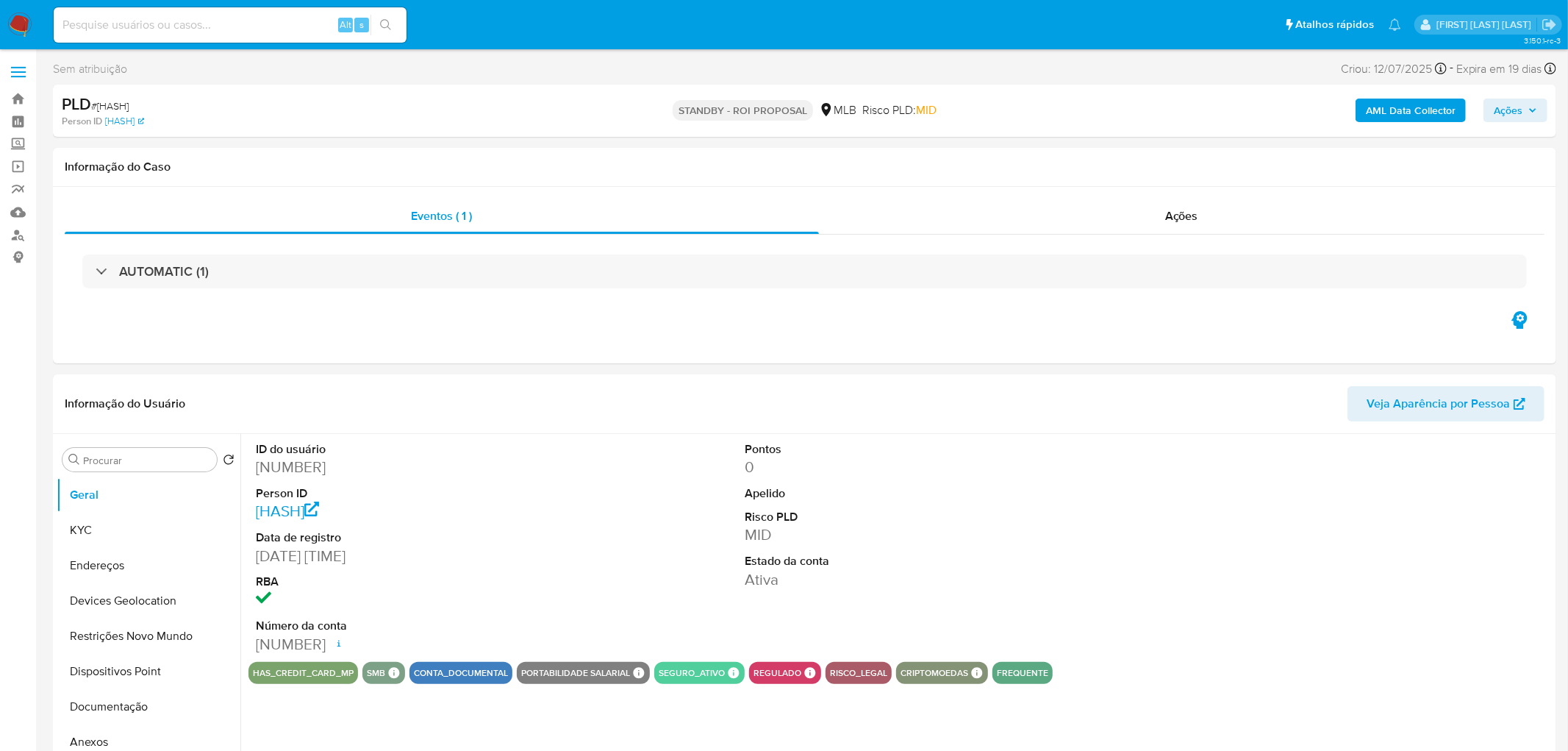 select on "10" 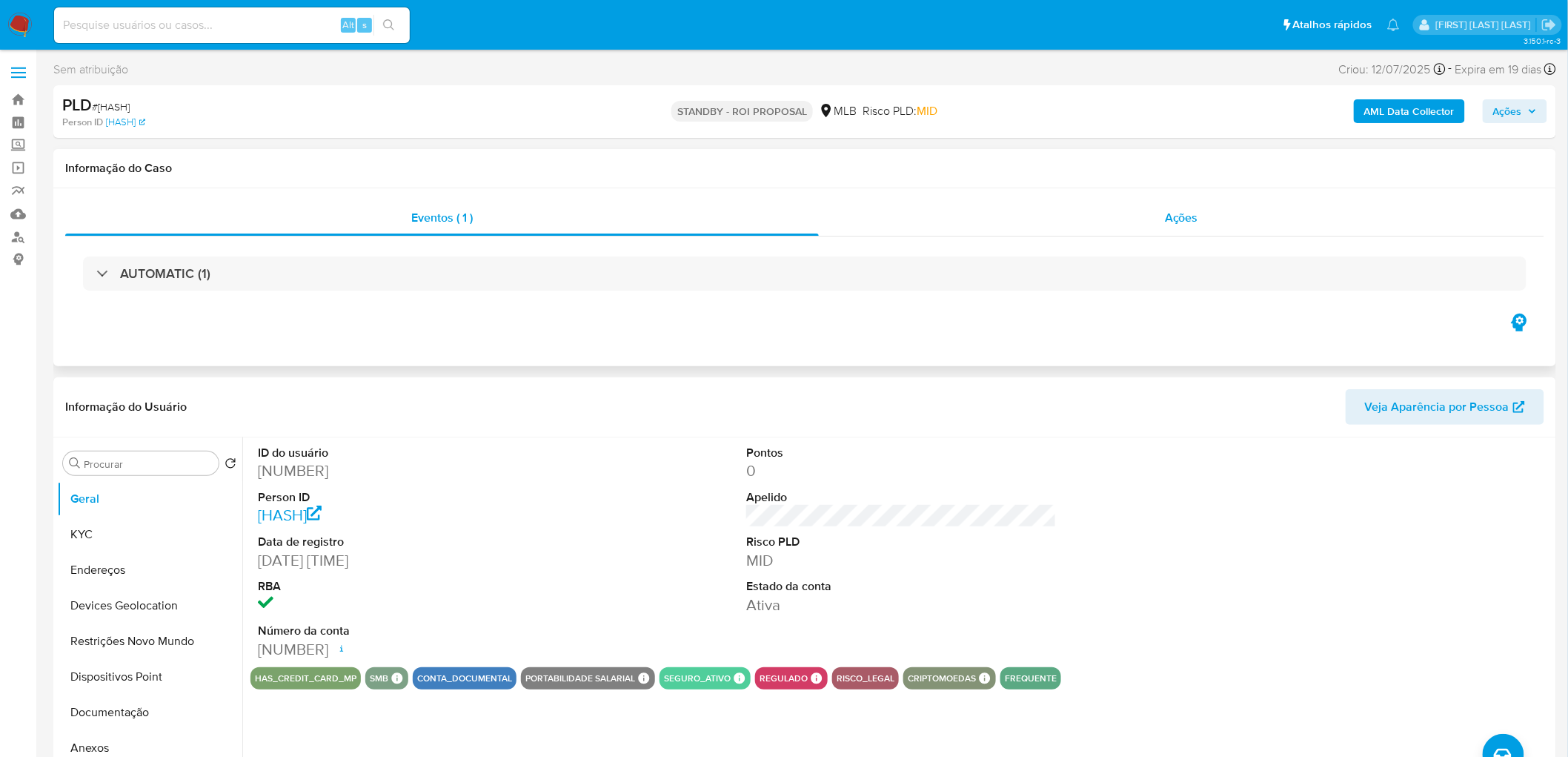 click on "Ações" at bounding box center (1181, 218) 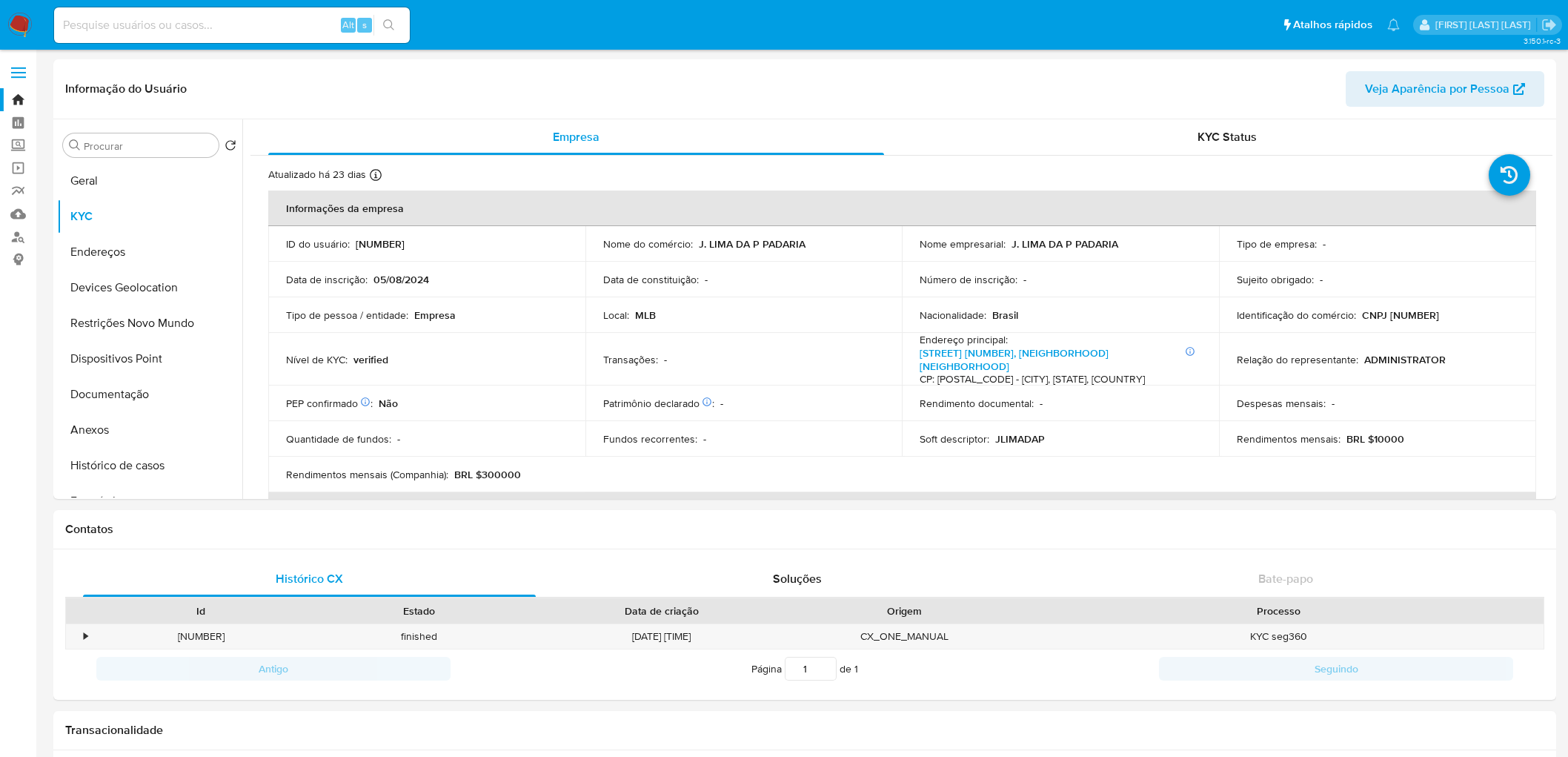 scroll, scrollTop: 717, scrollLeft: 0, axis: vertical 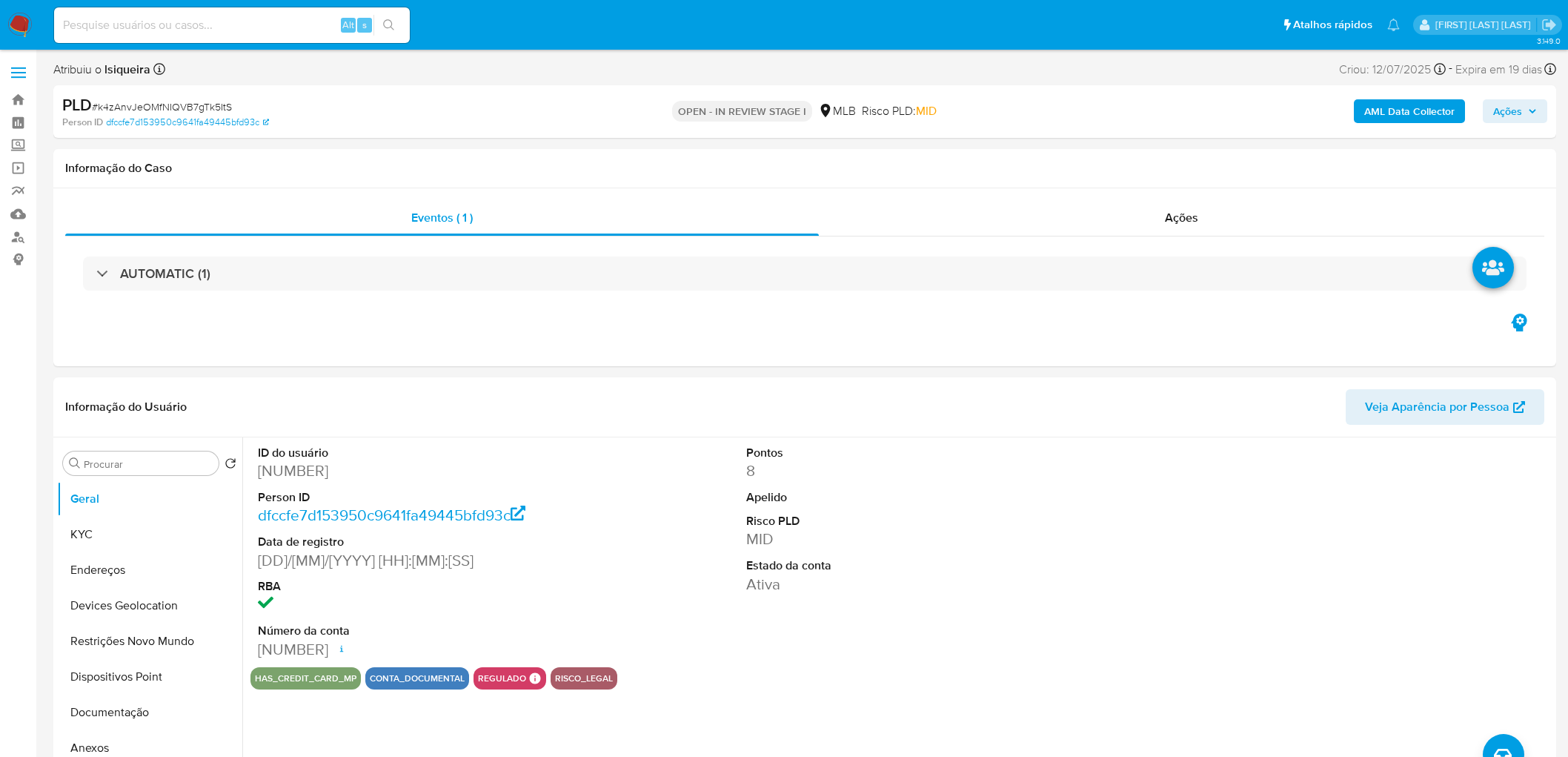 select on "10" 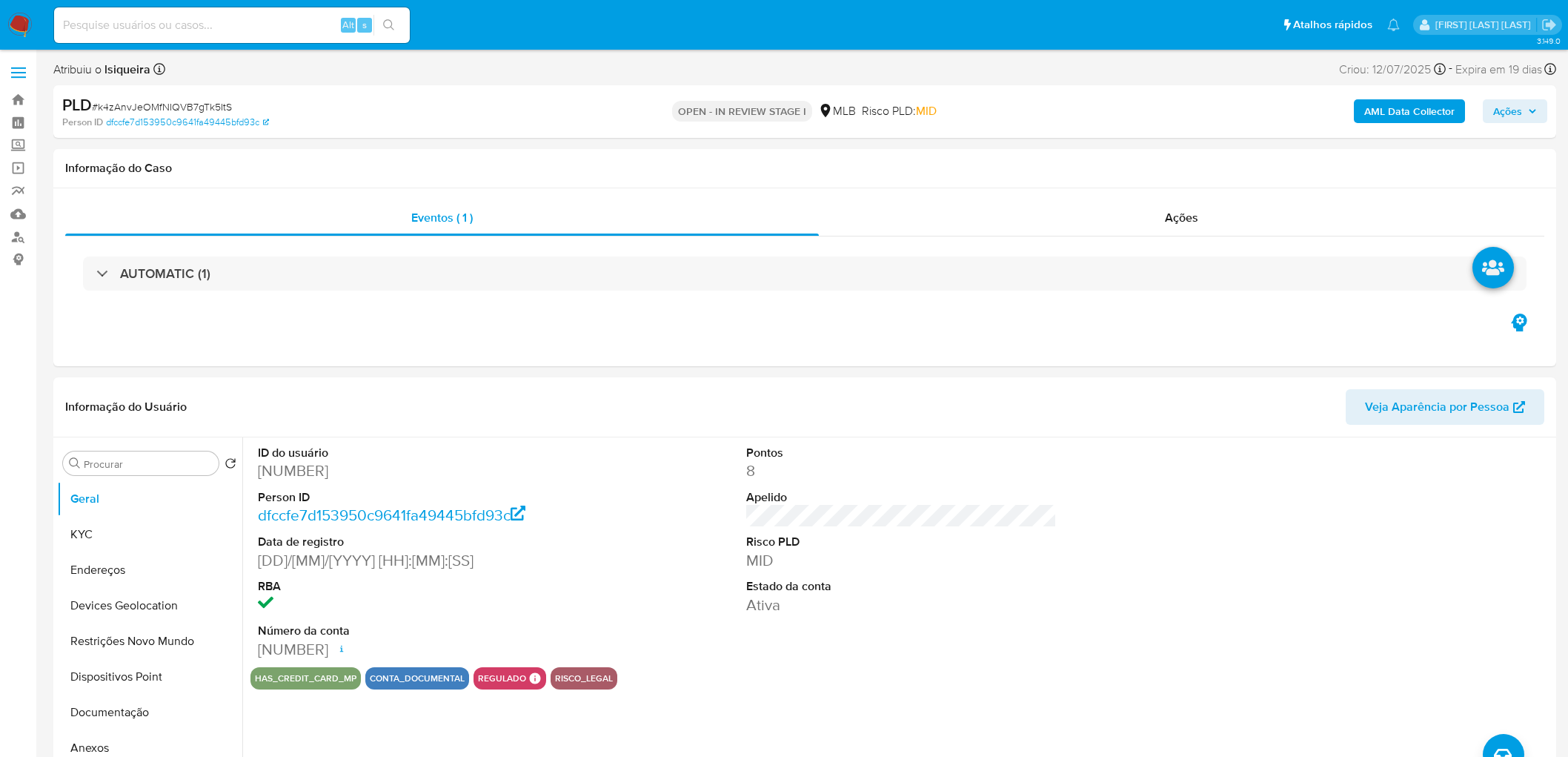 scroll, scrollTop: 0, scrollLeft: 0, axis: both 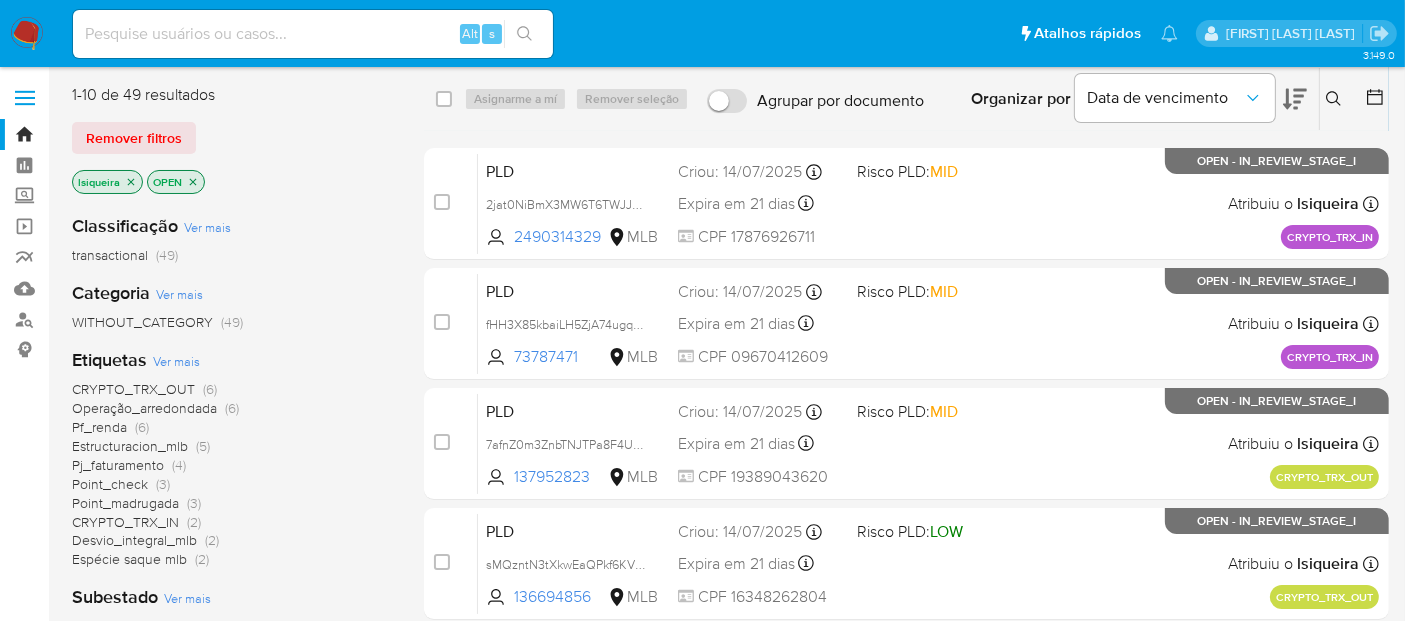 click on "Pf_renda" at bounding box center [99, 427] 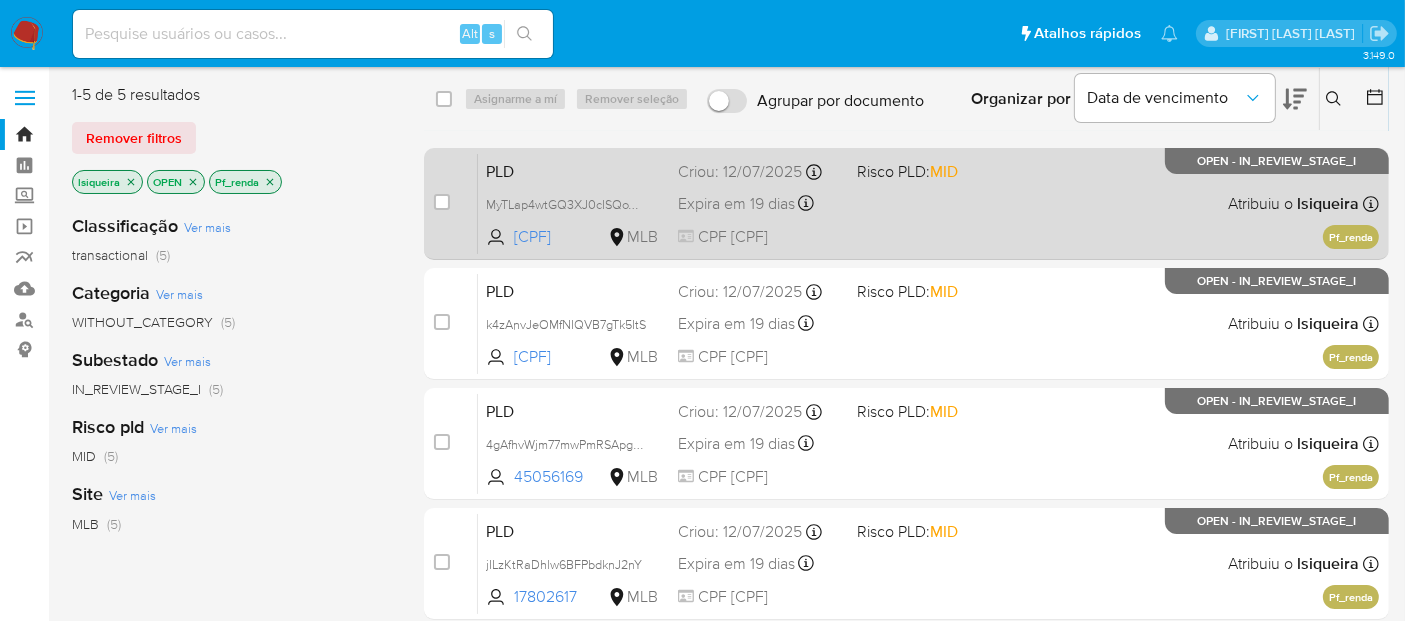 click on "PLD MyTLap4wtGQ3XJ0cISQoVpaM 120052818 MLB Risco PLD:  MID Criou: 12/07/2025   Criou: 12/07/2025 01:03:30 Expira em 19 dias   Expira em 26/08/2025 01:03:31 CPF   13362536735 Atribuiu o   lsiqueira   Asignado el: 24/07/2025 16:22:08 Pf_renda OPEN - IN_REVIEW_STAGE_I" at bounding box center [928, 203] 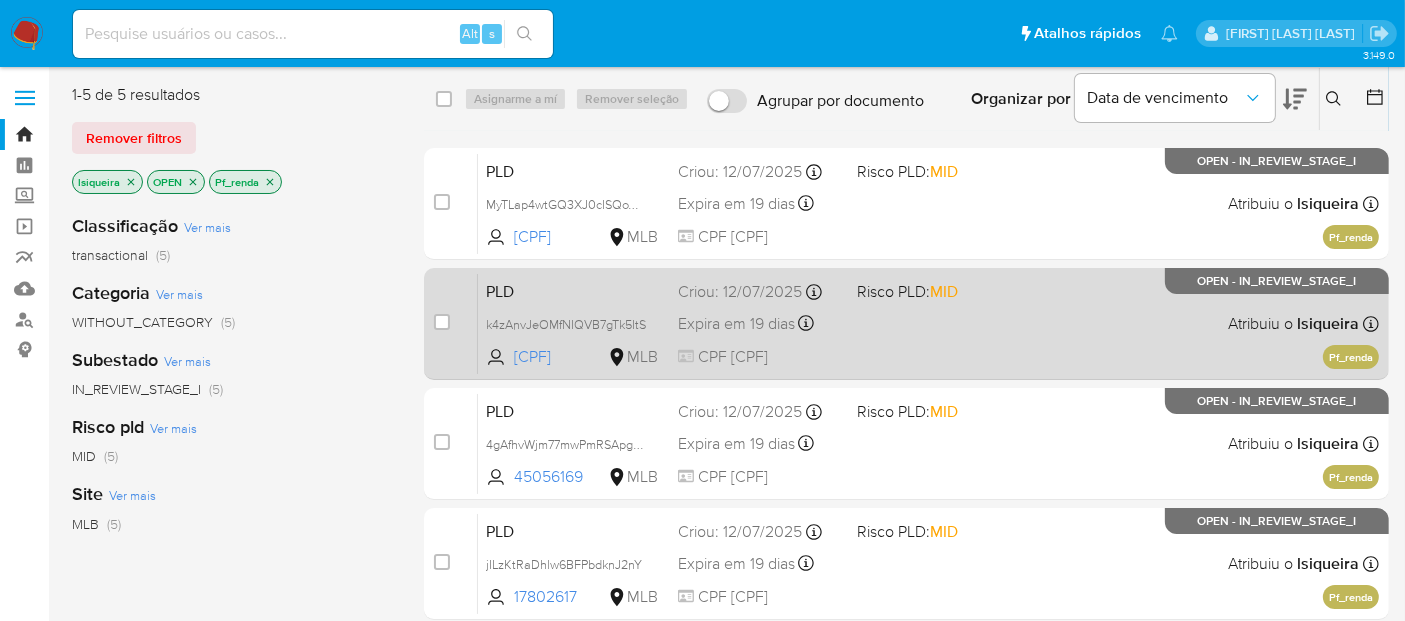 drag, startPoint x: 1068, startPoint y: 301, endPoint x: 1057, endPoint y: 292, distance: 14.21267 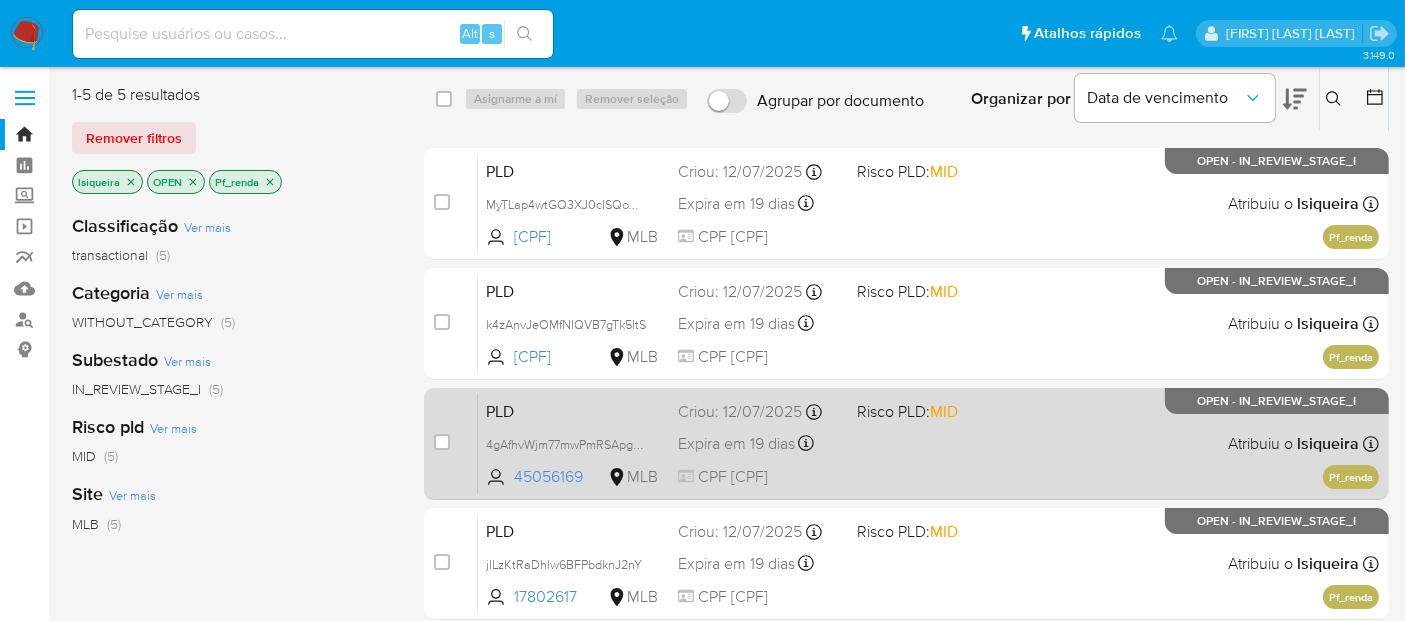 click on "PLD 4gAfhvWjm77mwPmRSApgdMRr 45056169 MLB Risco PLD:  MID Criou: 12/07/2025   Criou: 12/07/2025 01:01:42 Expira em 19 dias   Expira em 26/08/2025 01:01:42 CPF   01088974511 Atribuiu o   lsiqueira   Asignado el: 24/07/2025 16:22:10 Pf_renda OPEN - IN_REVIEW_STAGE_I" at bounding box center (928, 443) 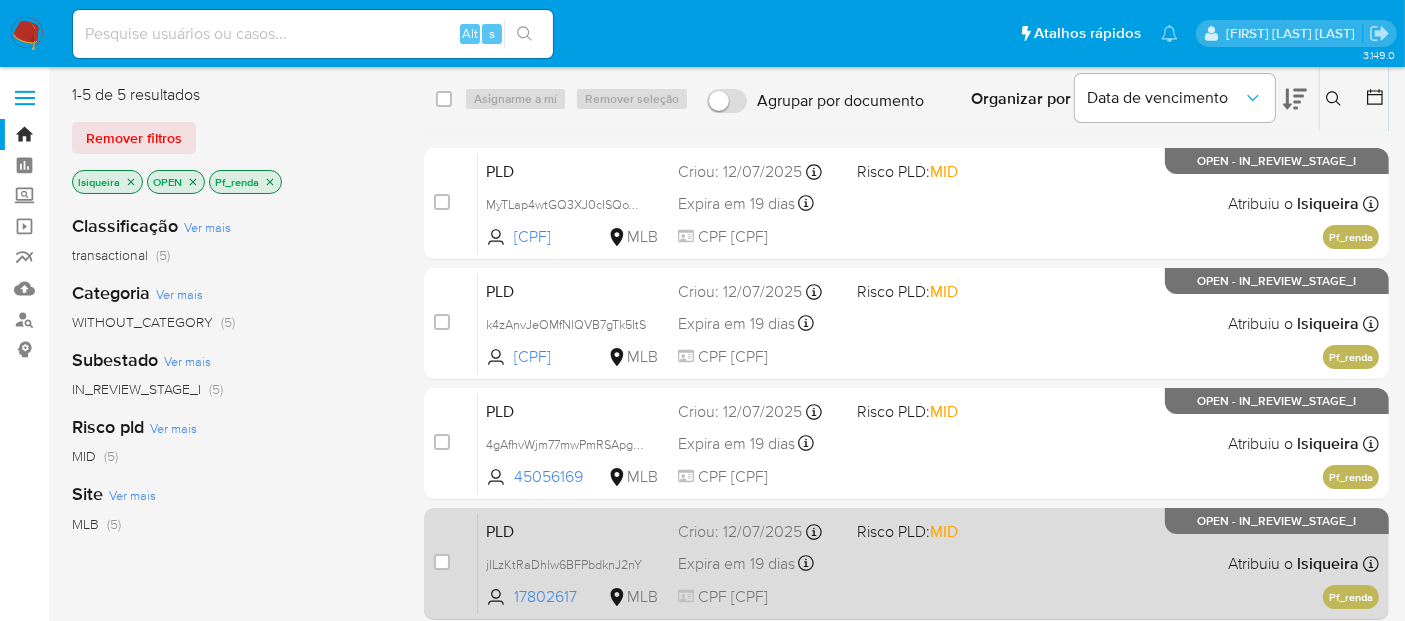 click on "PLD jILzKtRaDhlw6BFPbdknJ2nY 17802617 MLB Risco PLD:  MID Criou: 12/07/2025   Criou: 12/07/2025 01:01:08 Expira em 19 dias   Expira em 26/08/2025 01:01:09 CPF   70430989474 Atribuiu o   lsiqueira   Asignado el: 24/07/2025 16:22:20 Pf_renda OPEN - IN_REVIEW_STAGE_I" at bounding box center (928, 563) 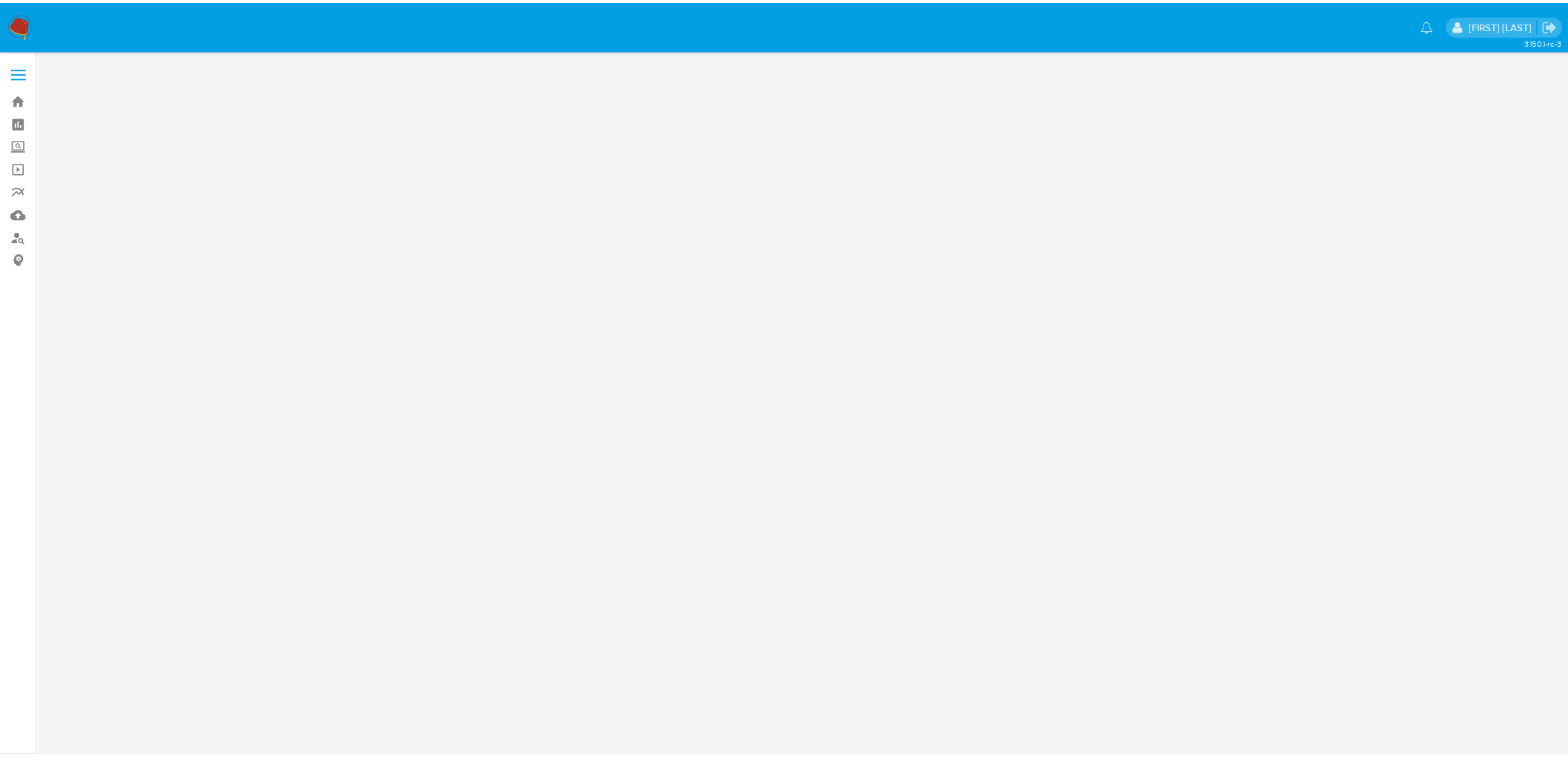 scroll, scrollTop: 0, scrollLeft: 0, axis: both 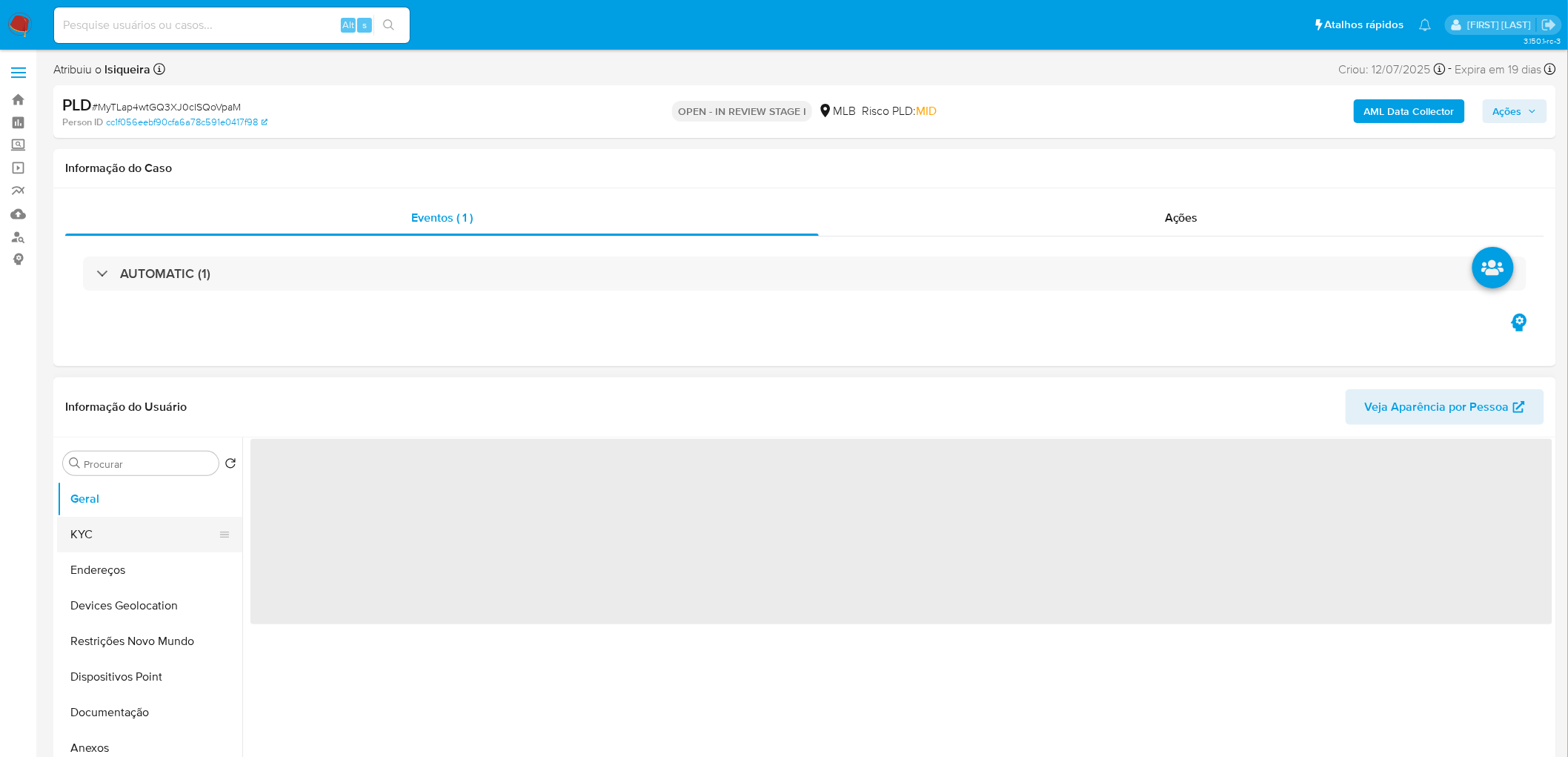 click on "Devices Geolocation" at bounding box center (150, 606) 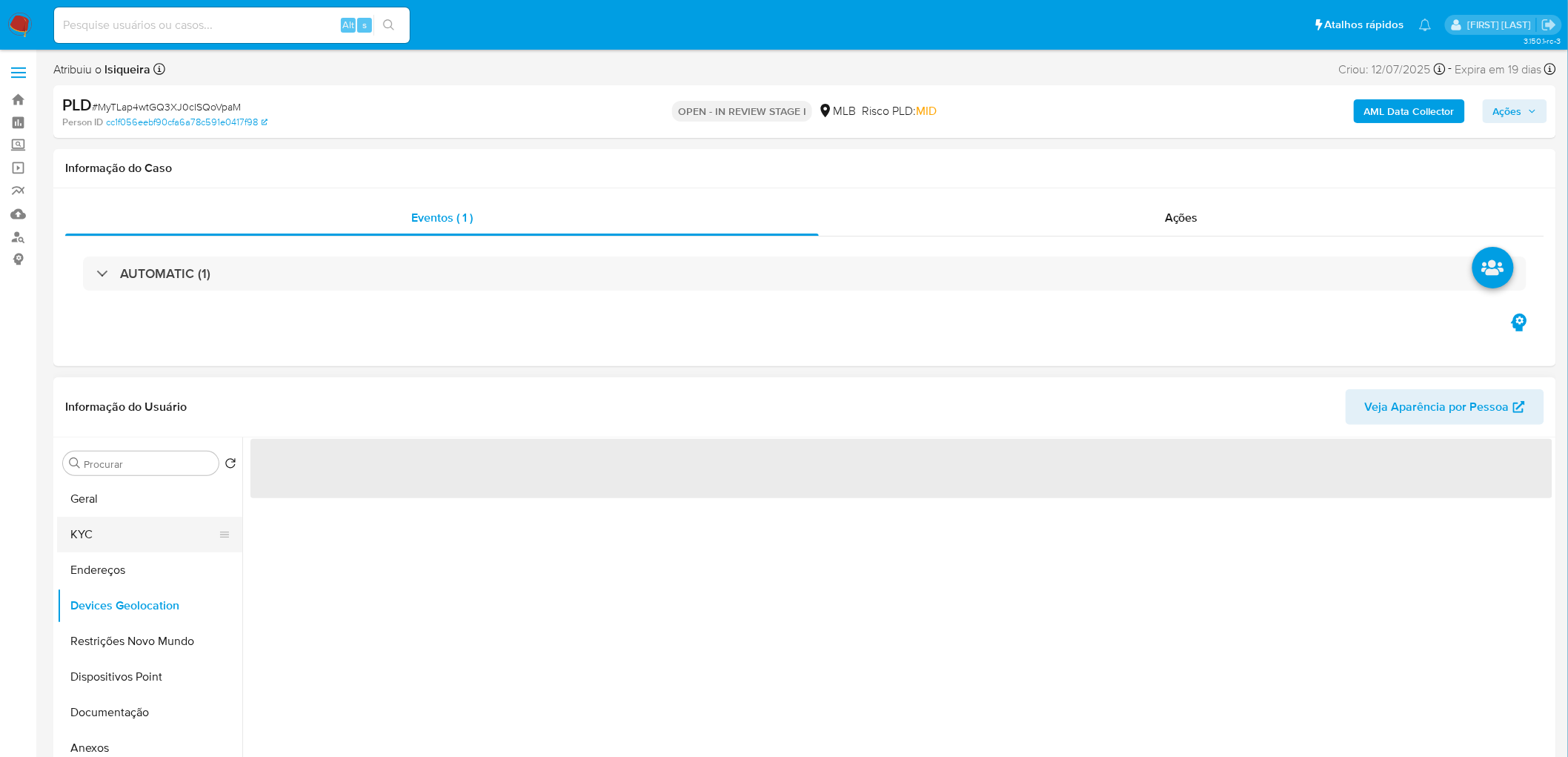 click on "KYC" at bounding box center (144, 535) 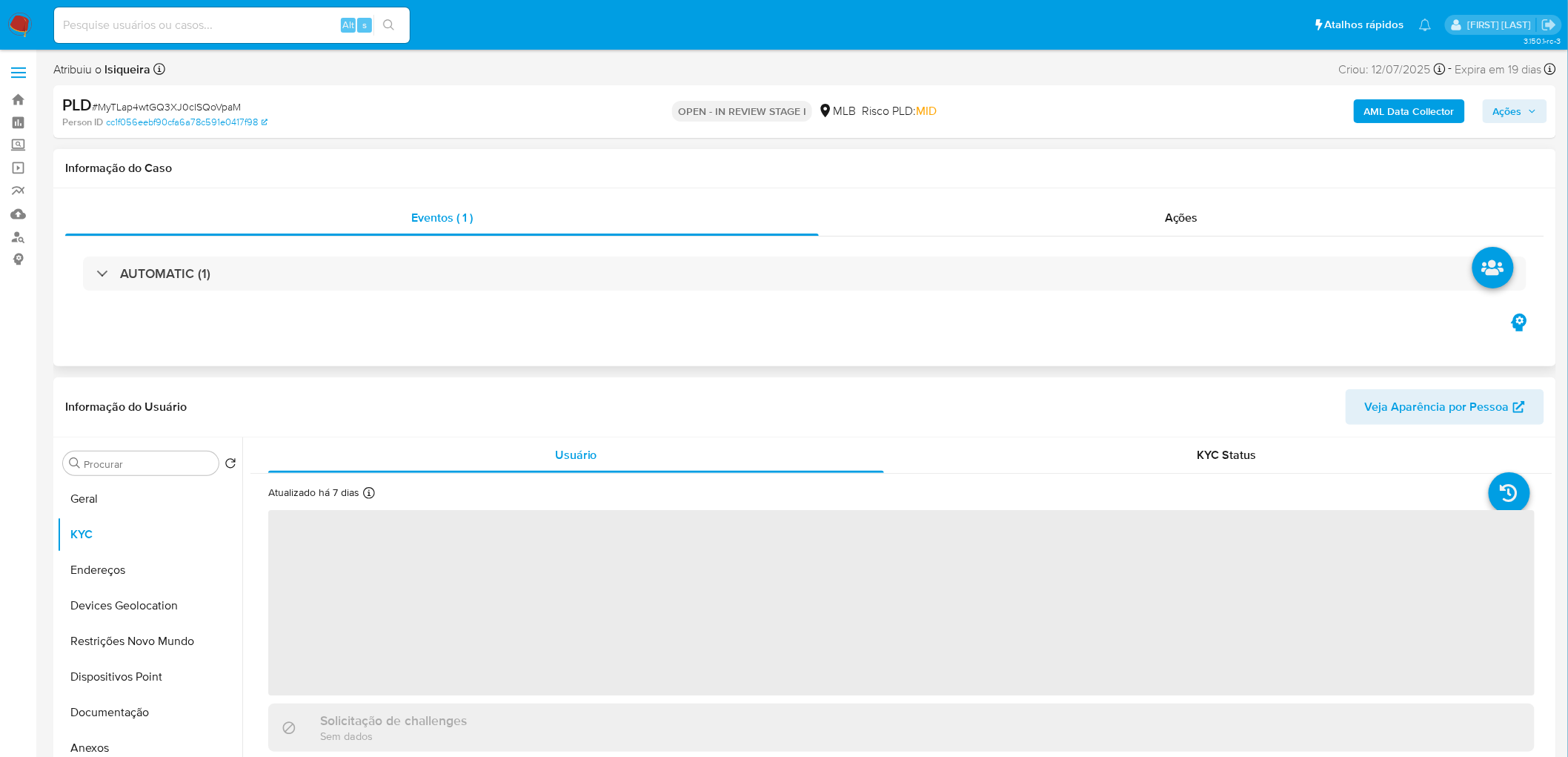 select on "10" 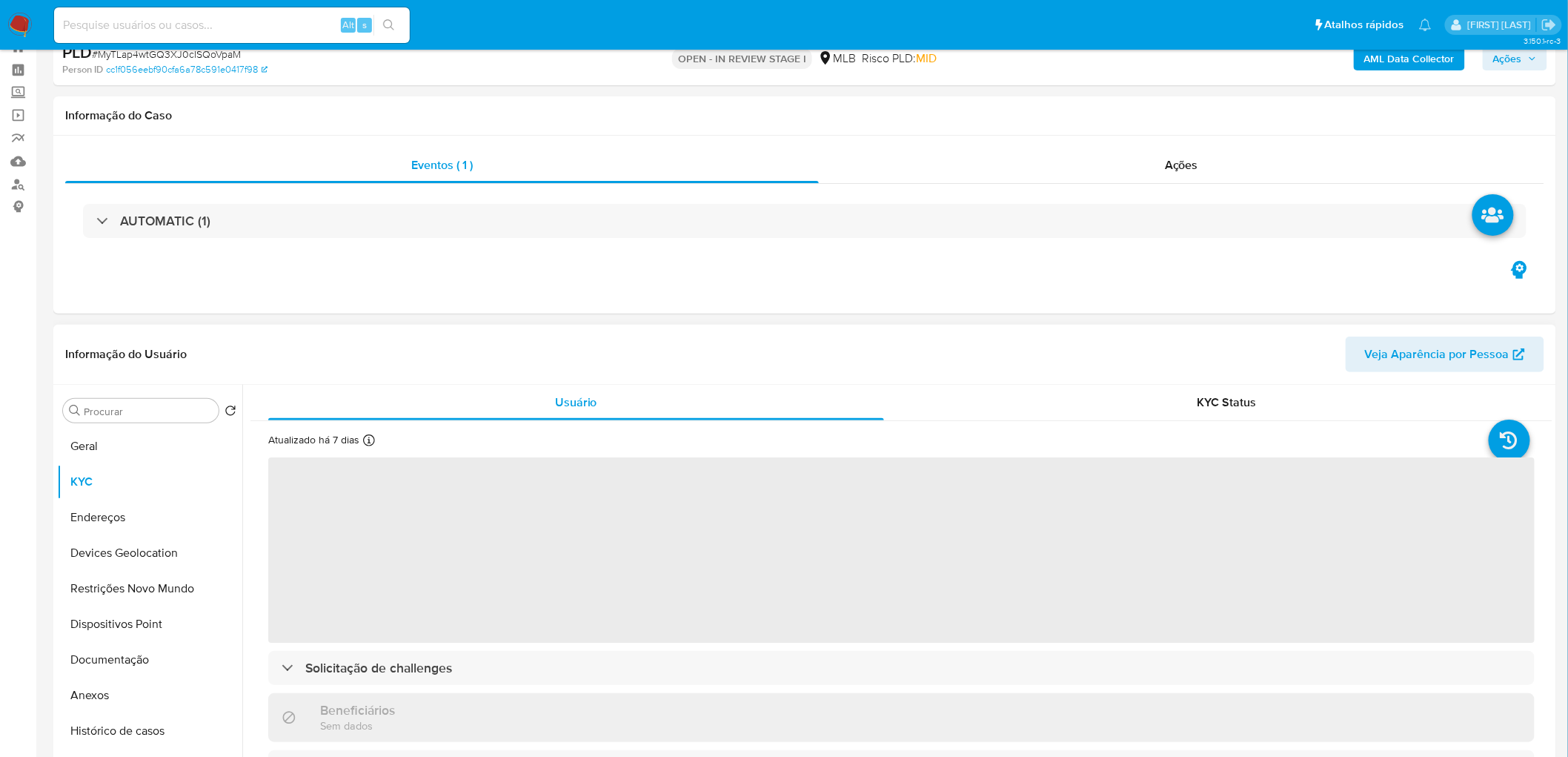 scroll, scrollTop: 82, scrollLeft: 0, axis: vertical 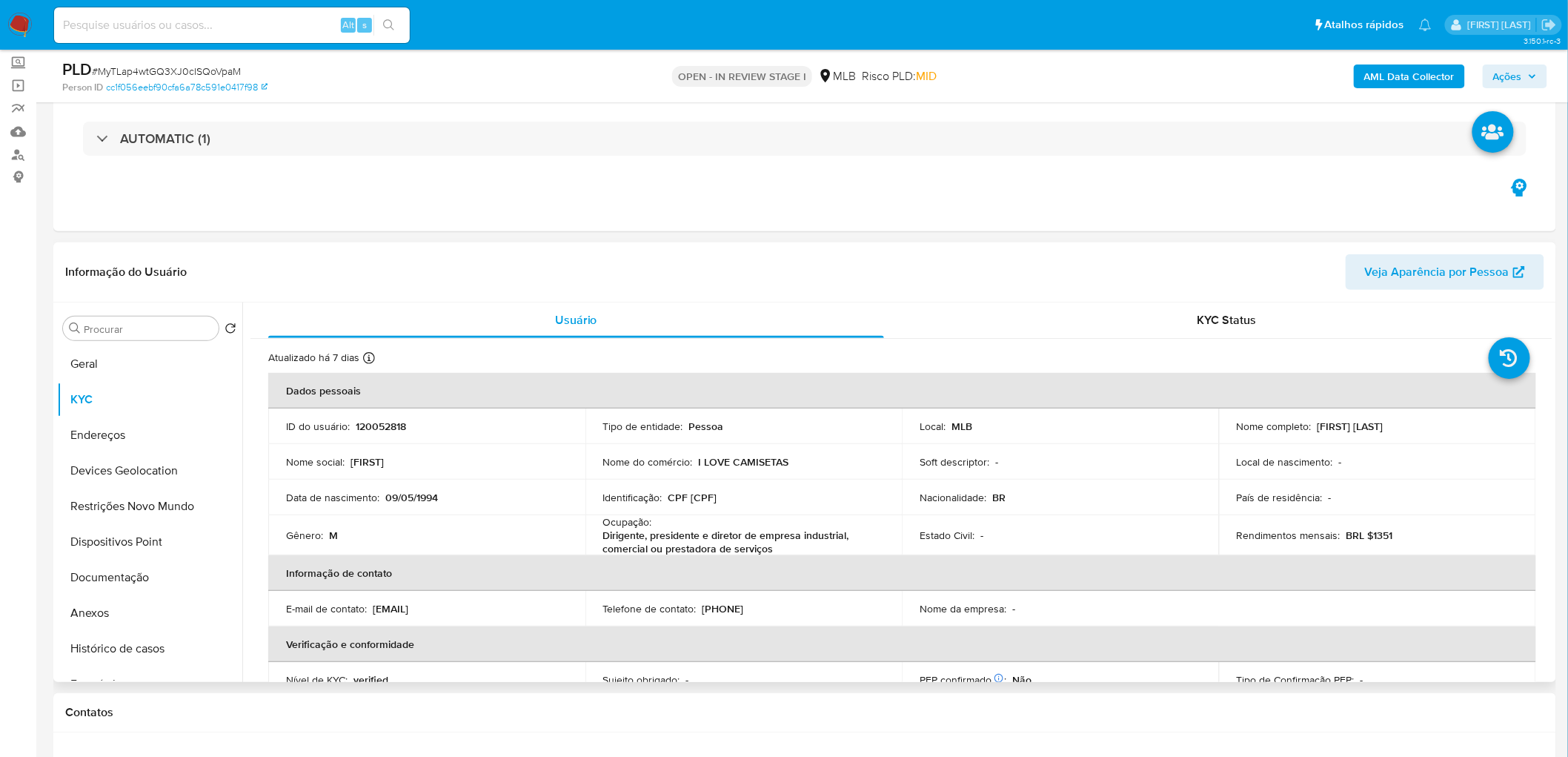drag, startPoint x: 1435, startPoint y: 428, endPoint x: 1315, endPoint y: 425, distance: 120.03749 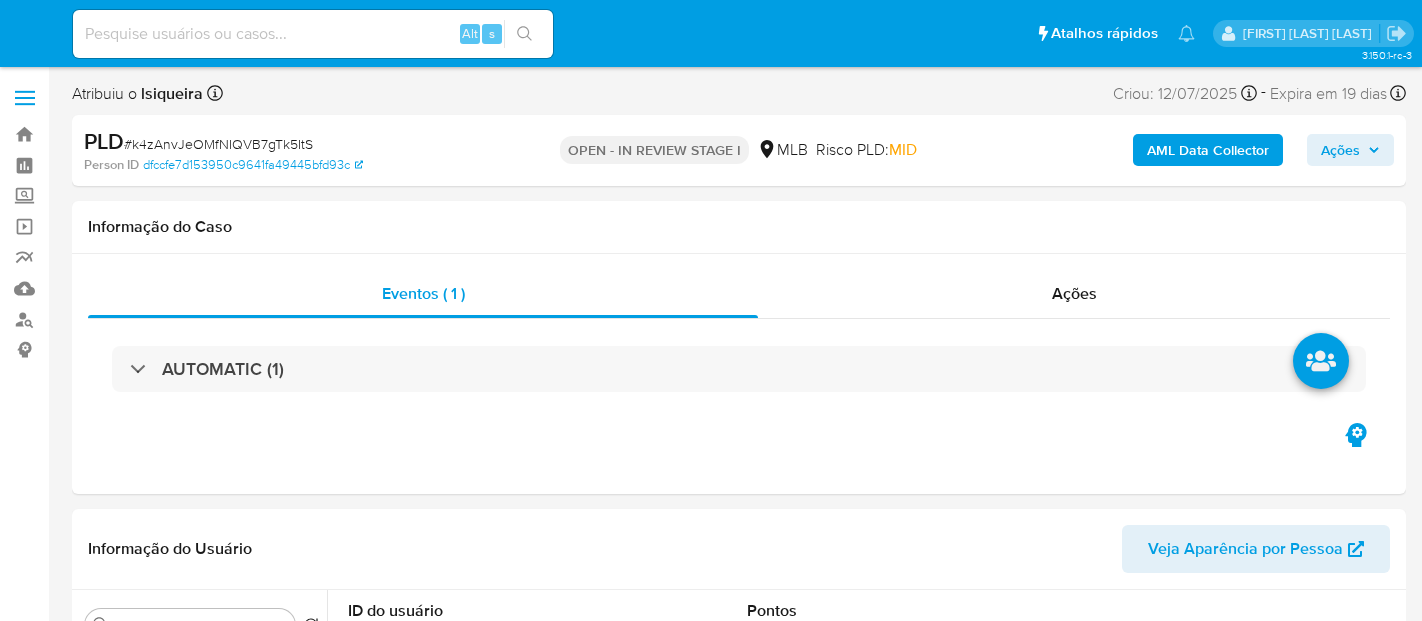 select on "10" 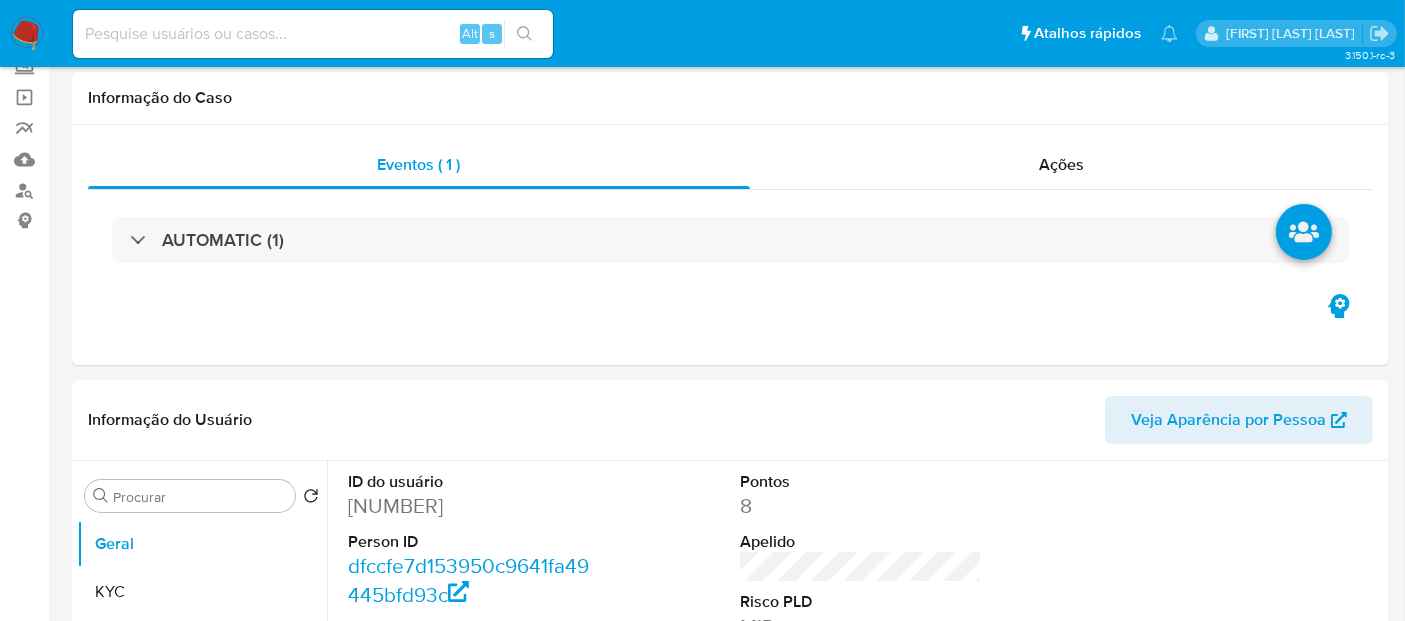 scroll, scrollTop: 333, scrollLeft: 0, axis: vertical 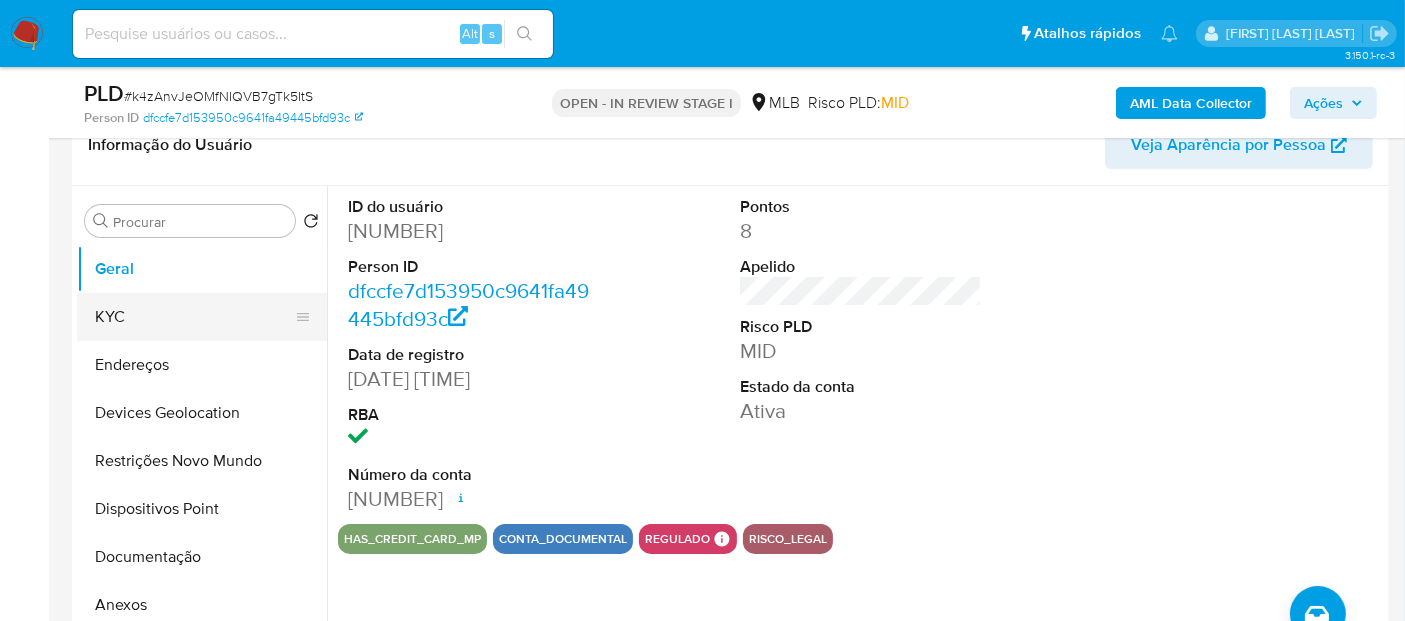 click on "KYC" at bounding box center [194, 317] 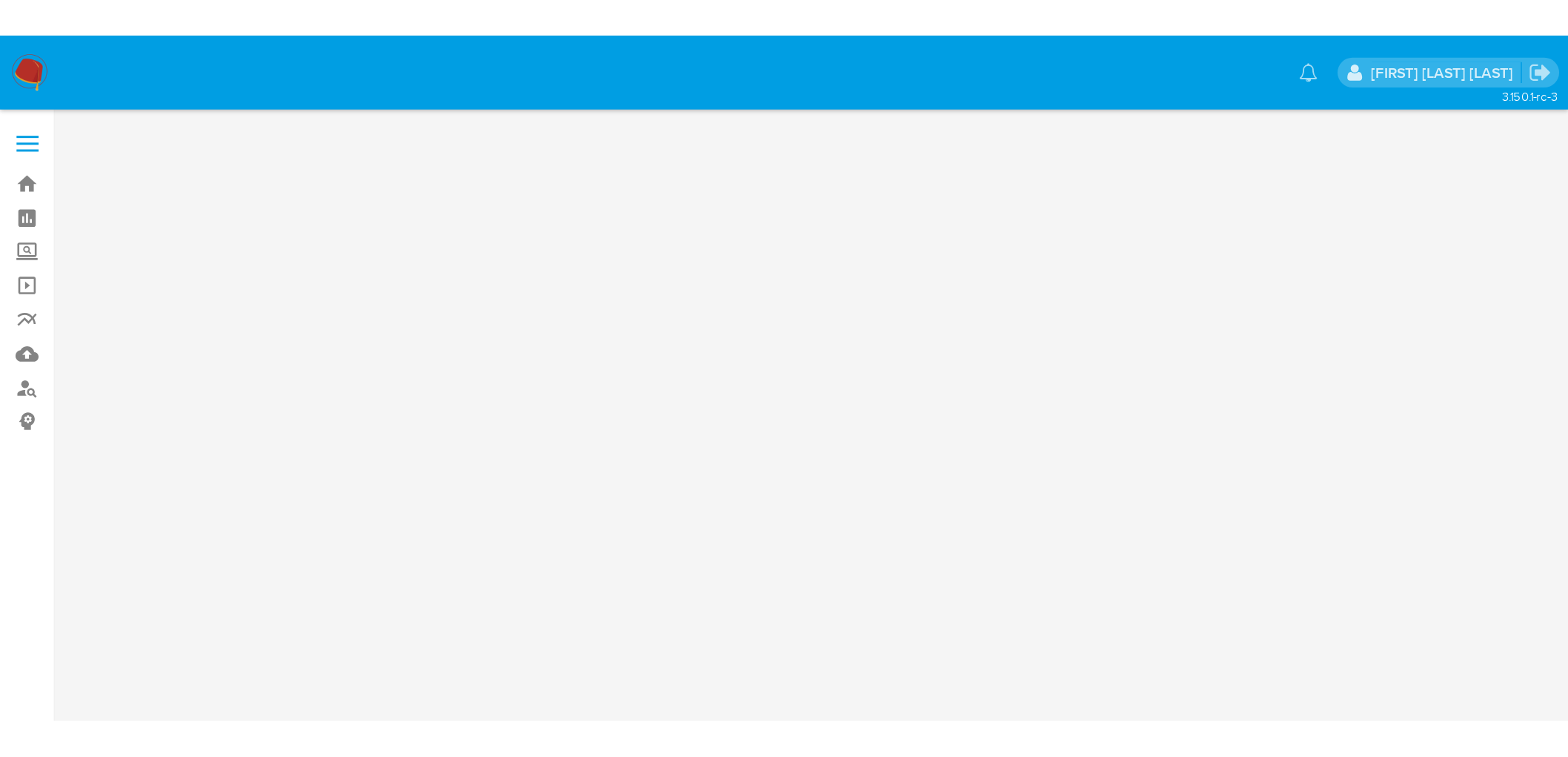 scroll, scrollTop: 0, scrollLeft: 0, axis: both 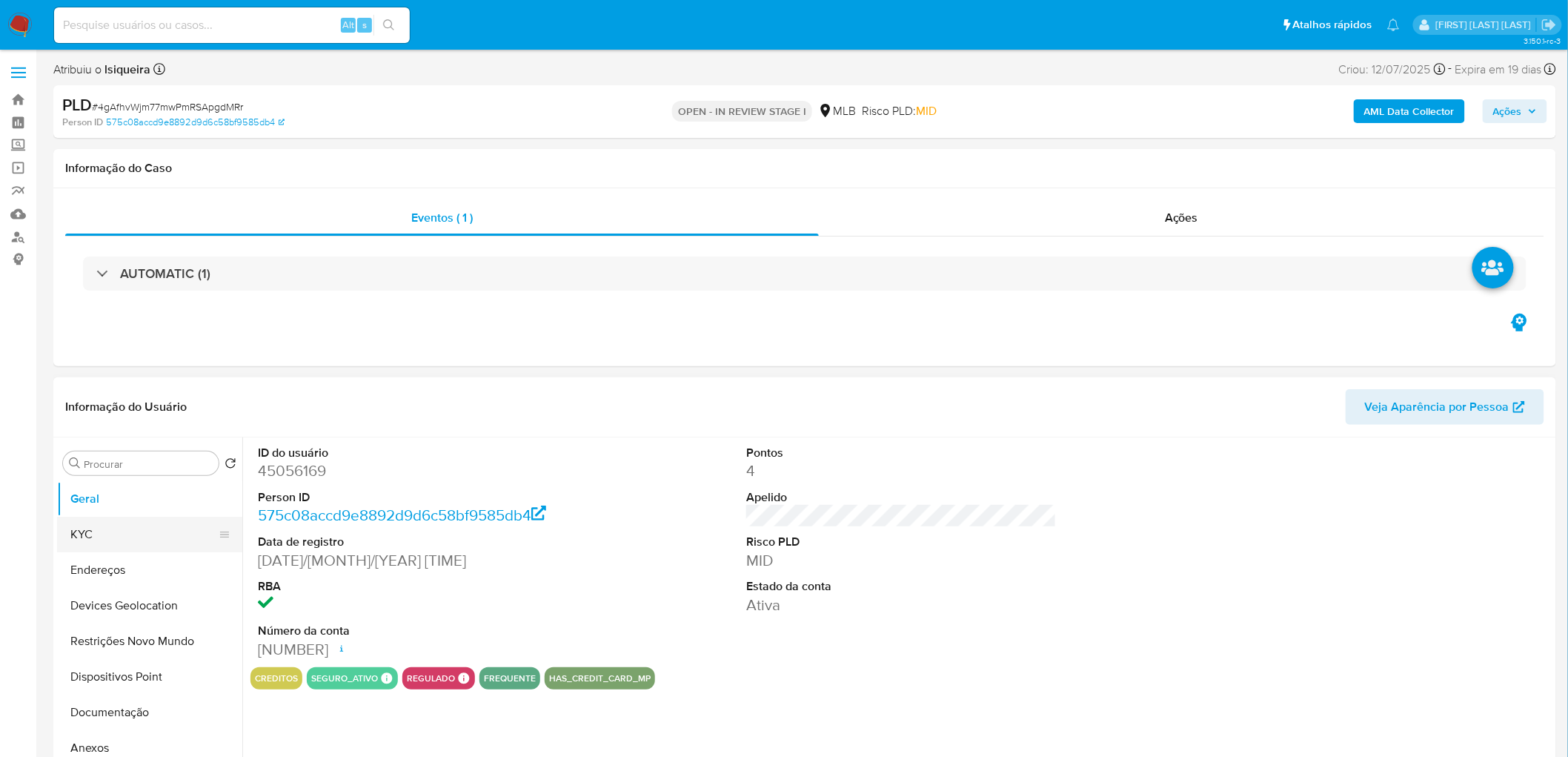 click on "KYC" at bounding box center (144, 535) 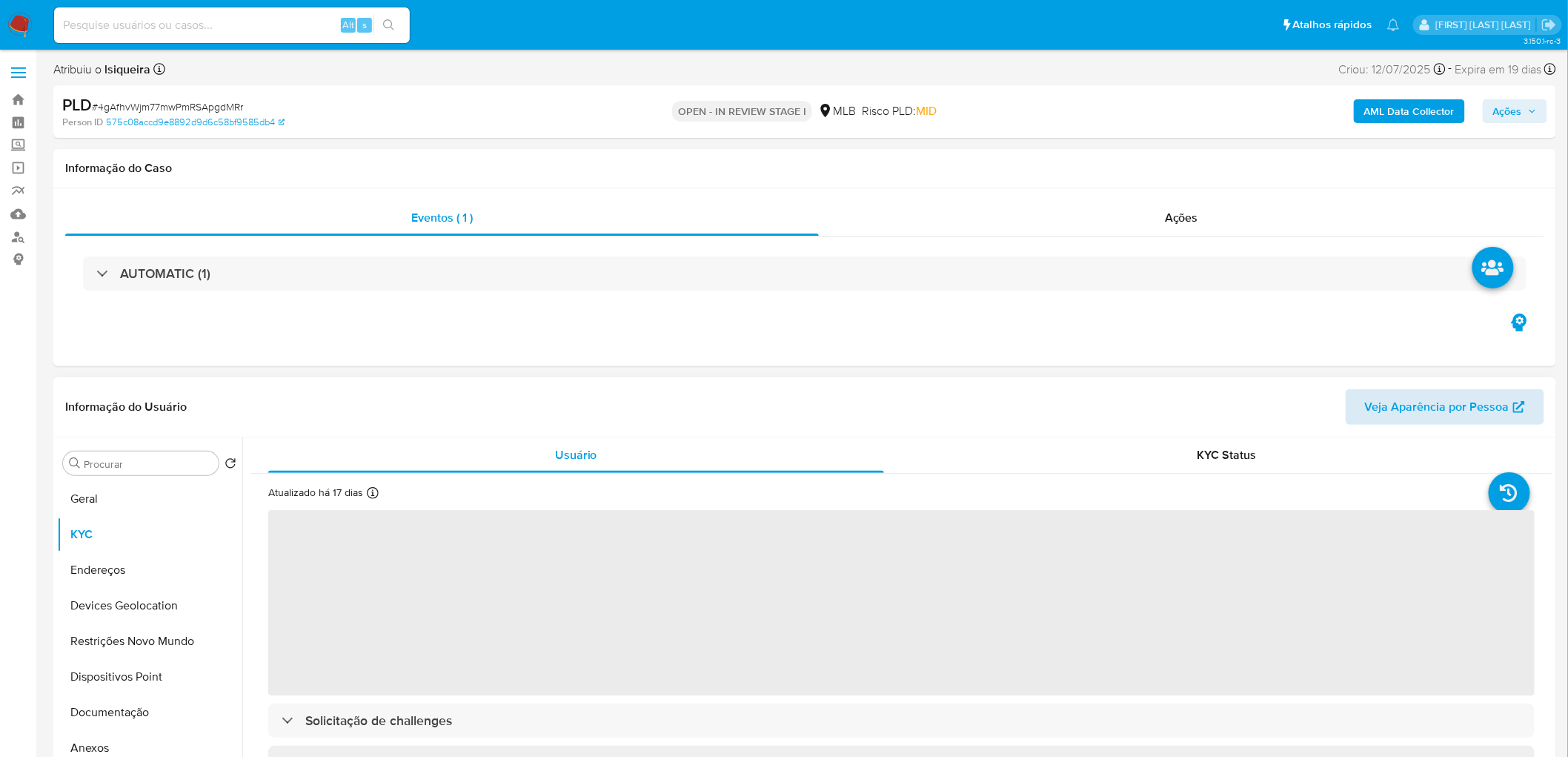 scroll, scrollTop: 329, scrollLeft: 0, axis: vertical 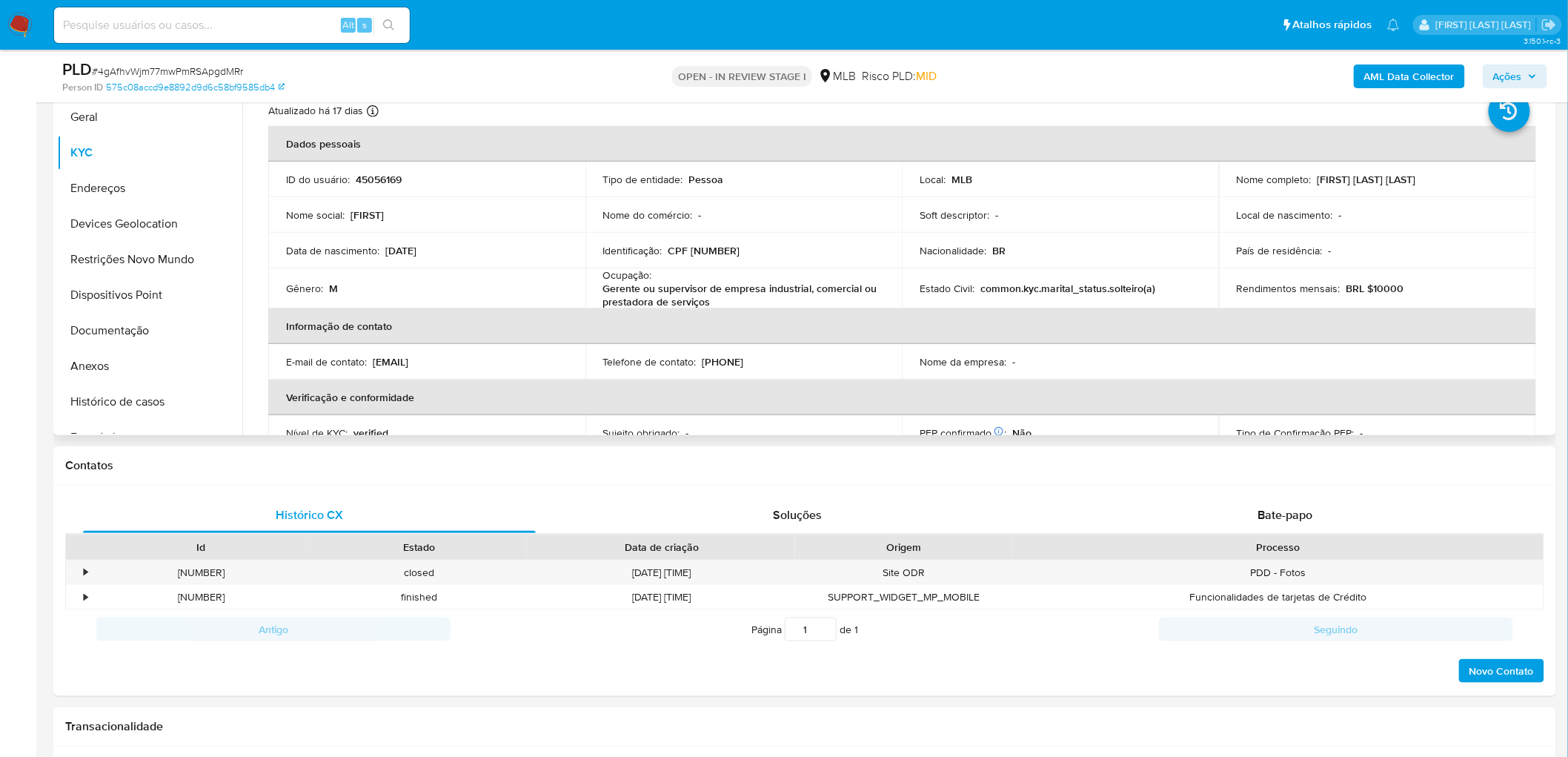 drag, startPoint x: 1441, startPoint y: 179, endPoint x: 1315, endPoint y: 175, distance: 126.06348 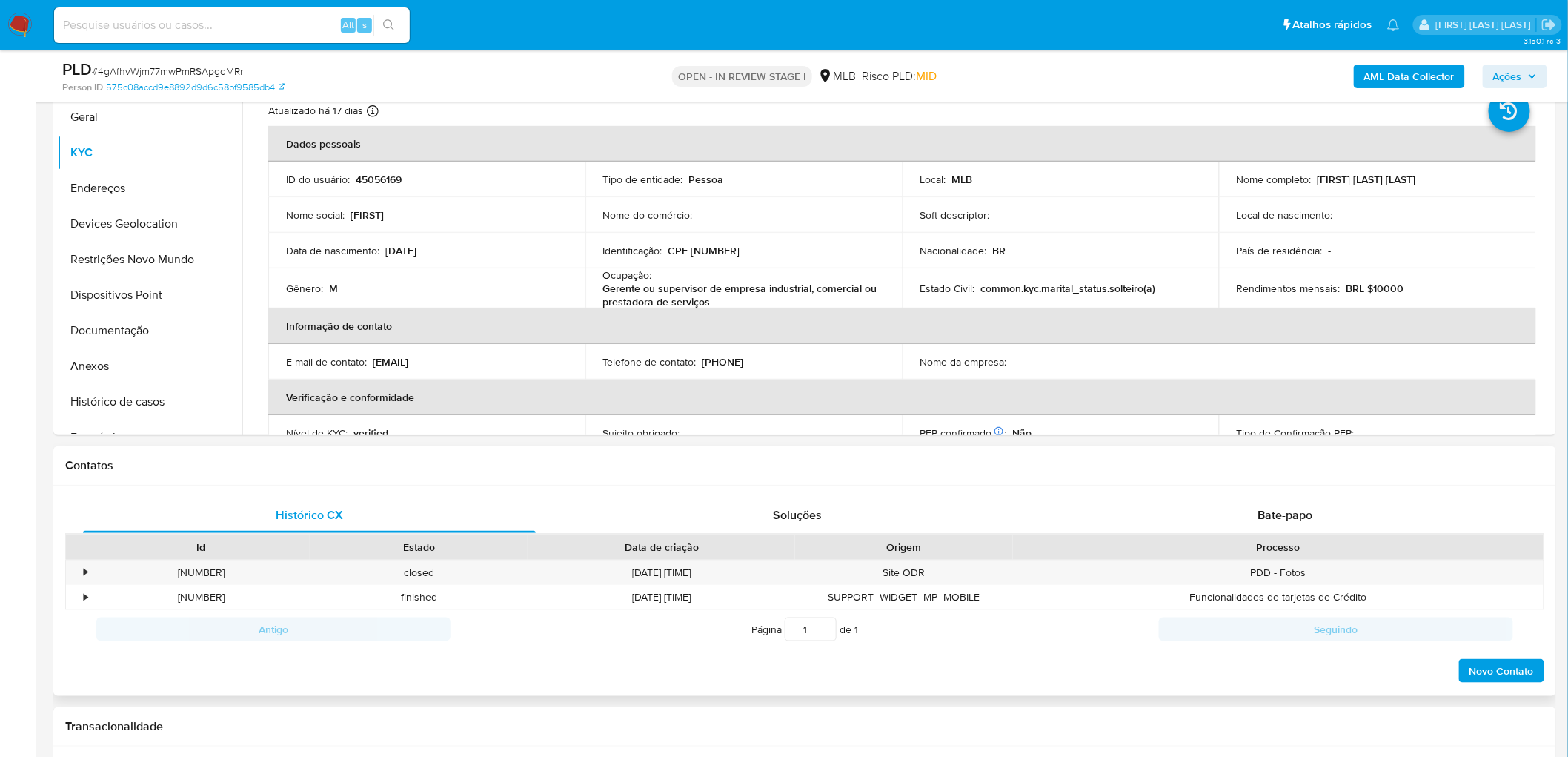 copy on "[FIRST] [LAST] [LAST]" 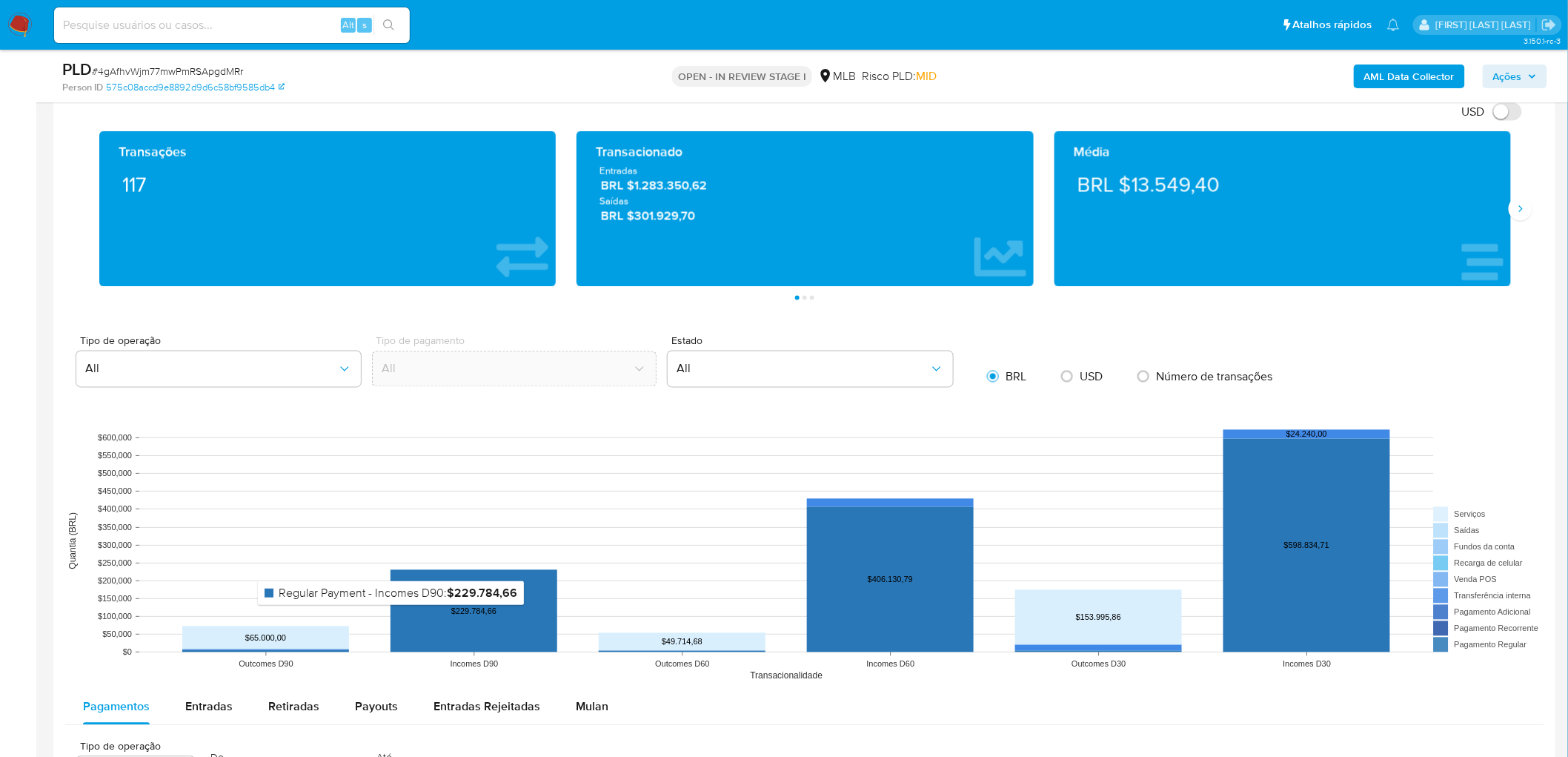 scroll, scrollTop: 1153, scrollLeft: 0, axis: vertical 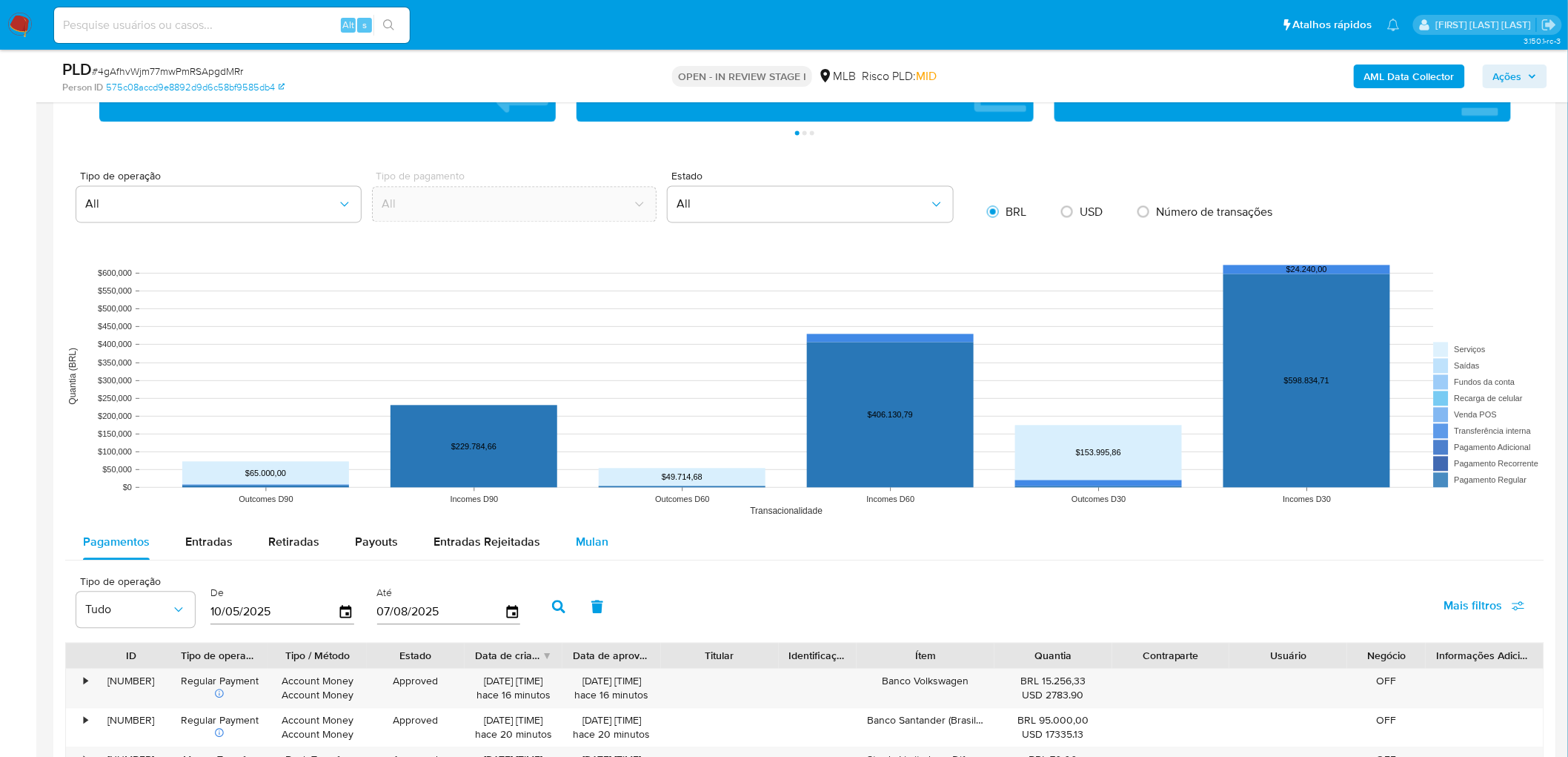 click on "Mulan" at bounding box center [592, 542] 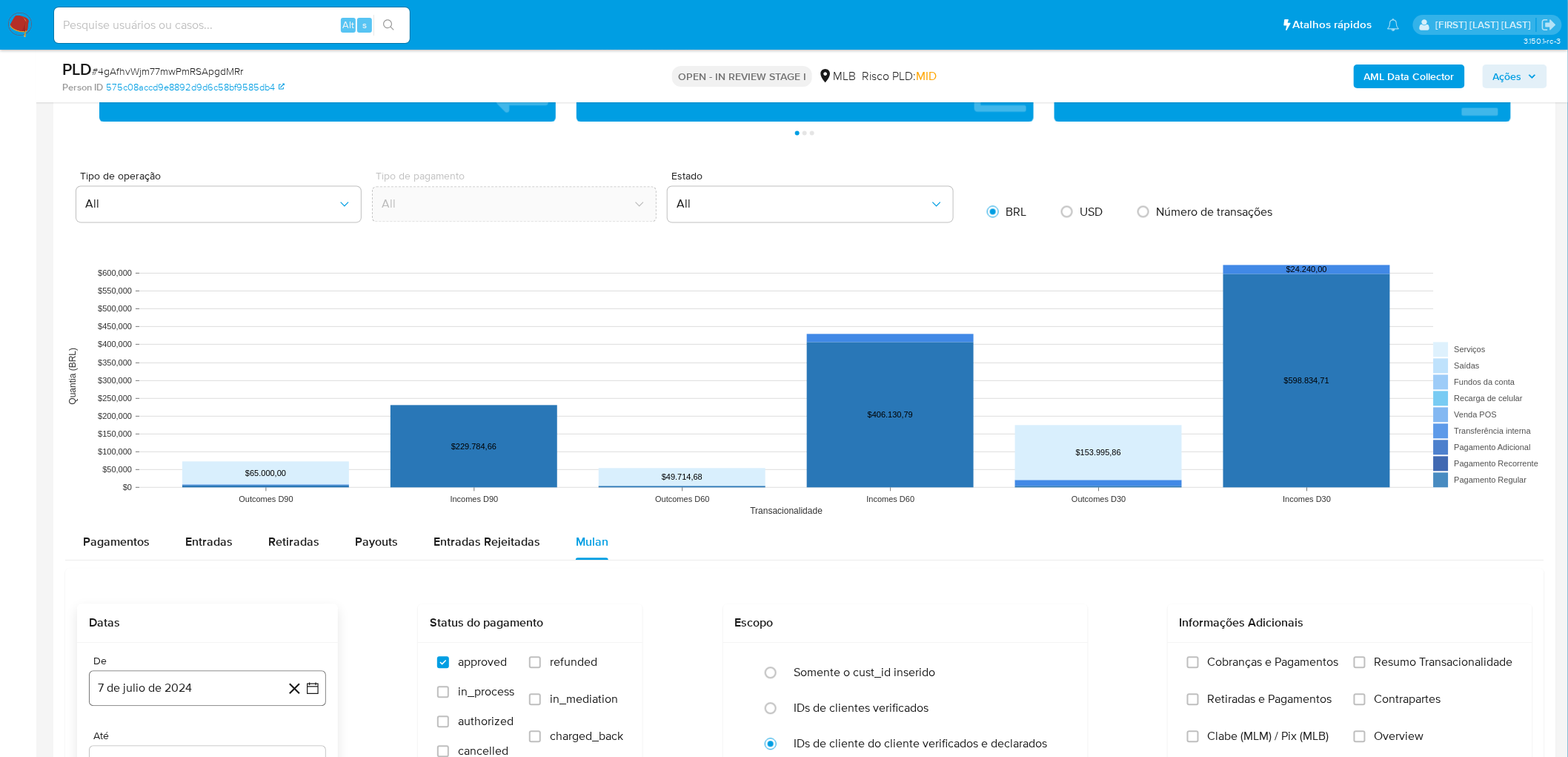 click on "7 de julio de 2024" at bounding box center (207, 689) 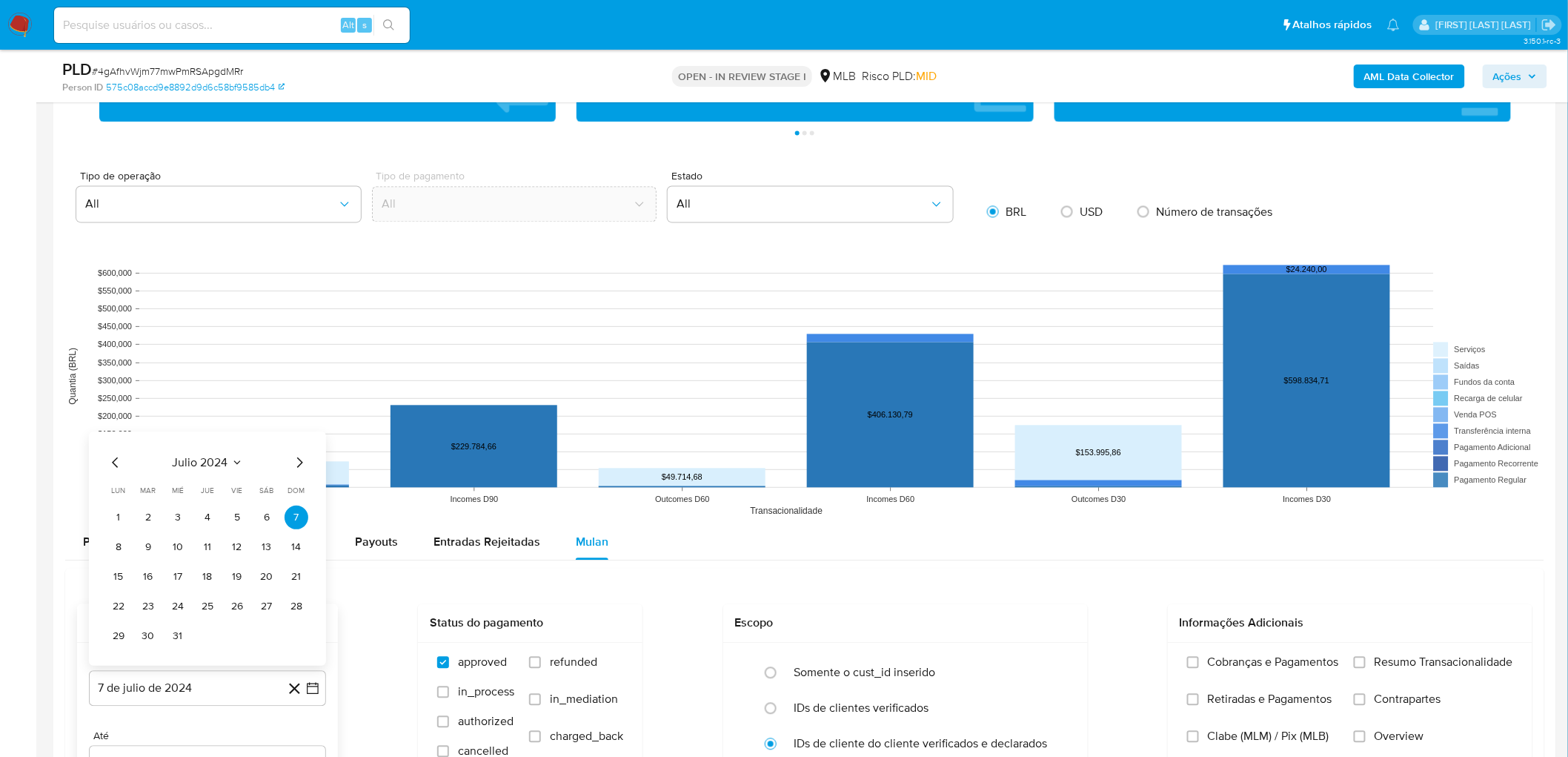 click on "julio 2024" at bounding box center (200, 463) 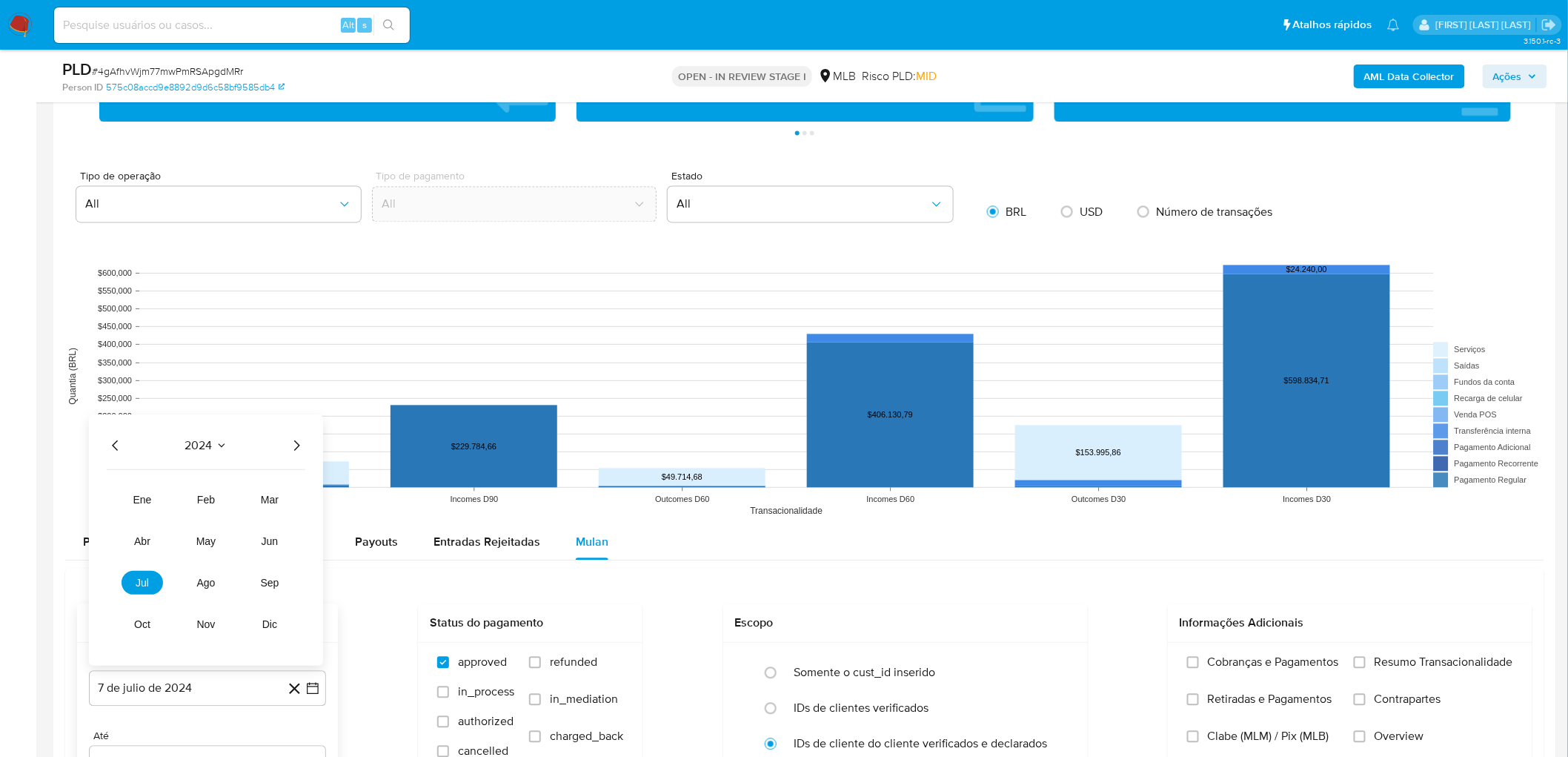 click 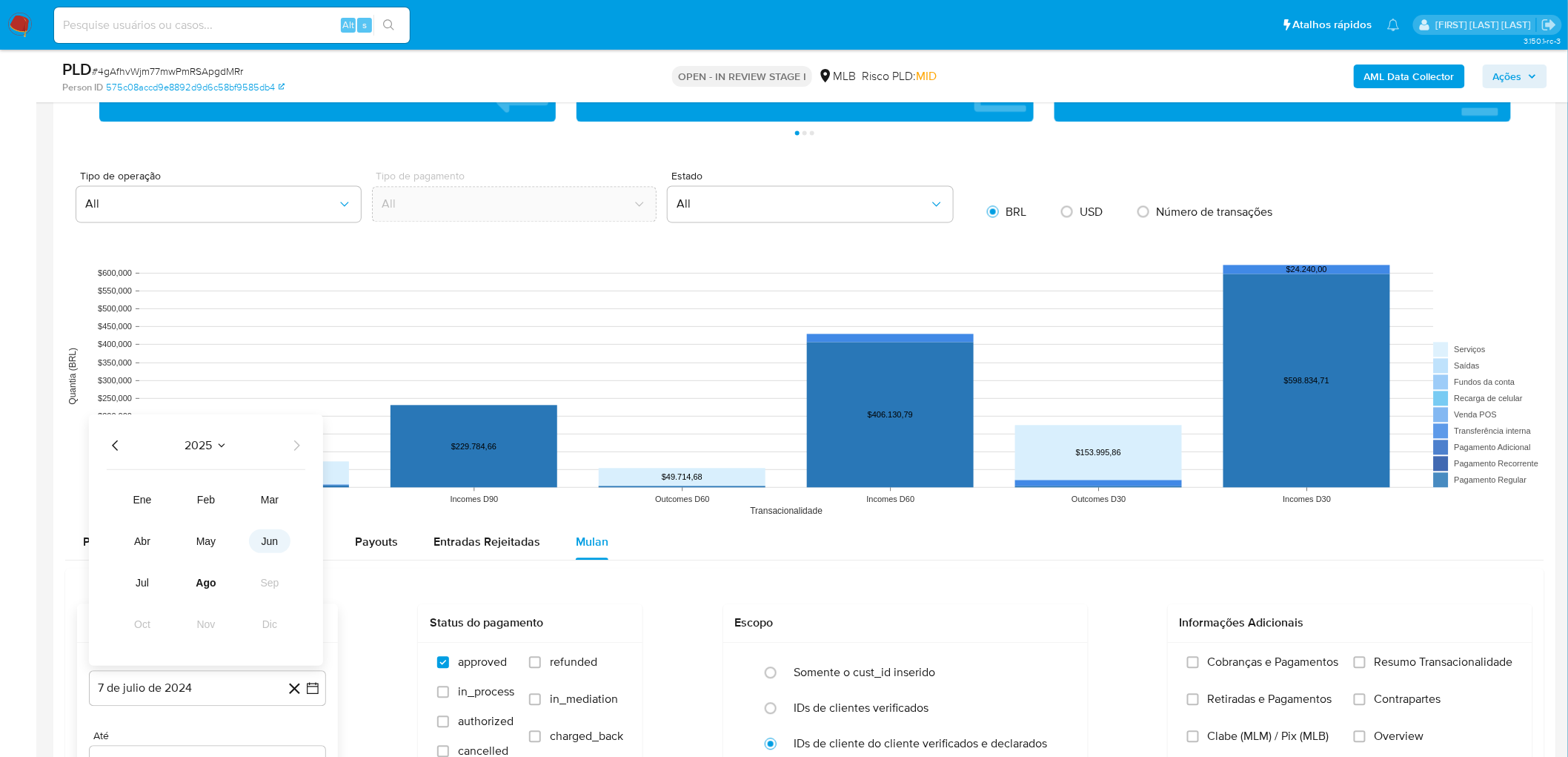 click on "jun" at bounding box center (270, 542) 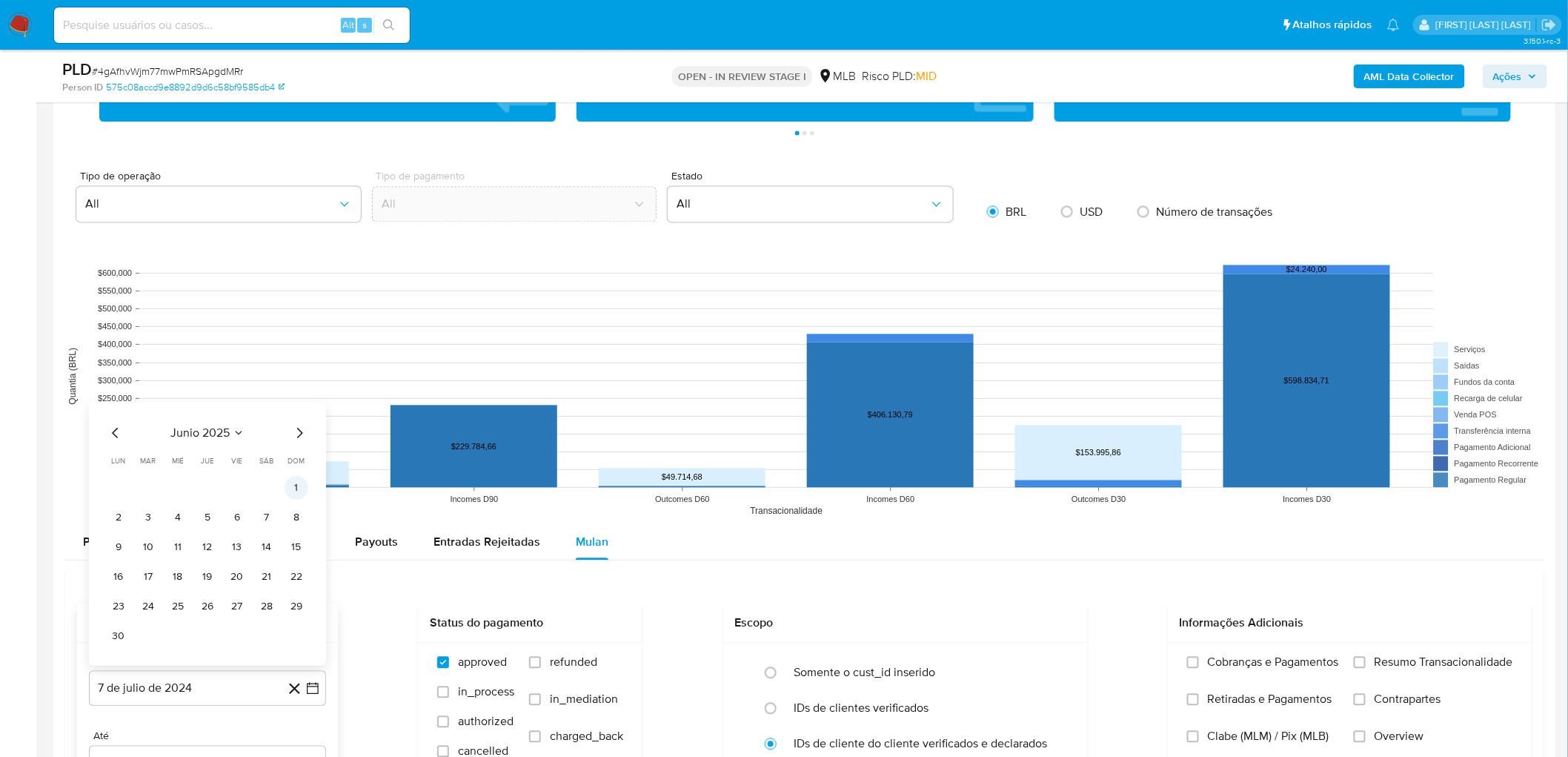 click on "1" at bounding box center [296, 489] 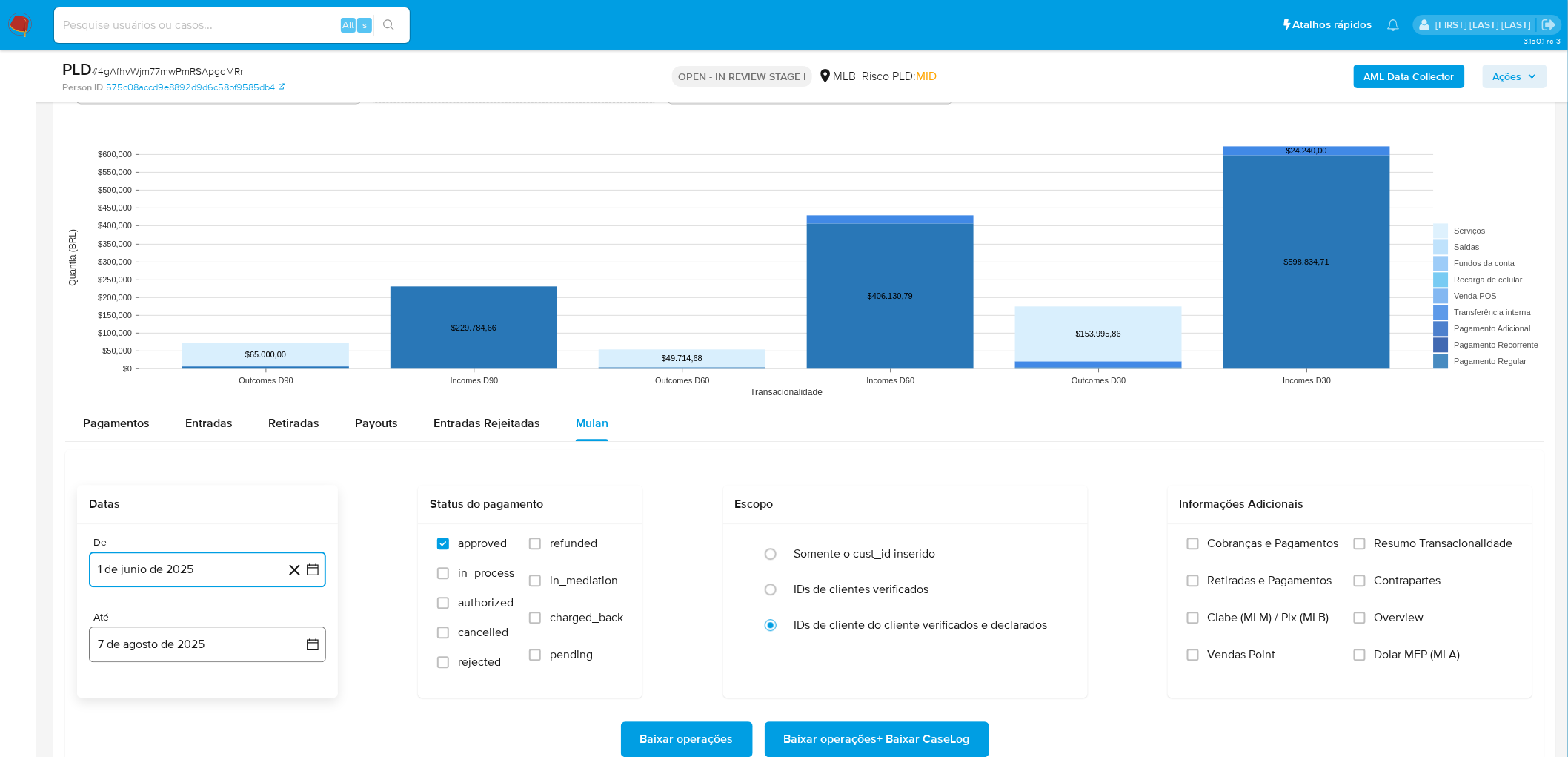 scroll, scrollTop: 1318, scrollLeft: 0, axis: vertical 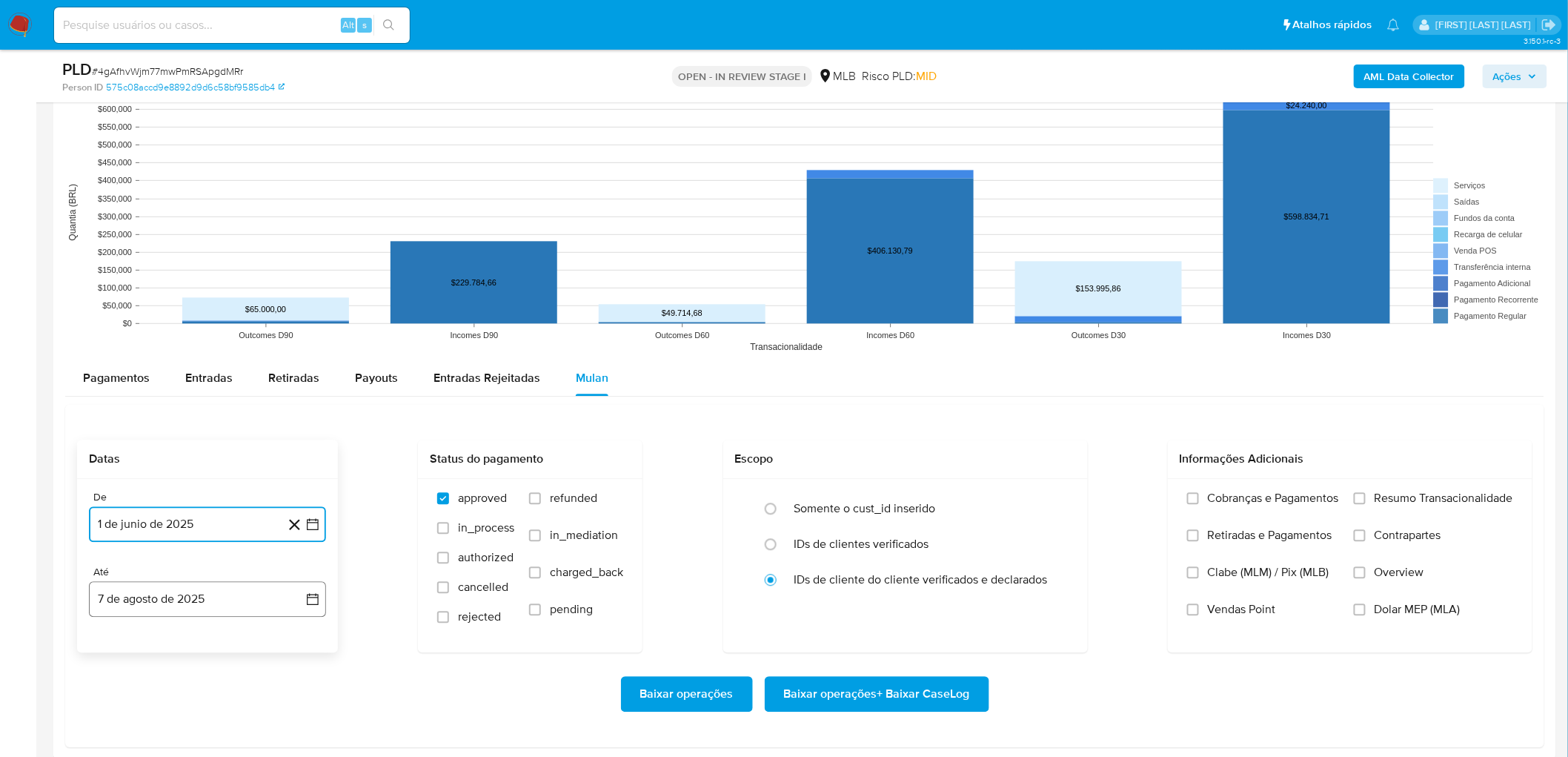 click on "7 de agosto de 2025" at bounding box center [207, 599] 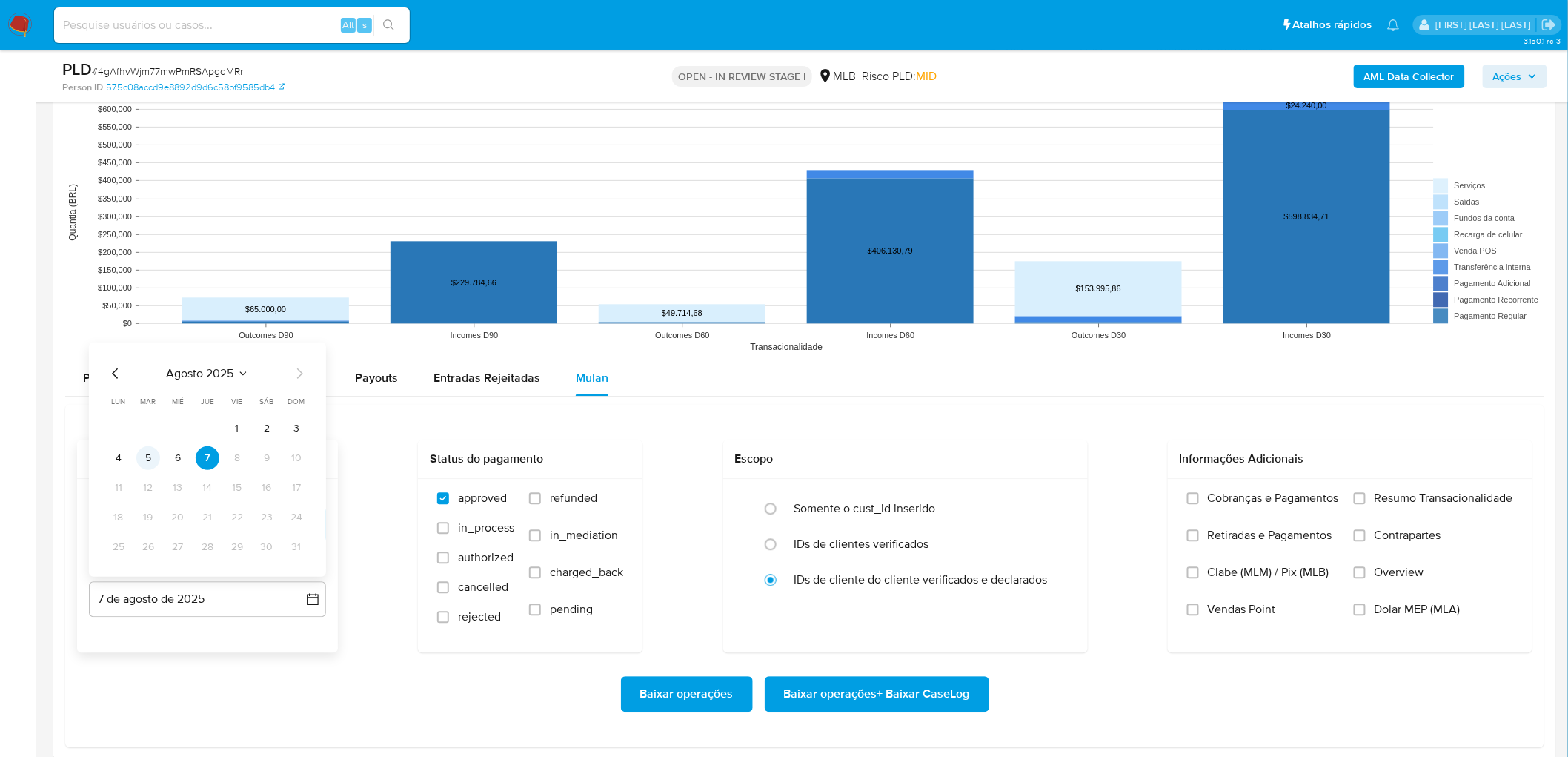 click on "5" at bounding box center (148, 458) 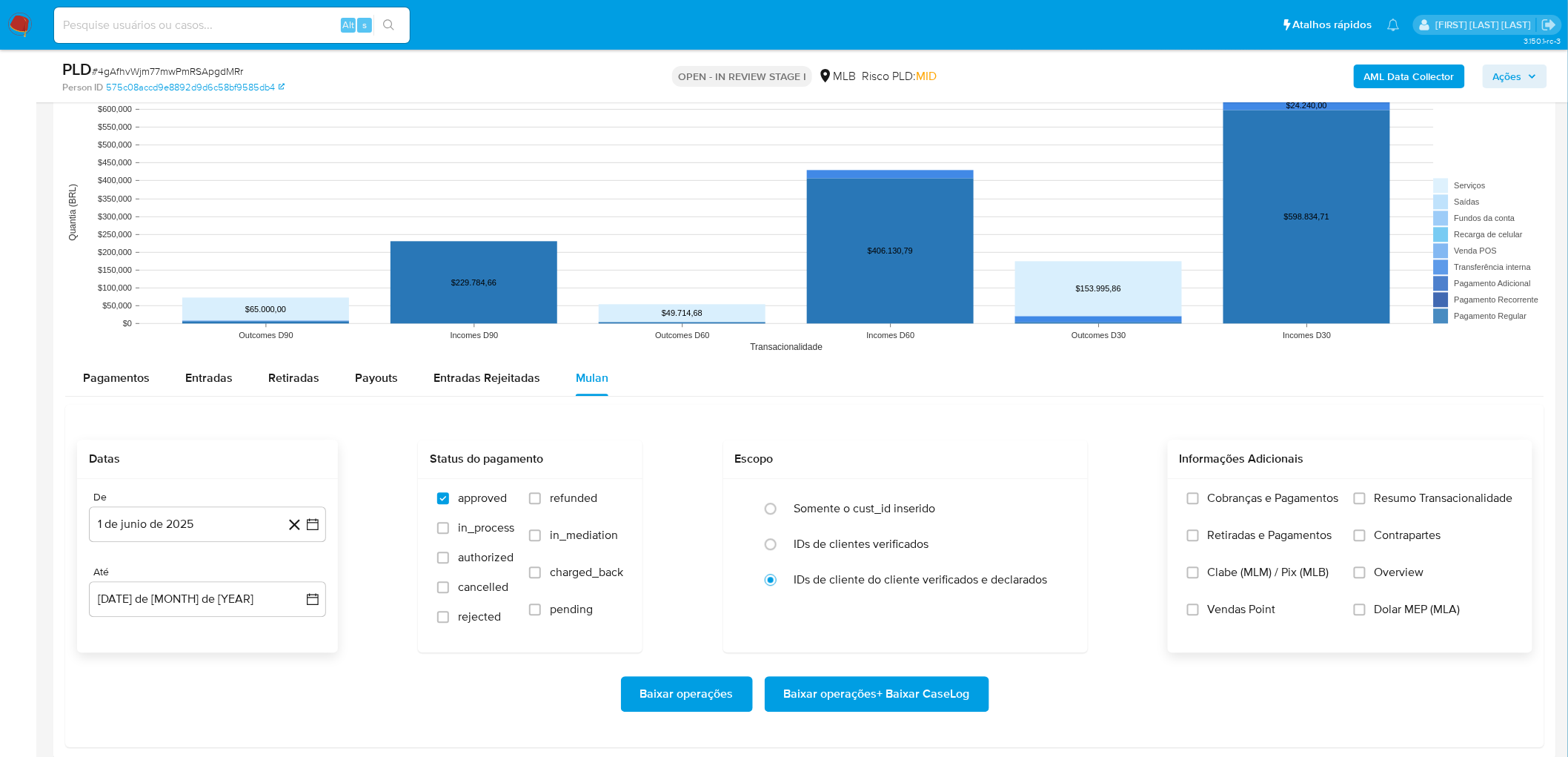 click on "Resumo Transacionalidade" at bounding box center (1433, 509) 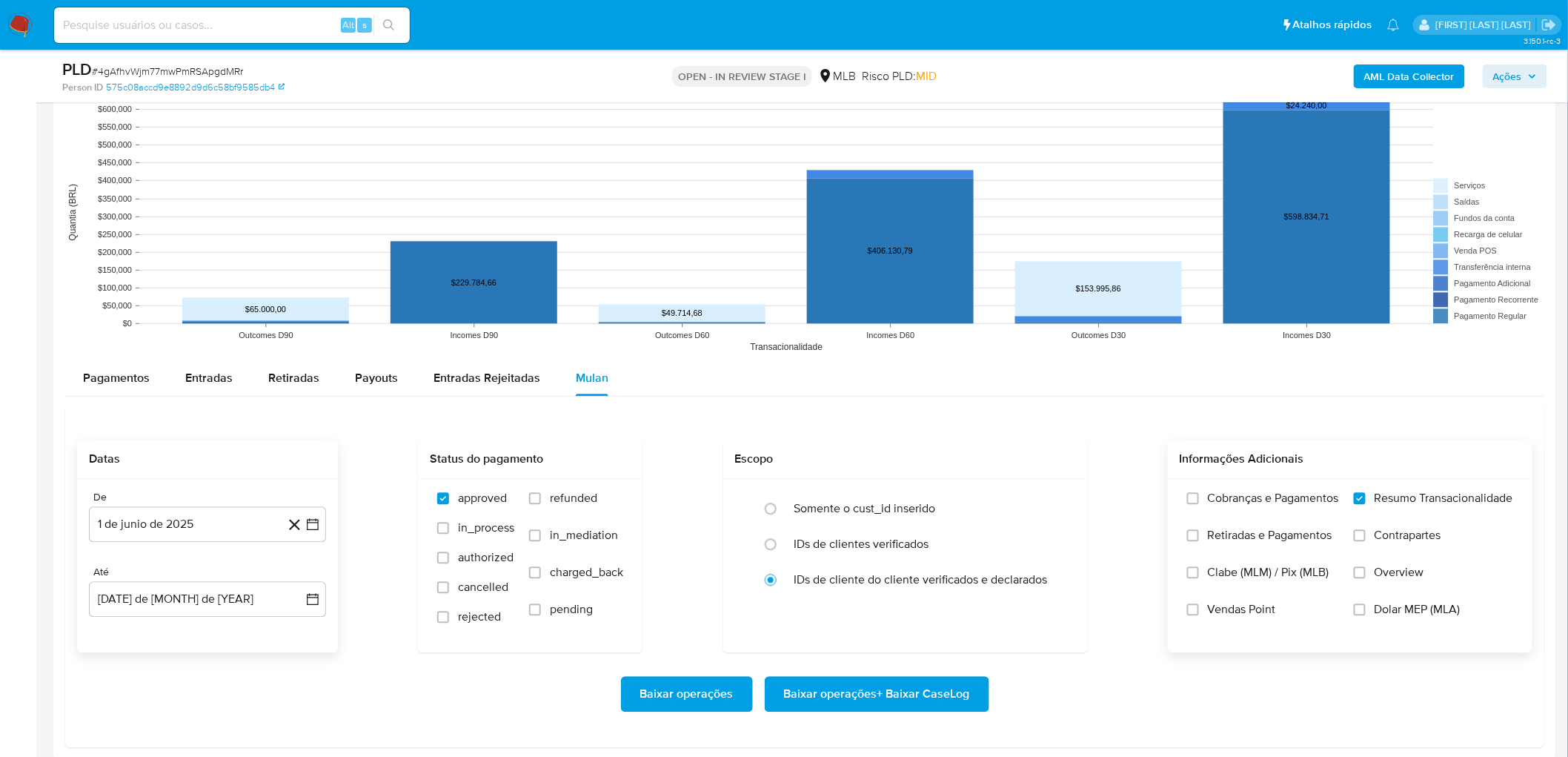 click on "Vendas Point" at bounding box center [1242, 609] 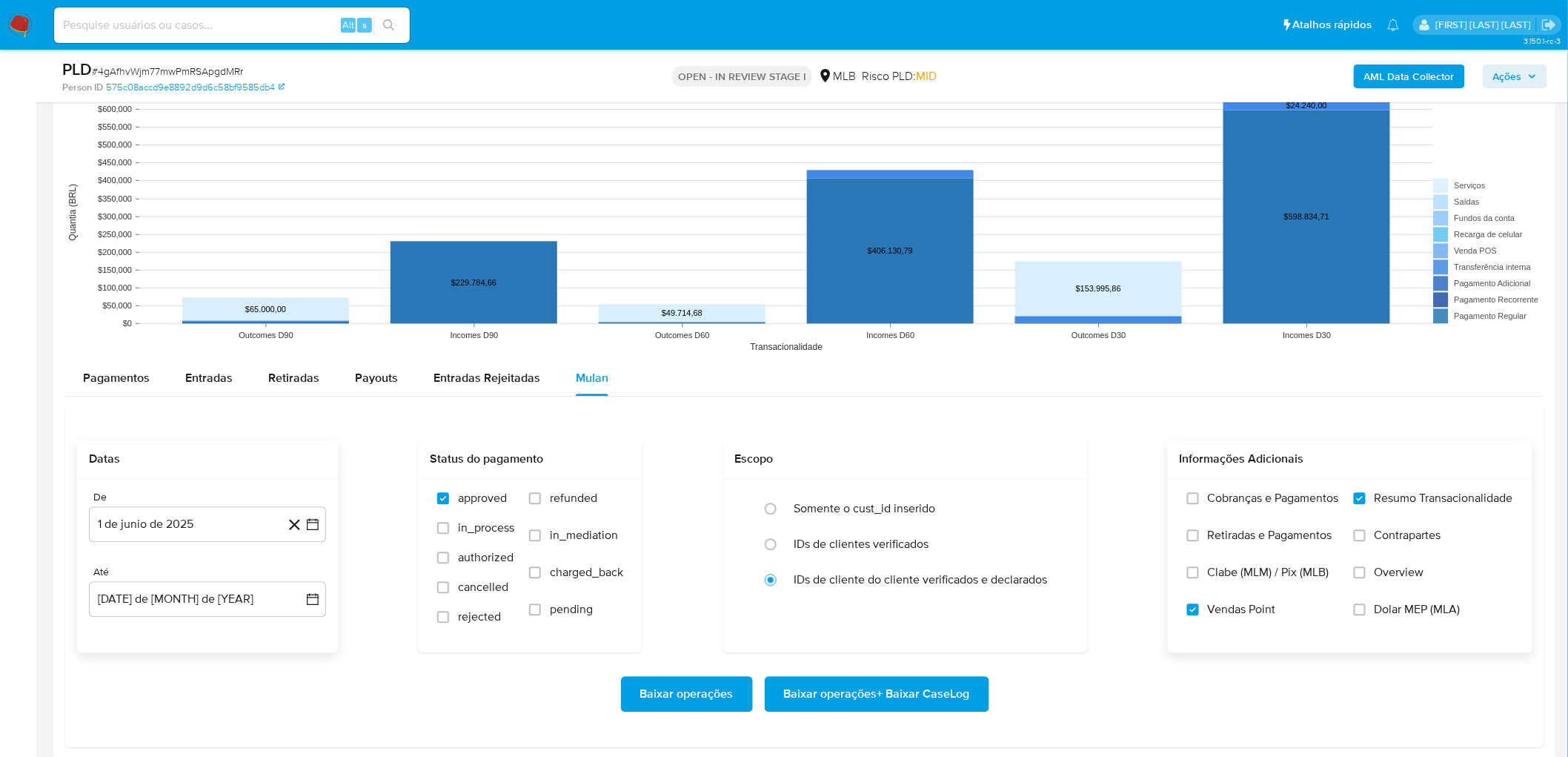 click on "Baixar operações  +   Baixar CaseLog" at bounding box center [877, 694] 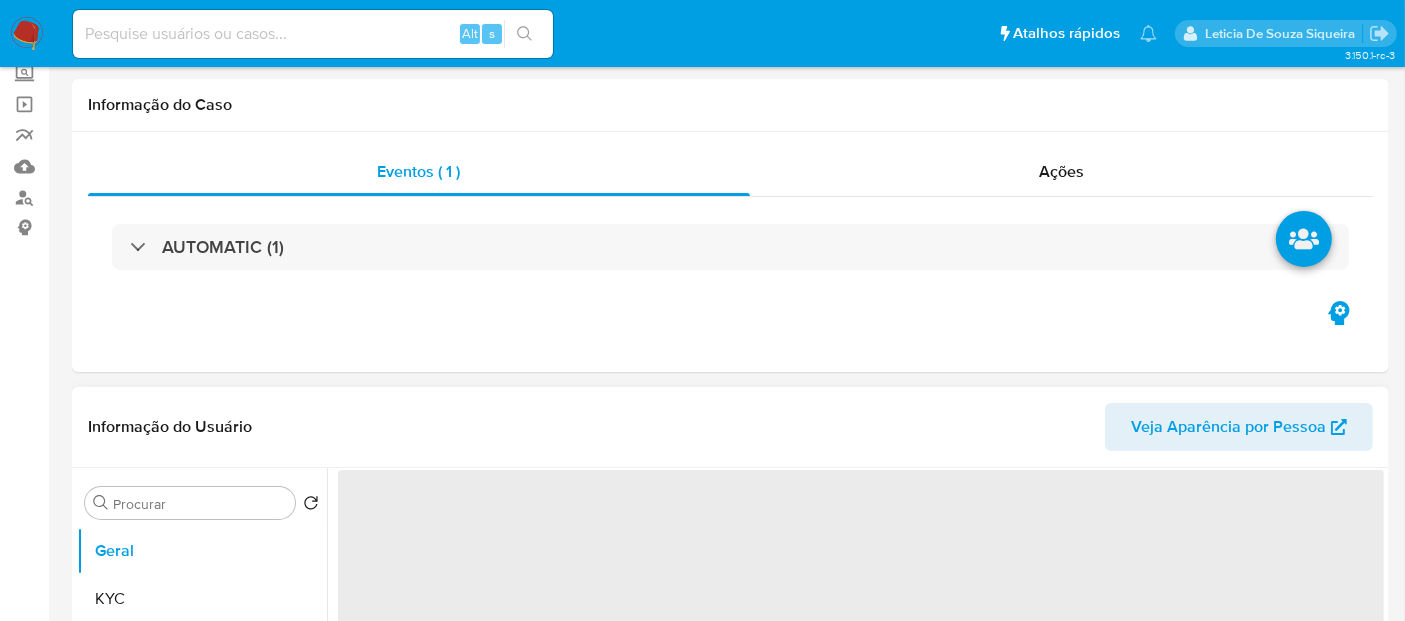 scroll, scrollTop: 222, scrollLeft: 0, axis: vertical 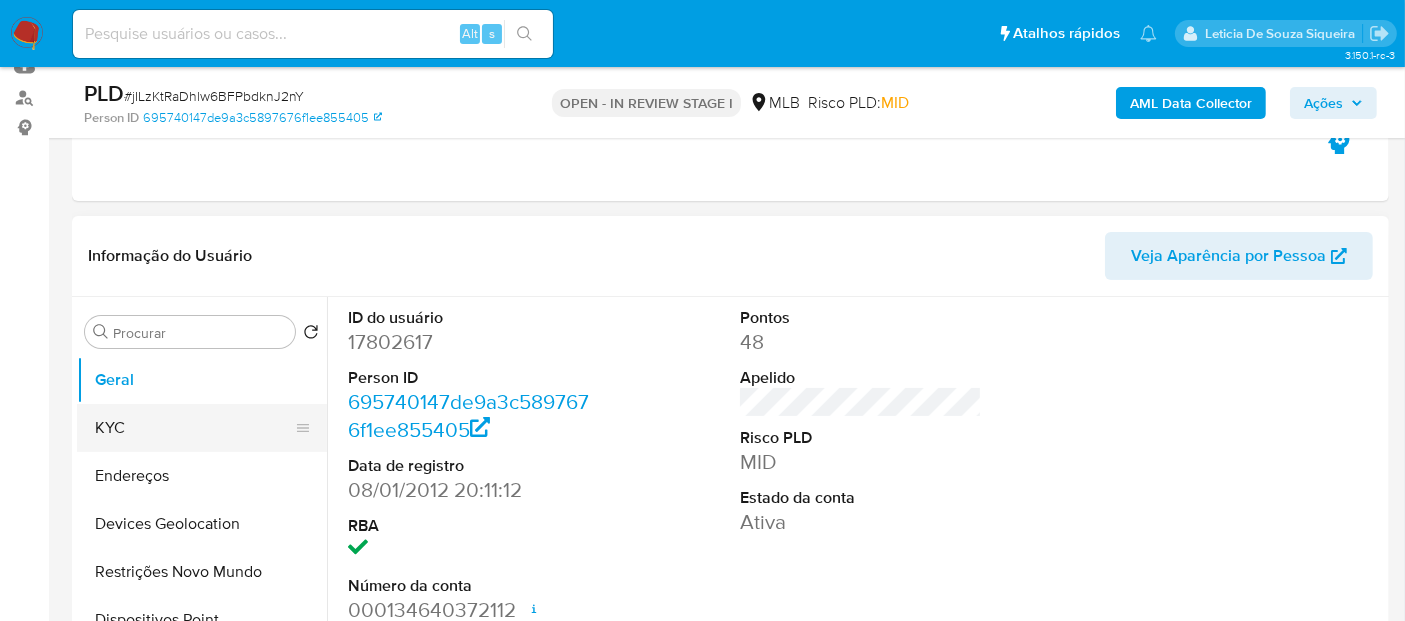 click on "KYC" at bounding box center [194, 428] 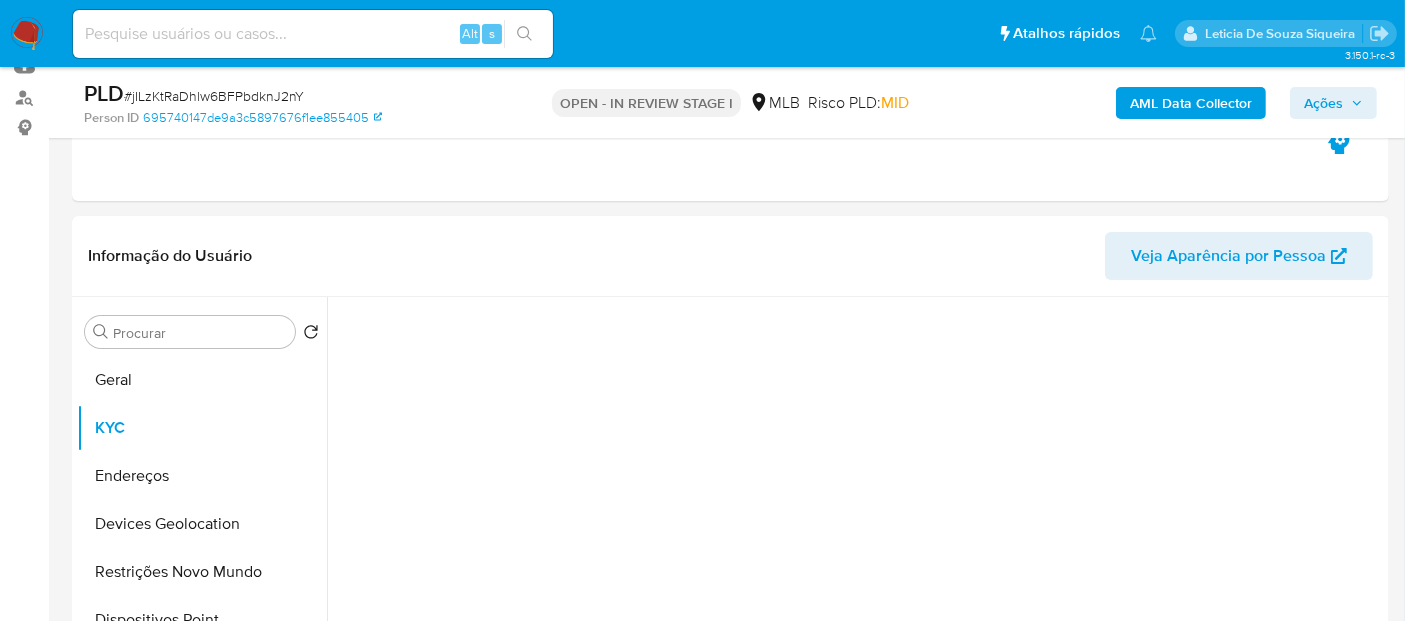 select on "10" 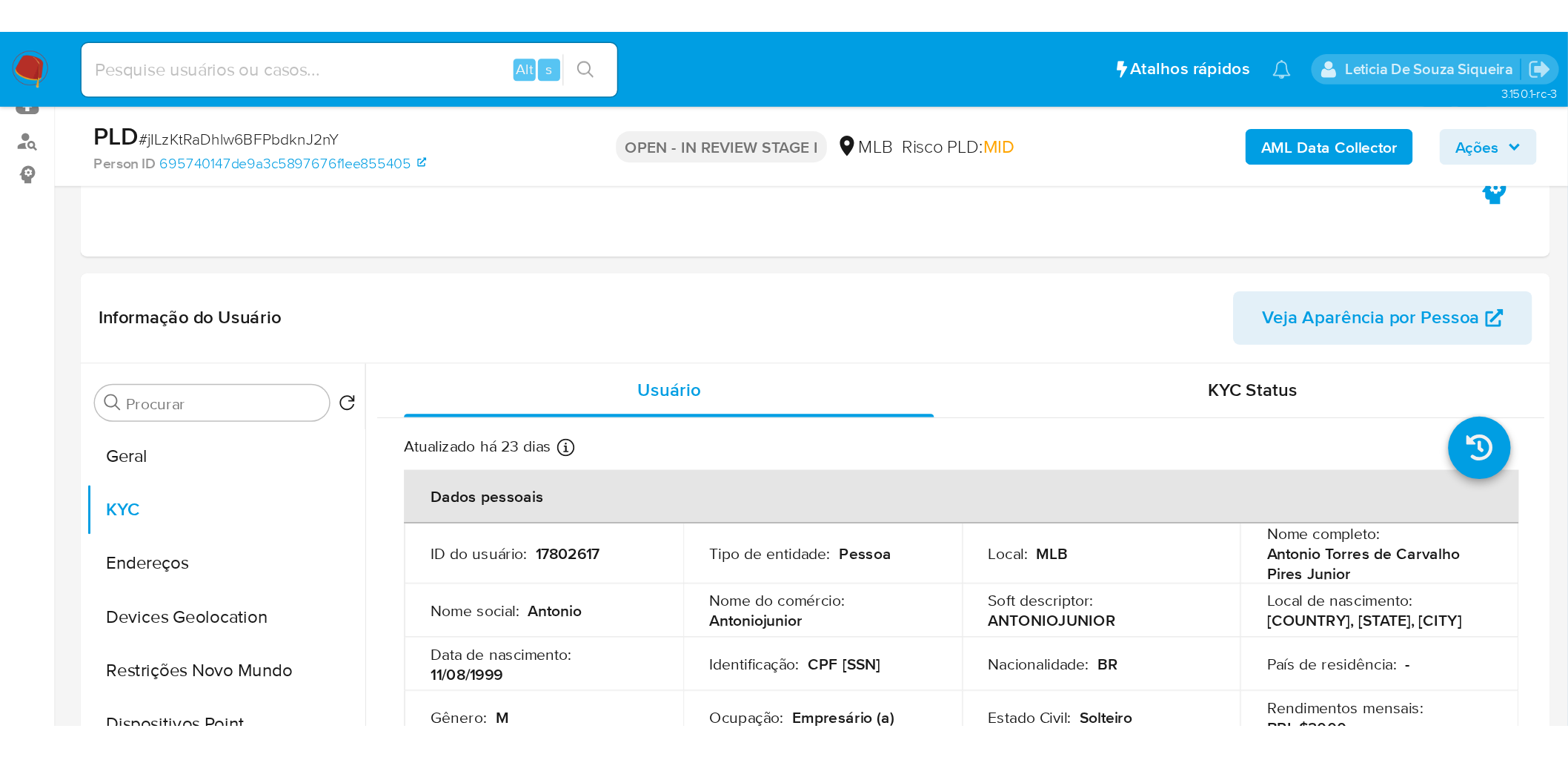 scroll, scrollTop: 165, scrollLeft: 0, axis: vertical 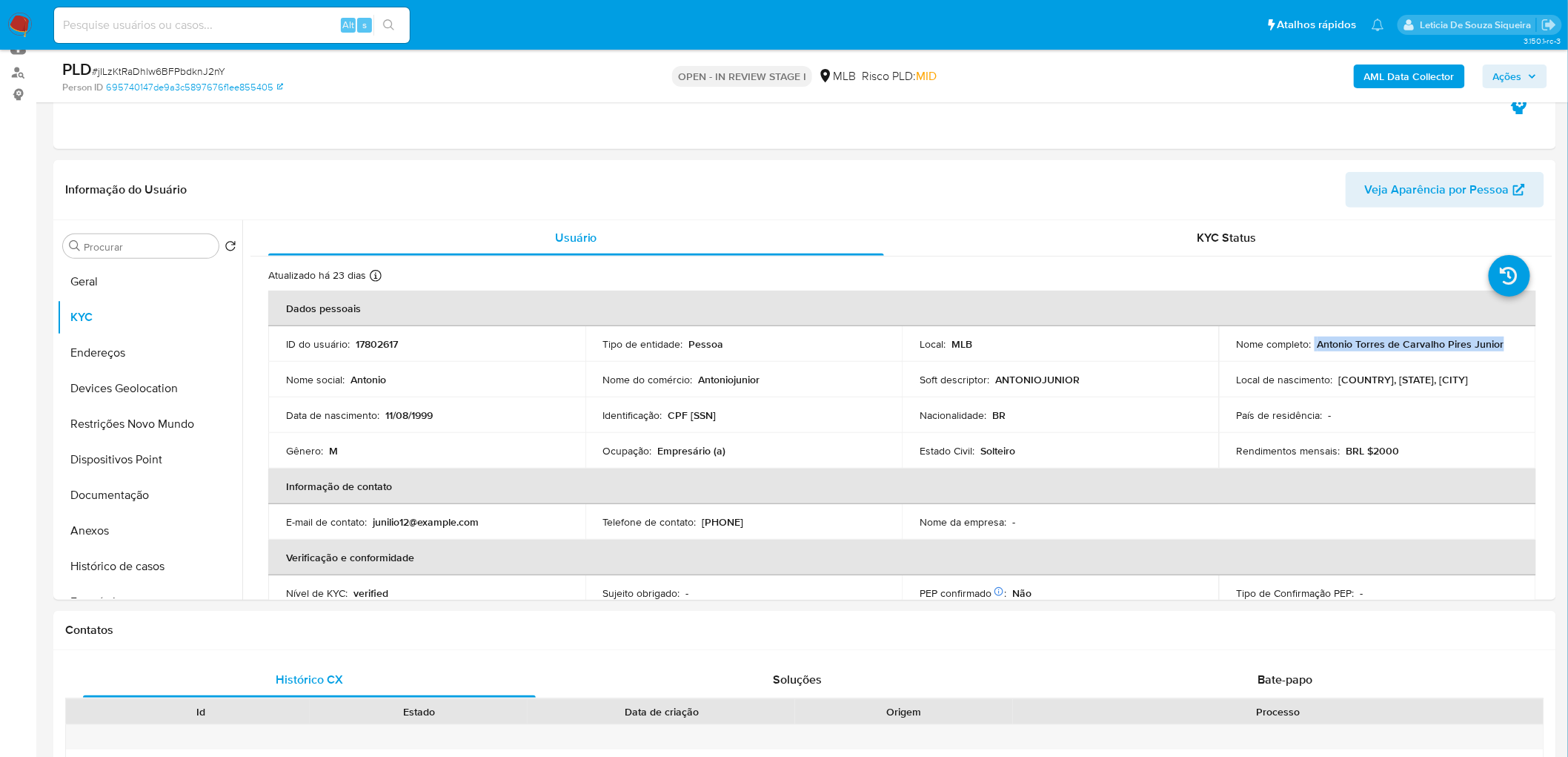 drag, startPoint x: 1502, startPoint y: 343, endPoint x: 1312, endPoint y: 348, distance: 190.0658 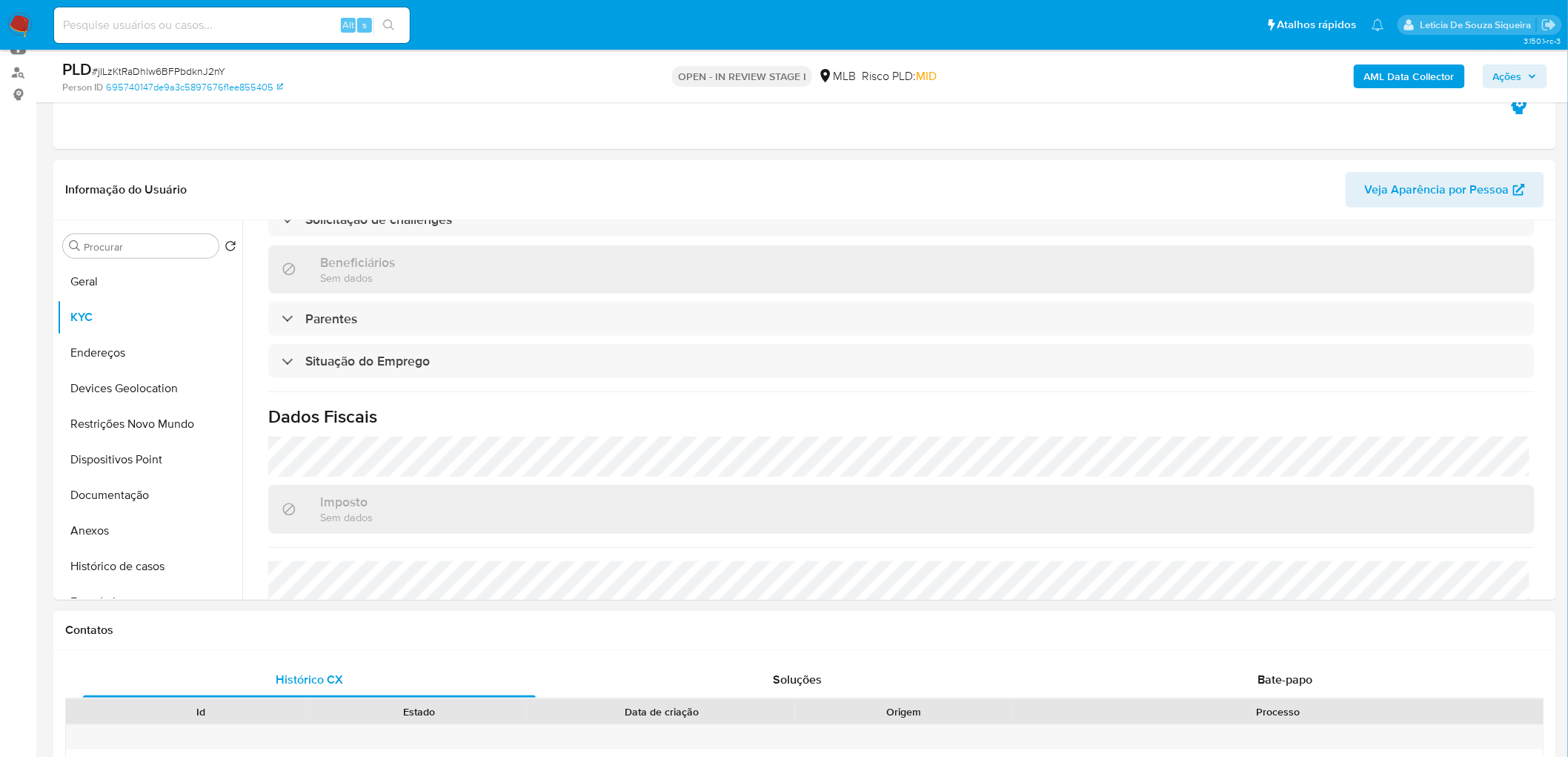 scroll, scrollTop: 576, scrollLeft: 0, axis: vertical 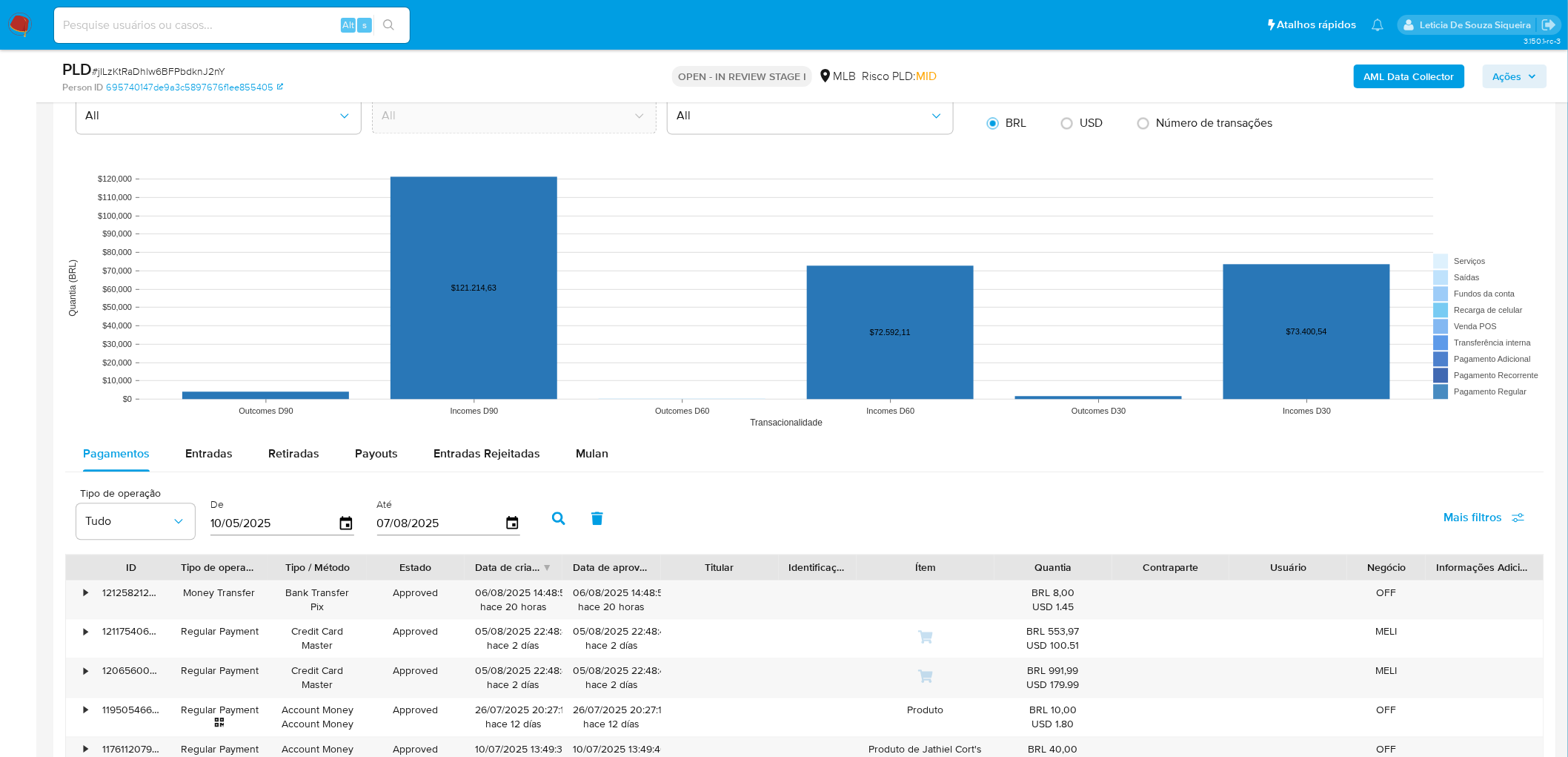 click 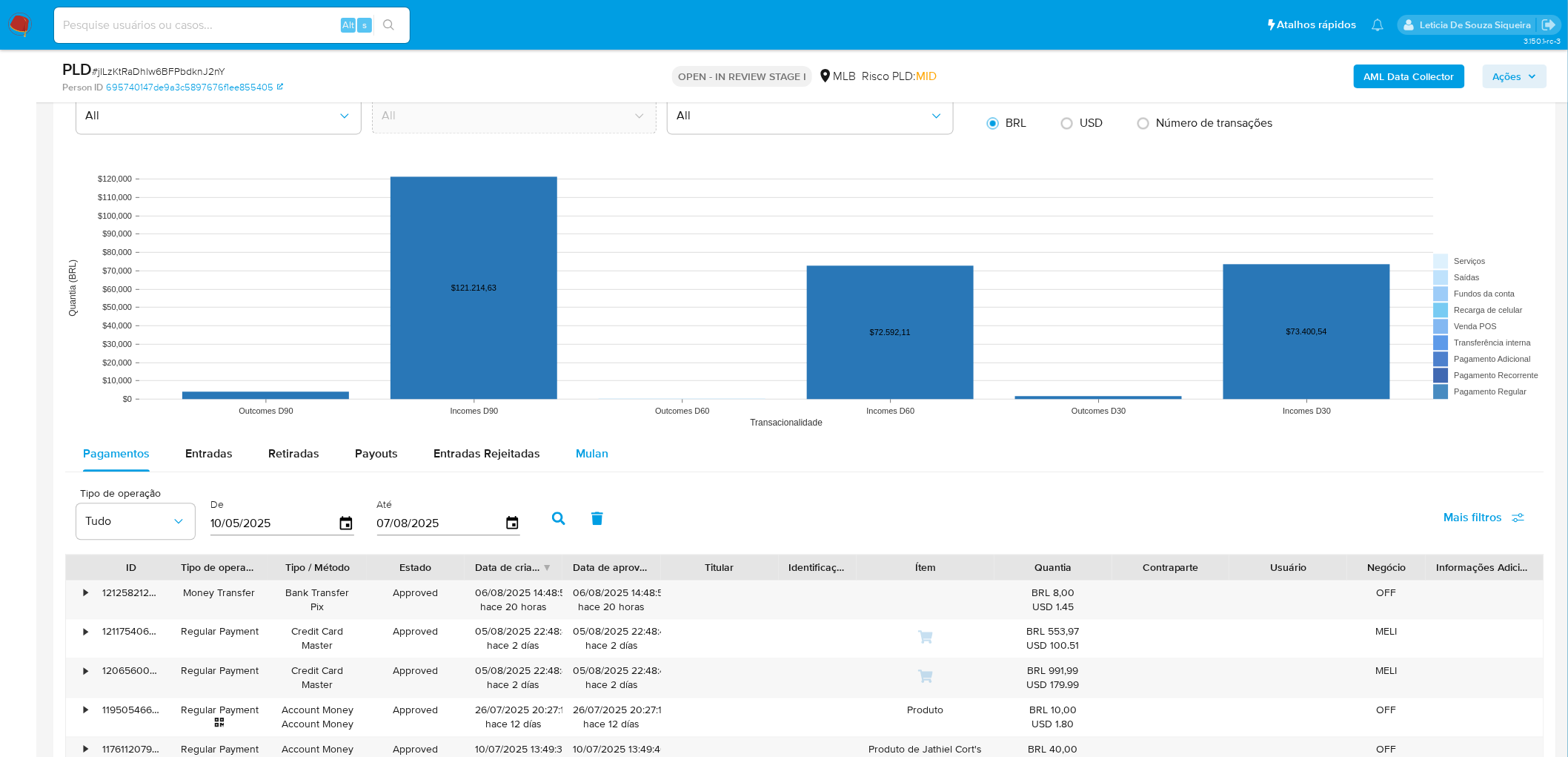 click on "Mulan" at bounding box center [592, 453] 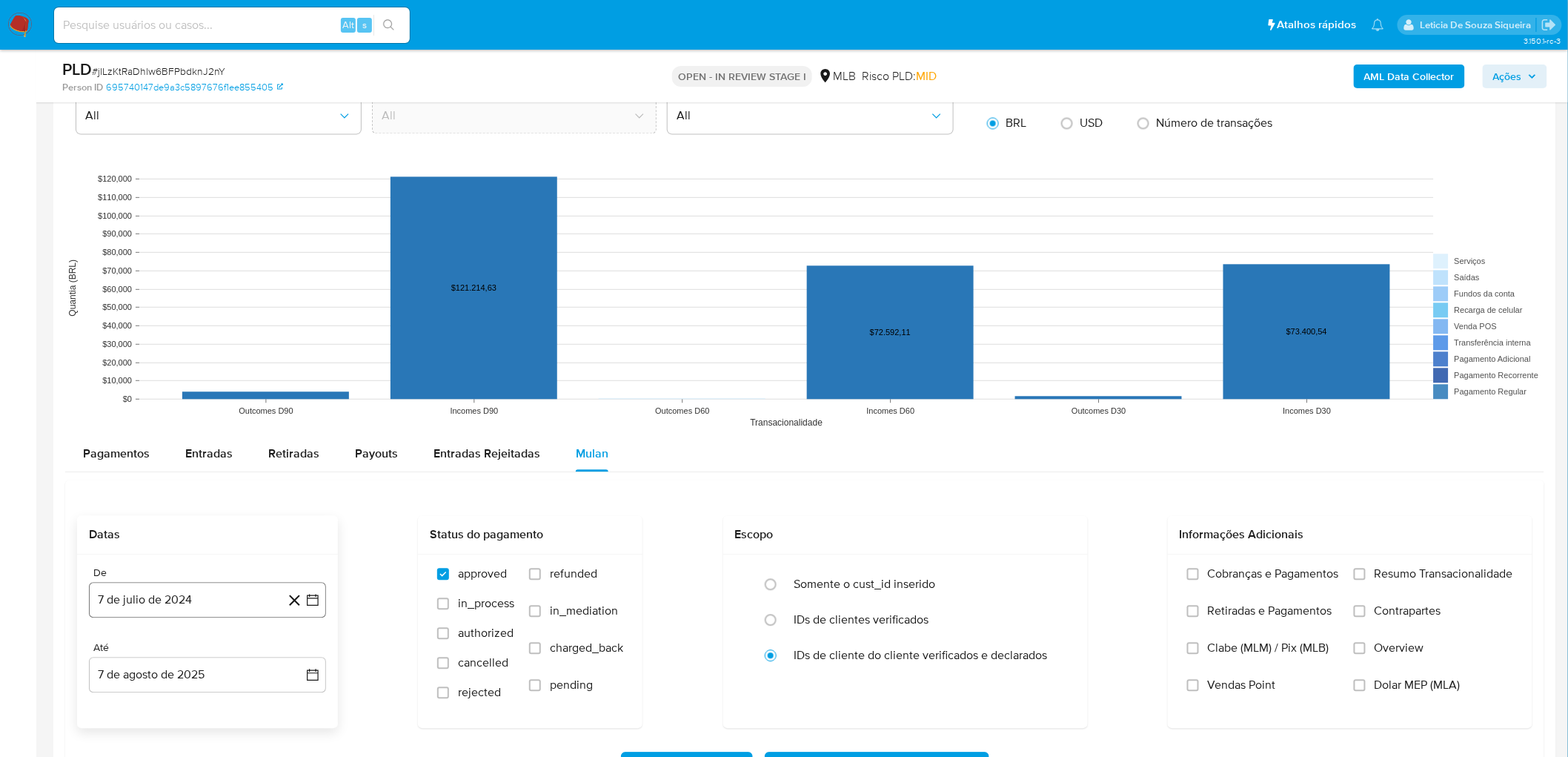 click on "7 de julio de 2024" at bounding box center [207, 600] 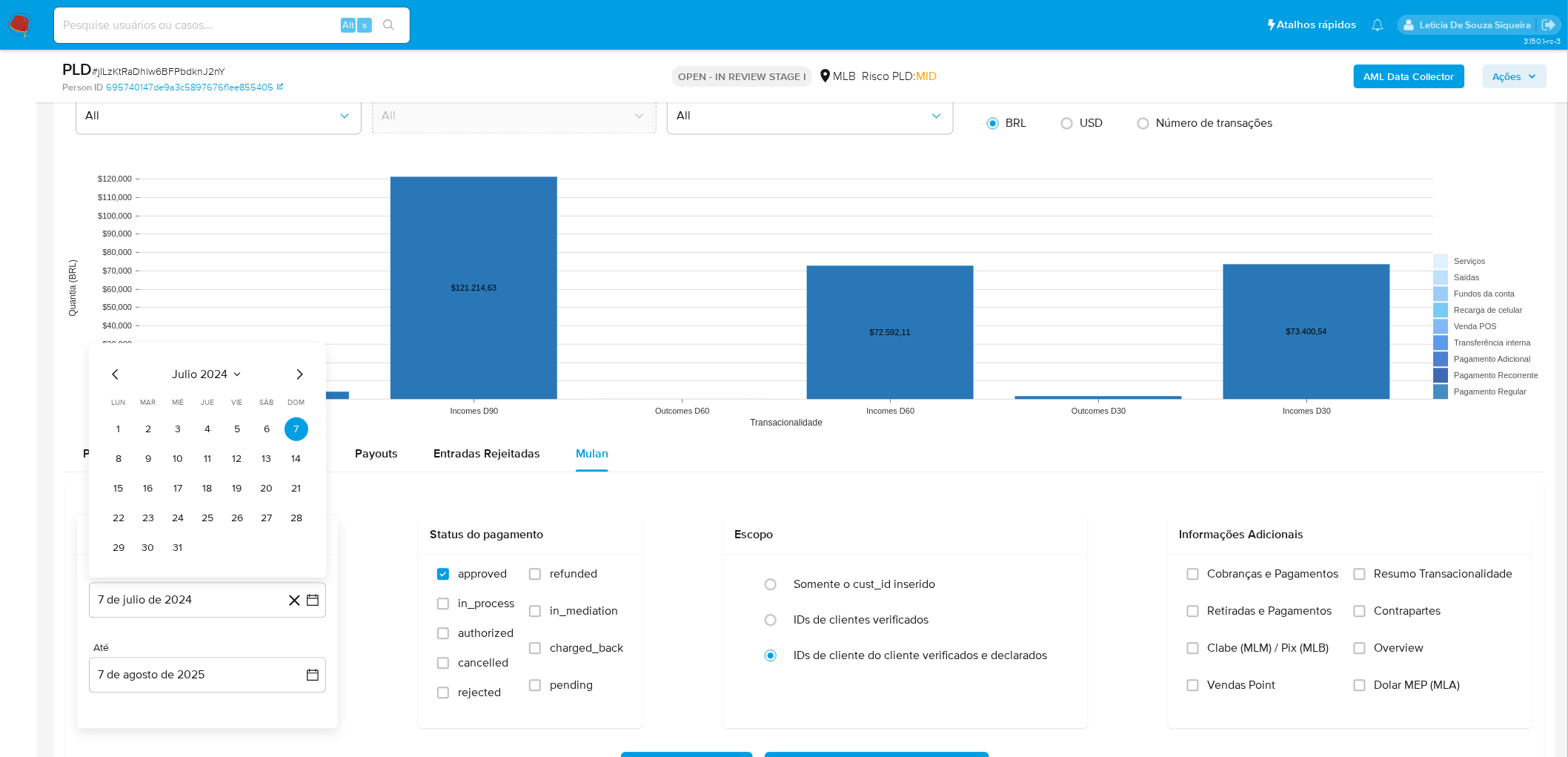 click on "julio 2024" at bounding box center [200, 374] 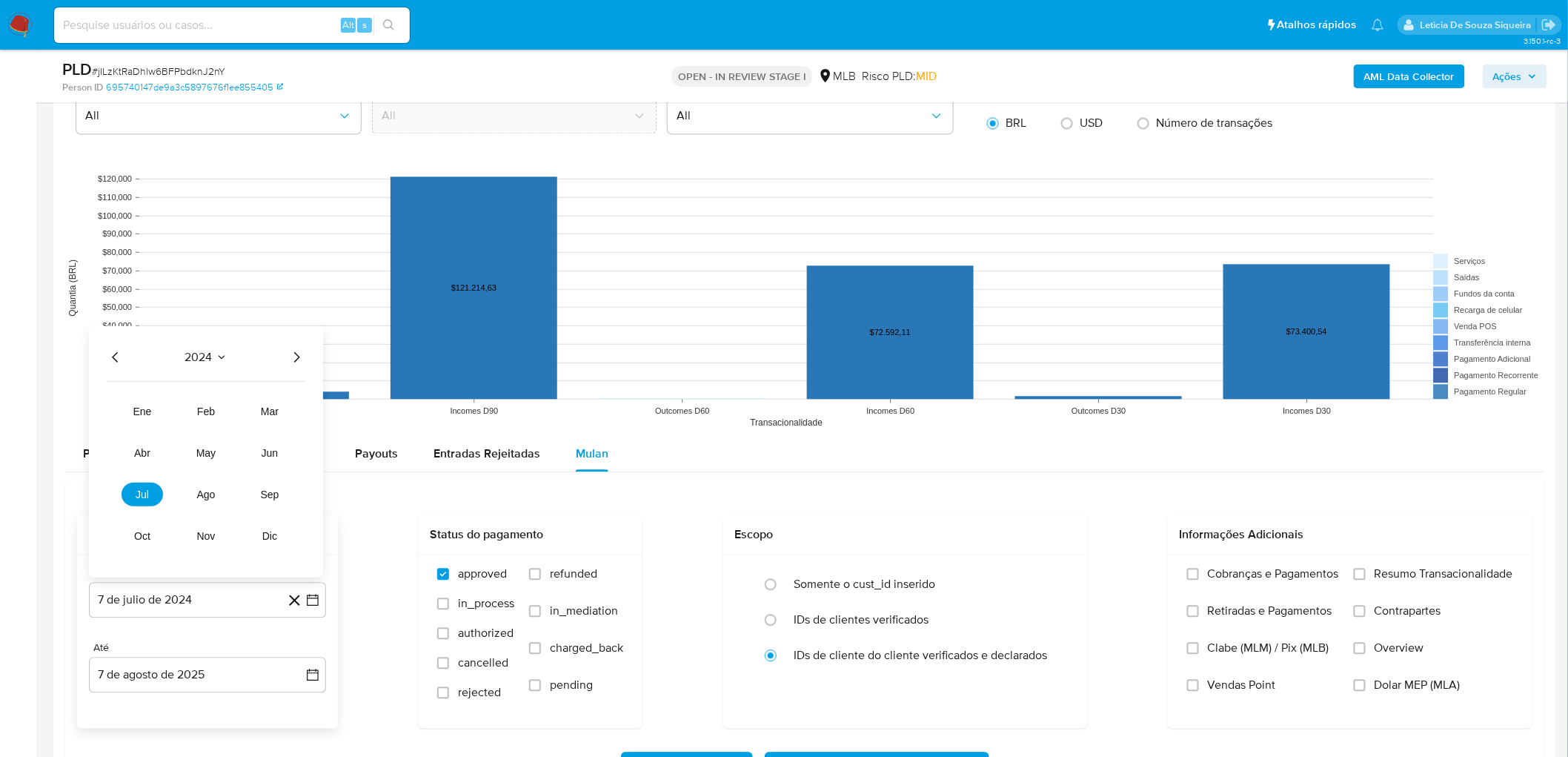 click on "2024 2024 ene feb mar abr may jun jul ago sep oct nov dic" at bounding box center (206, 451) 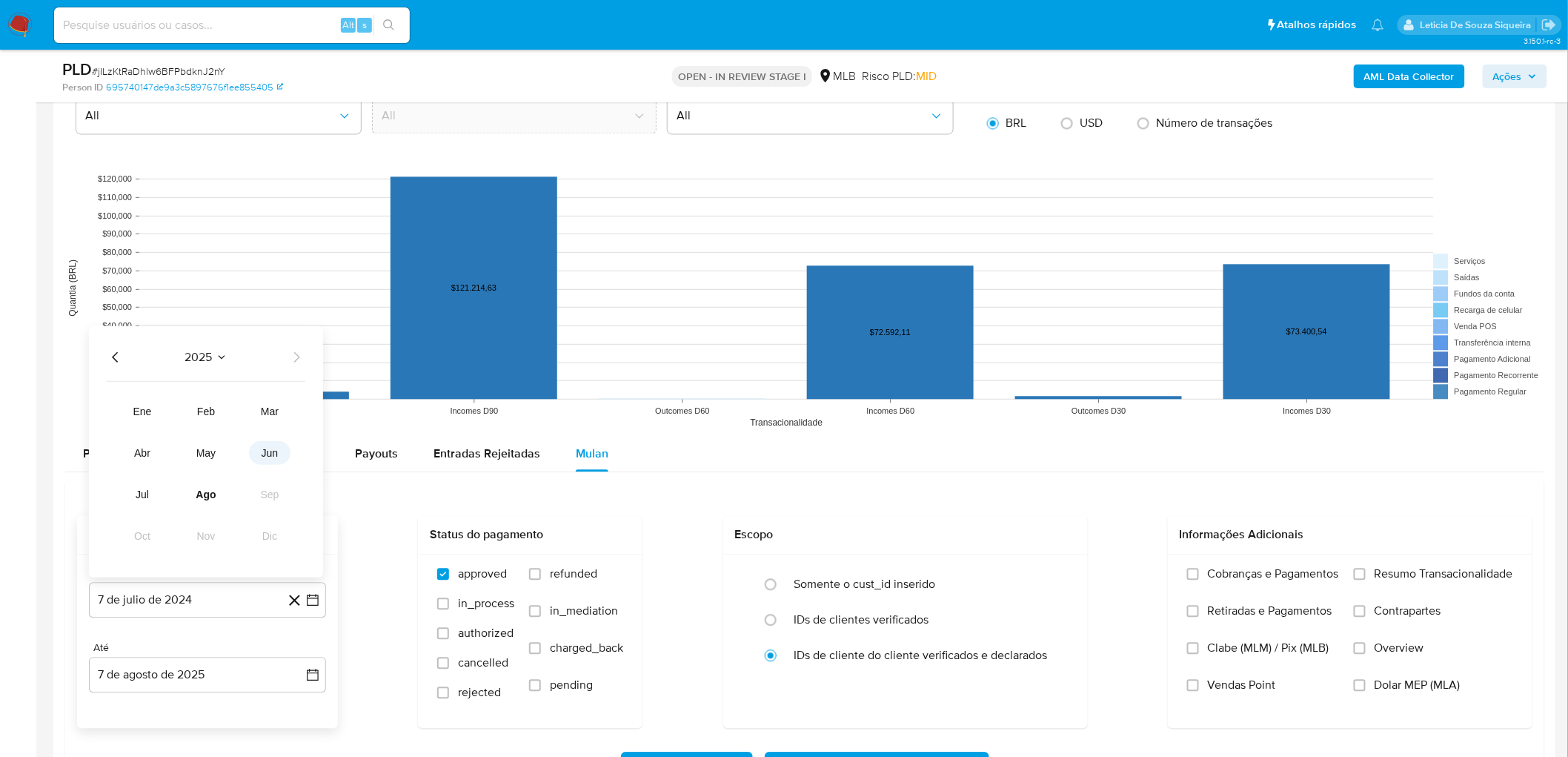 click on "jun" at bounding box center (270, 452) 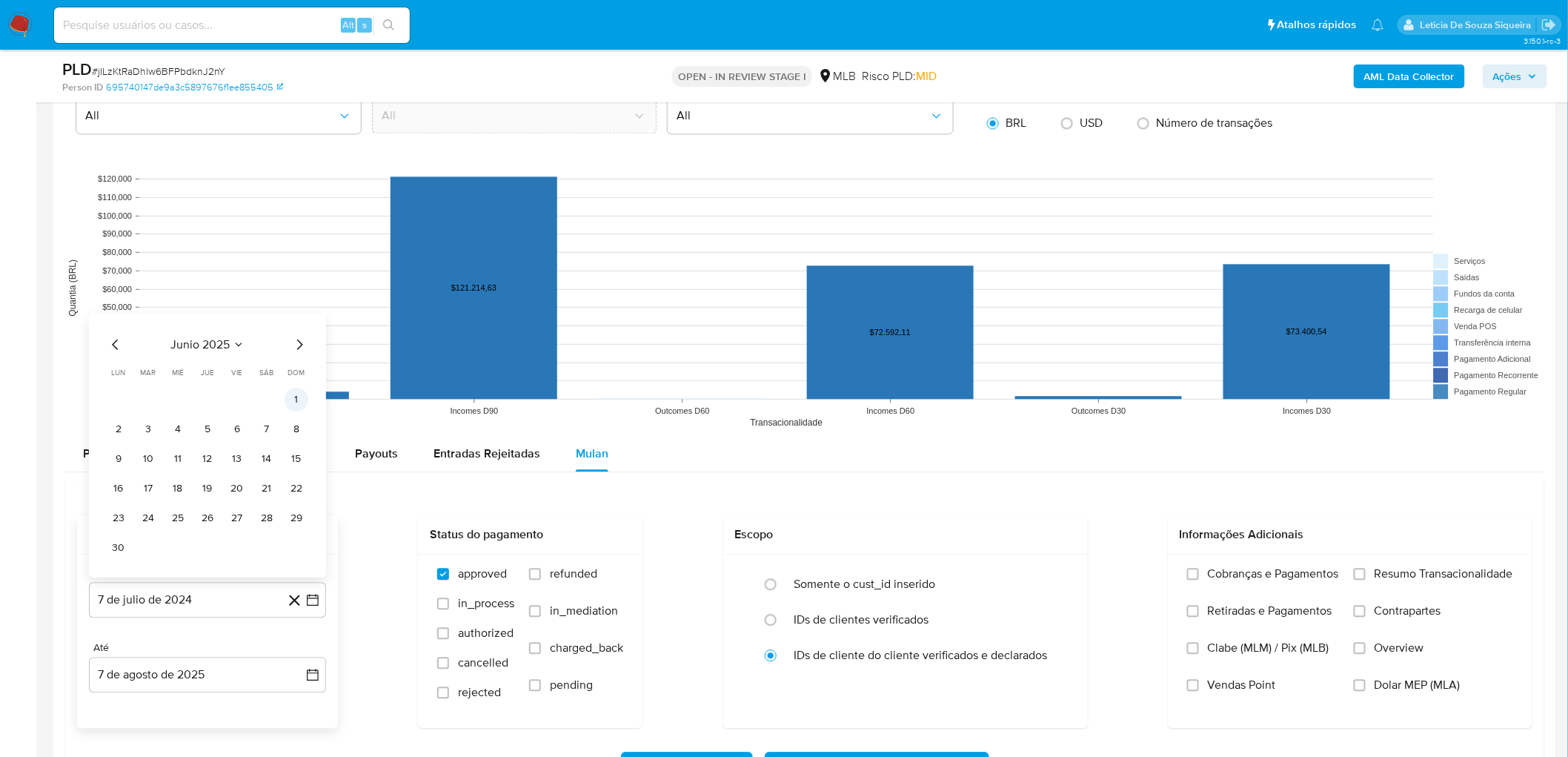 click on "1" at bounding box center [296, 399] 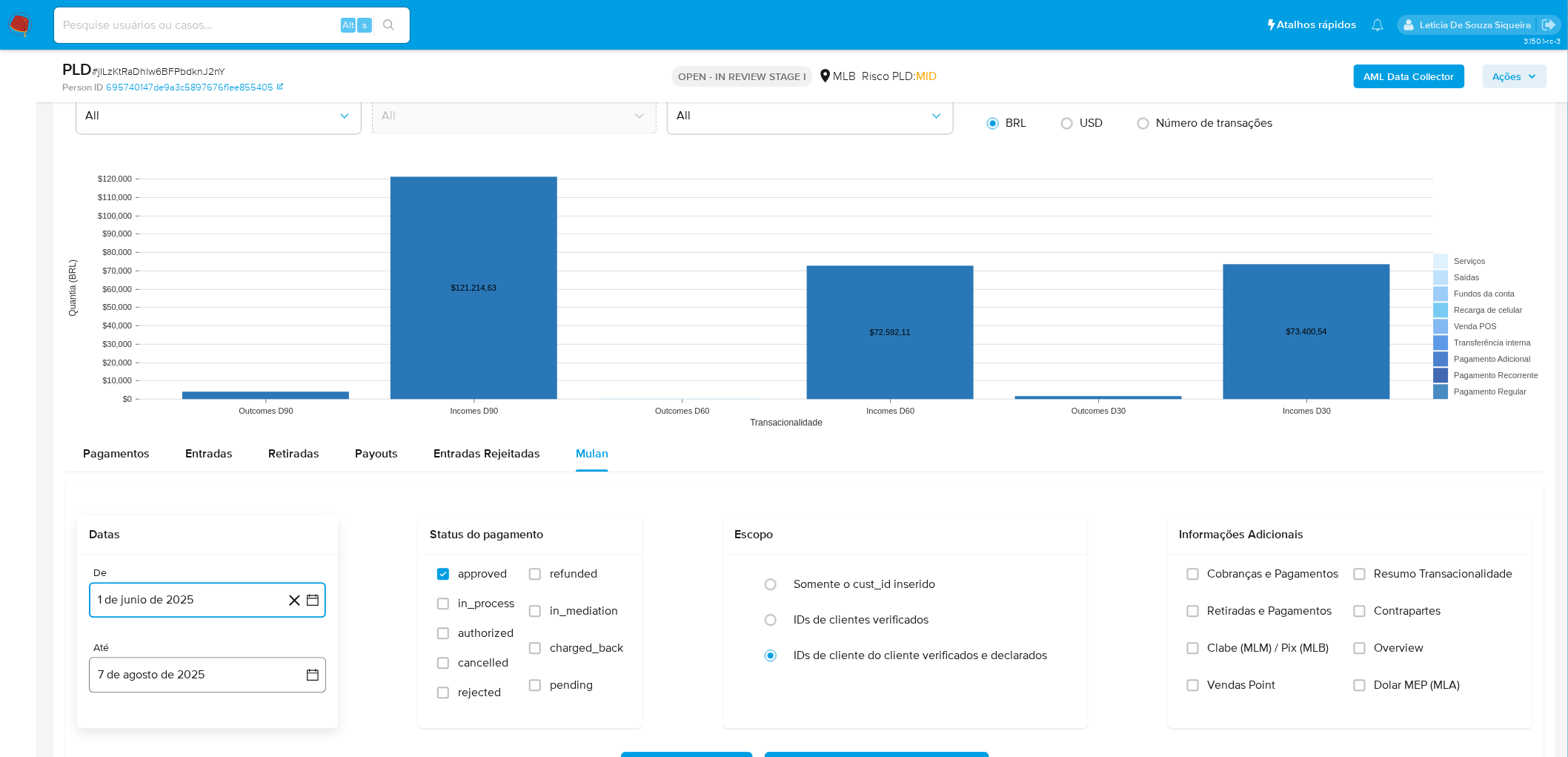 click on "7 de agosto de 2025" at bounding box center (207, 675) 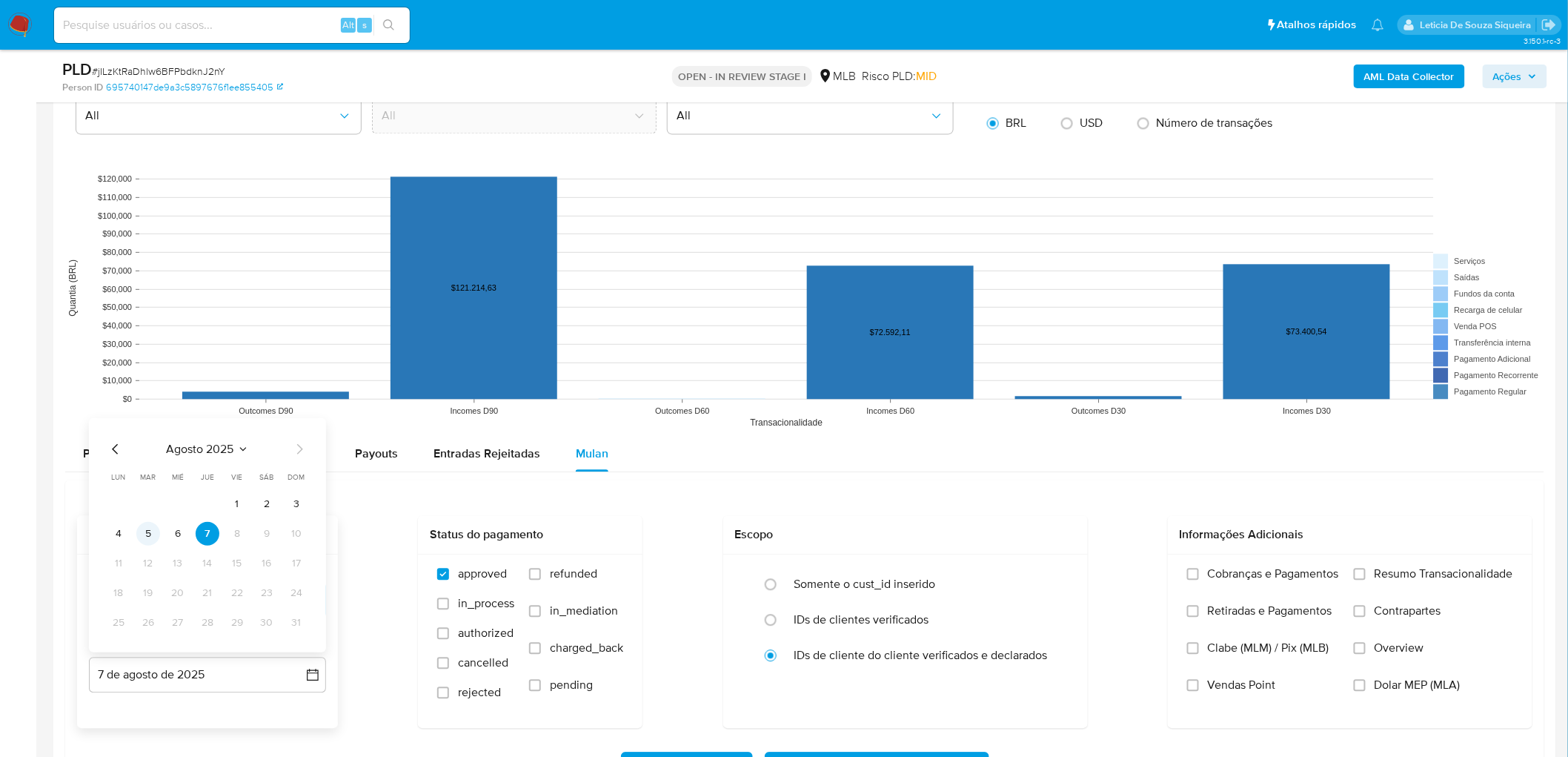 click on "5" at bounding box center (148, 533) 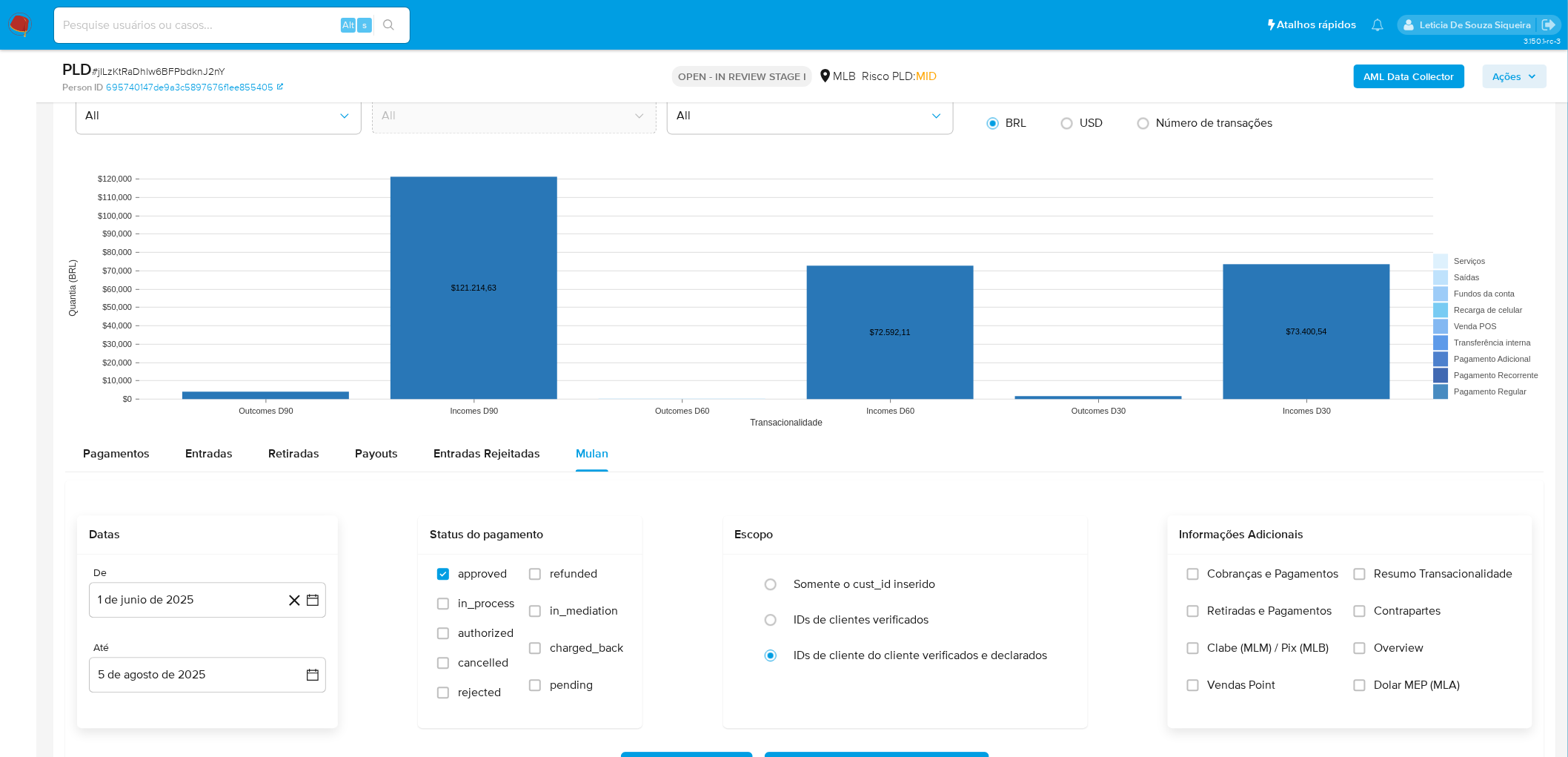 click on "Resumo Transacionalidade" at bounding box center (1444, 574) 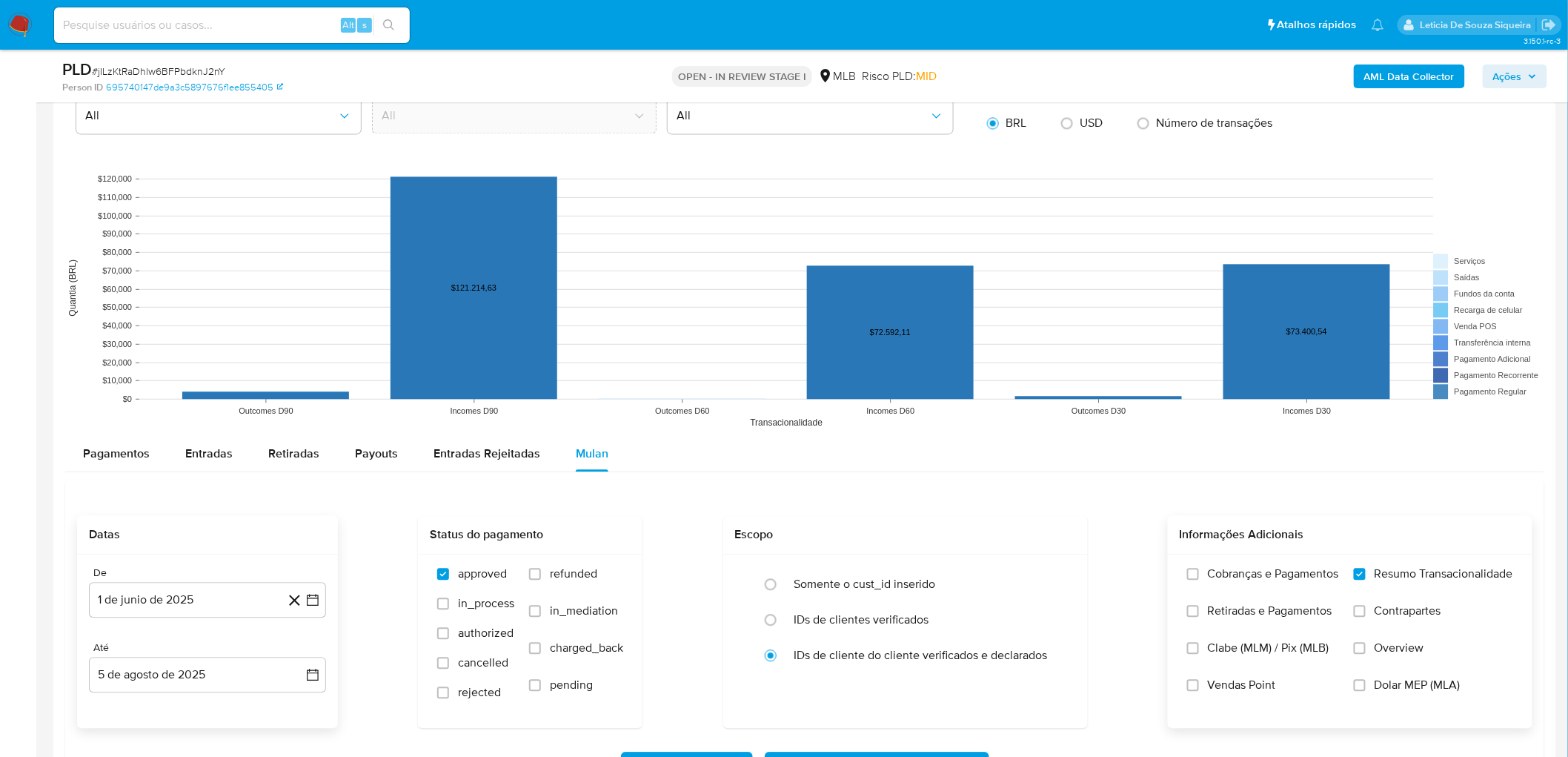 click on "Vendas Point" at bounding box center (1263, 696) 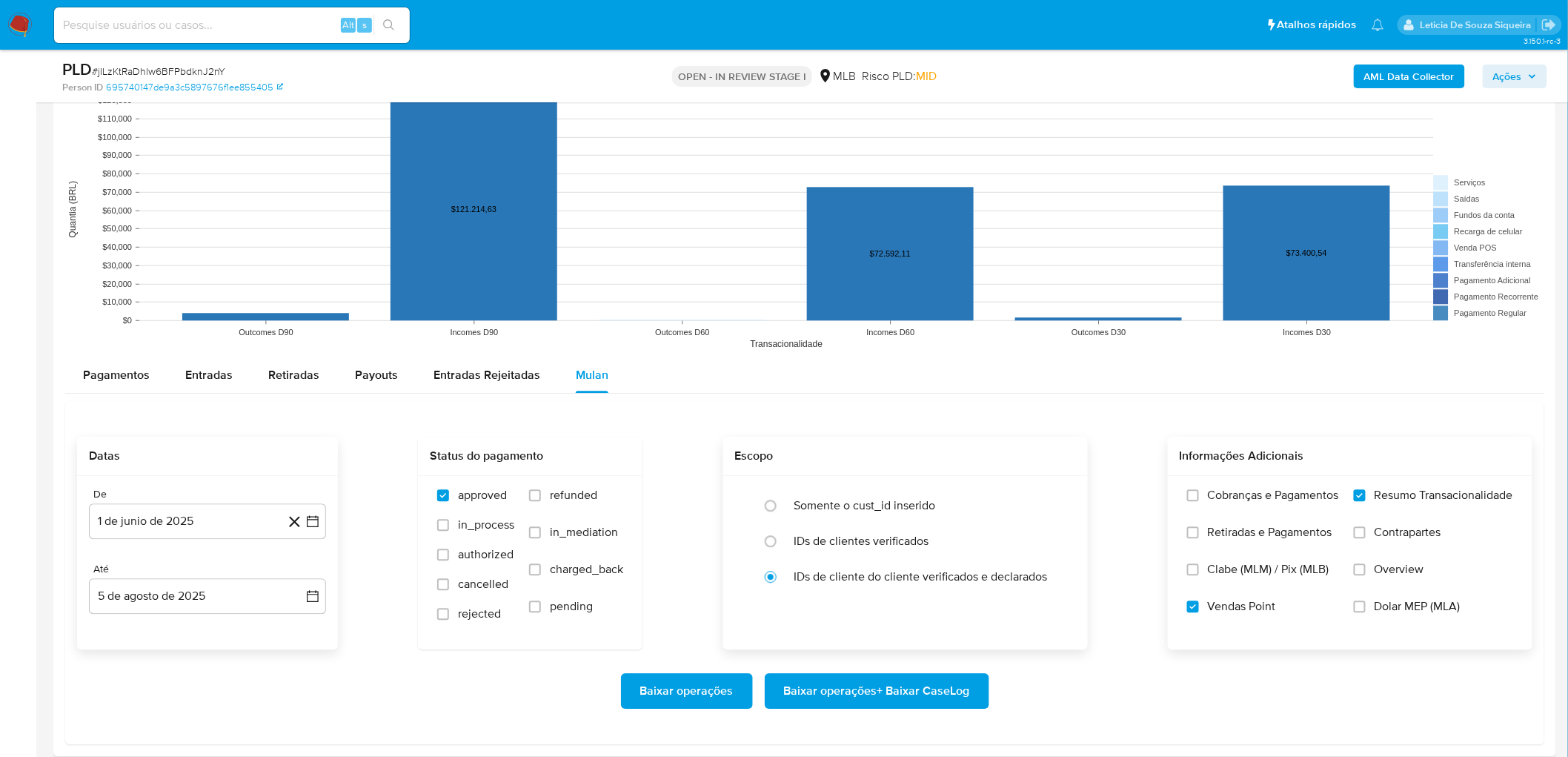 scroll, scrollTop: 1565, scrollLeft: 0, axis: vertical 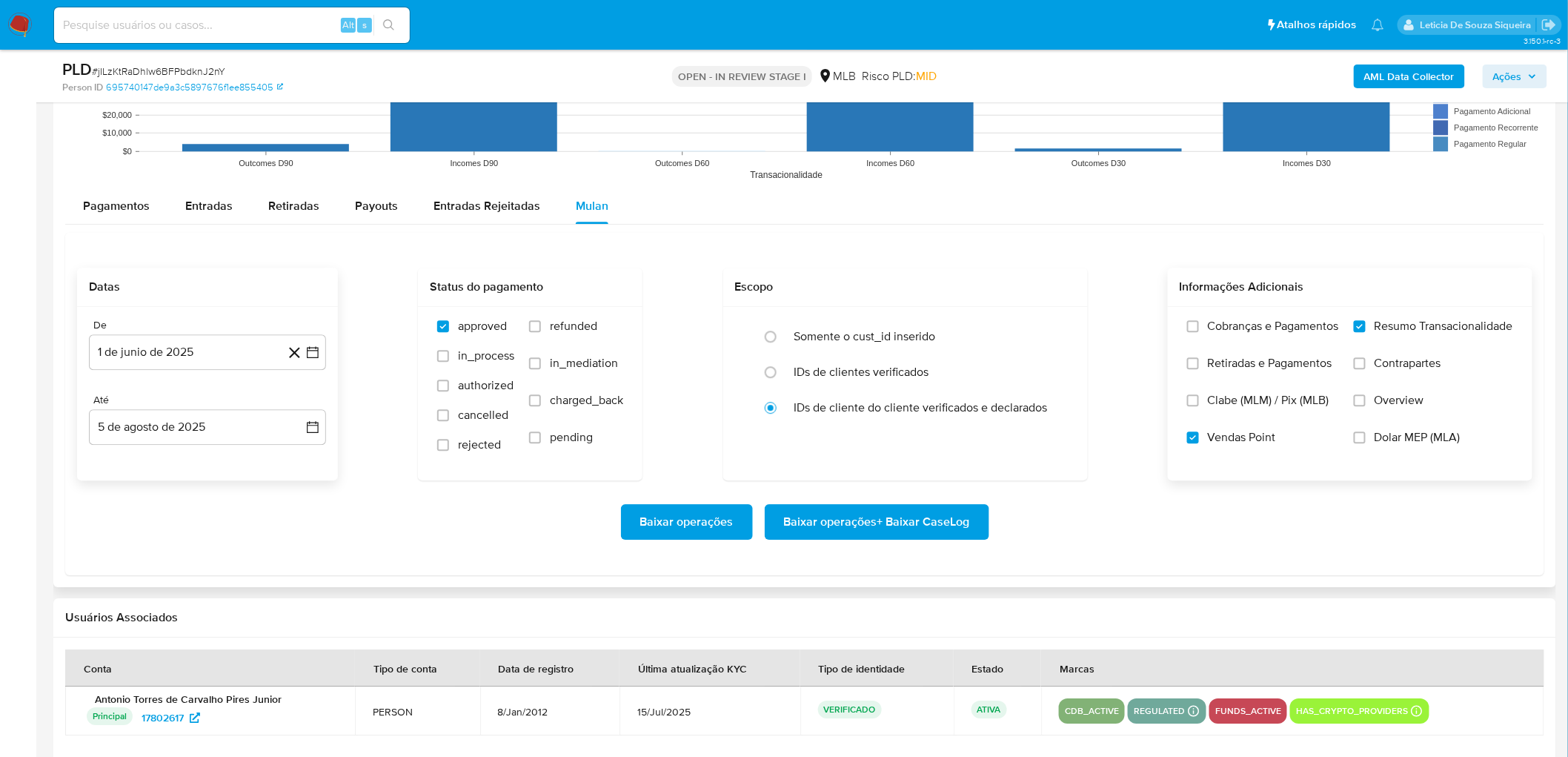click on "Baixar operações  +   Baixar CaseLog" at bounding box center (877, 522) 